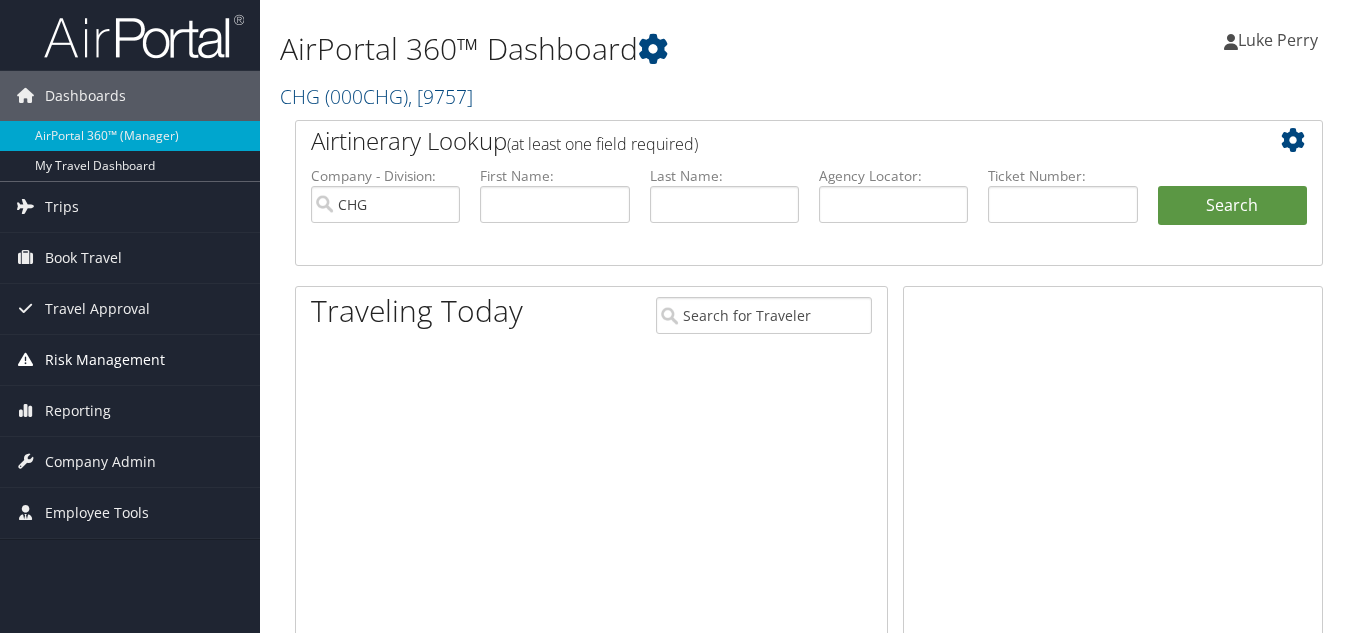 scroll, scrollTop: 0, scrollLeft: 0, axis: both 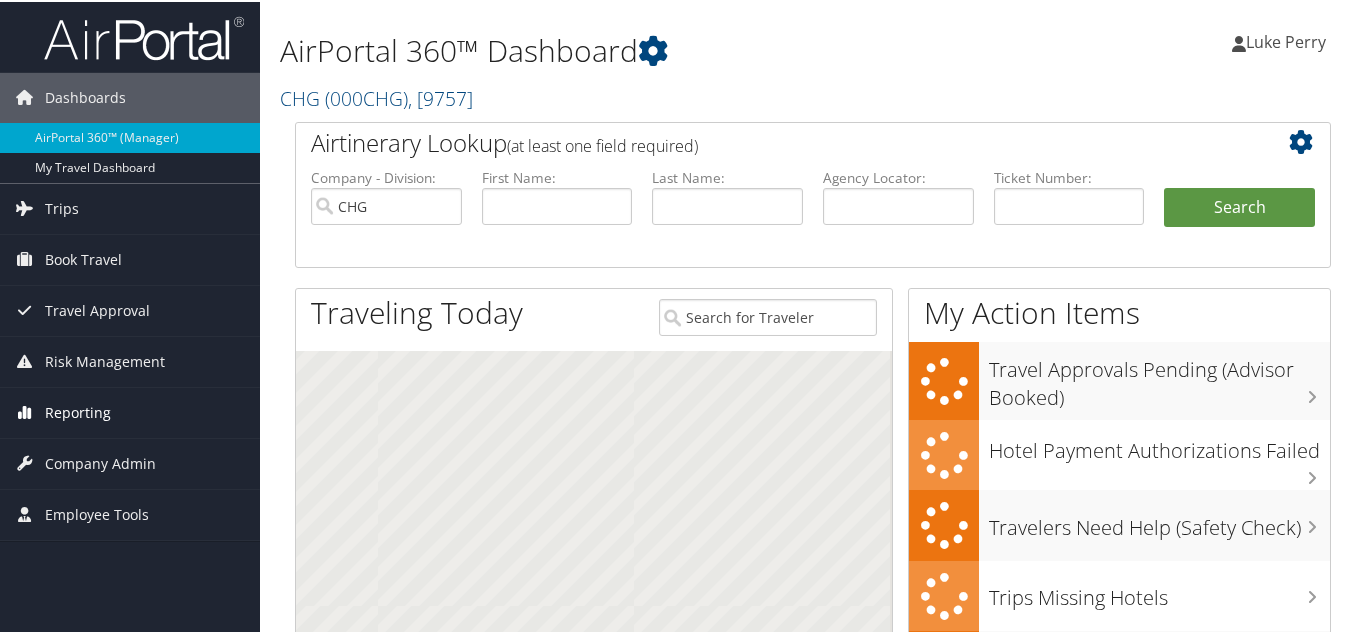 click on "Reporting" at bounding box center [78, 411] 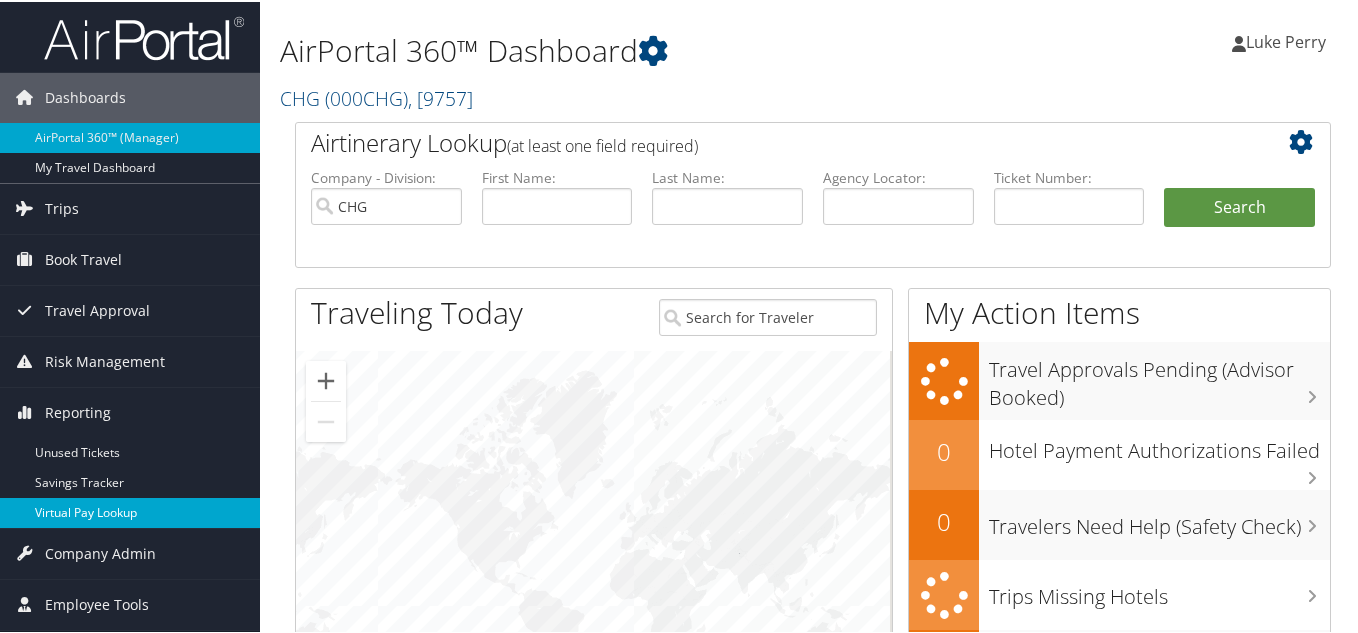 click on "Virtual Pay Lookup" at bounding box center (130, 511) 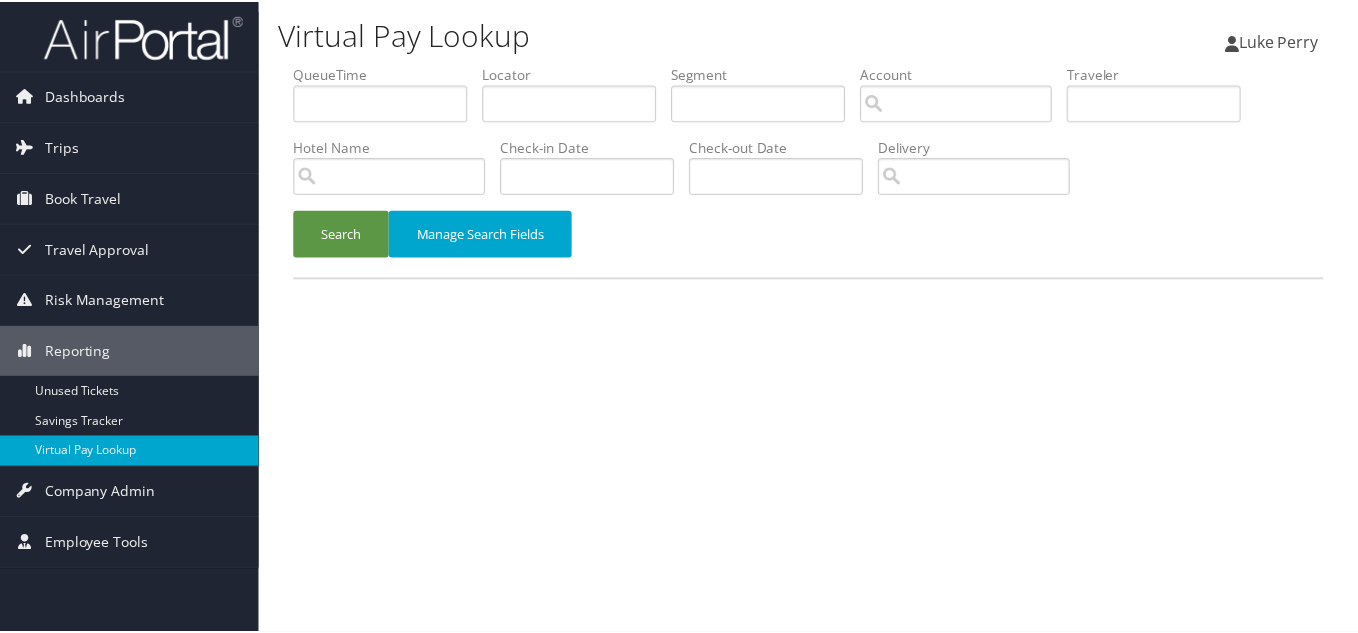 scroll, scrollTop: 0, scrollLeft: 0, axis: both 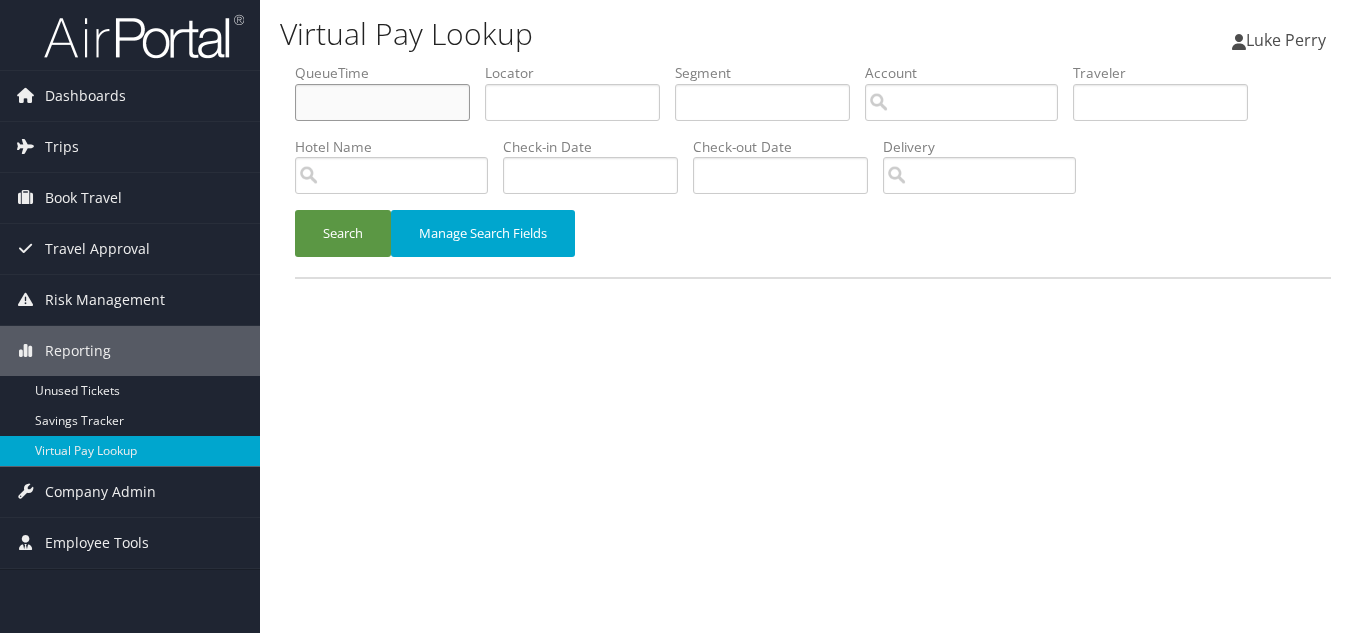 click at bounding box center [382, 102] 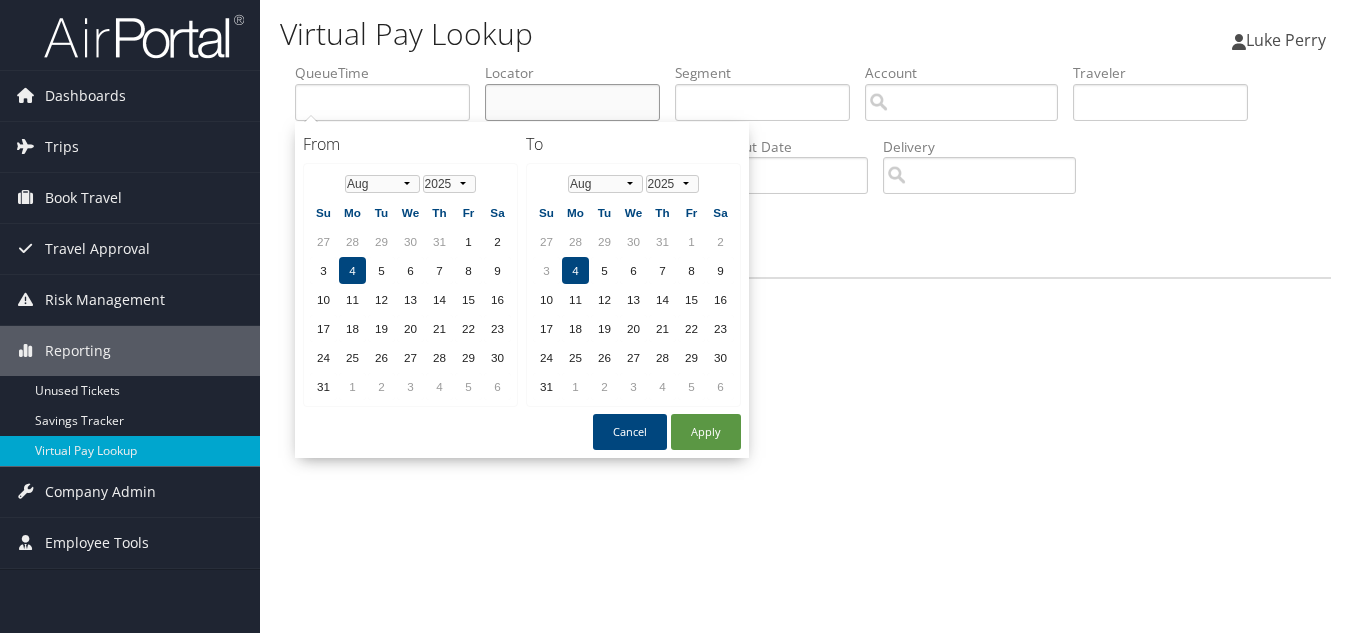 click at bounding box center [572, 102] 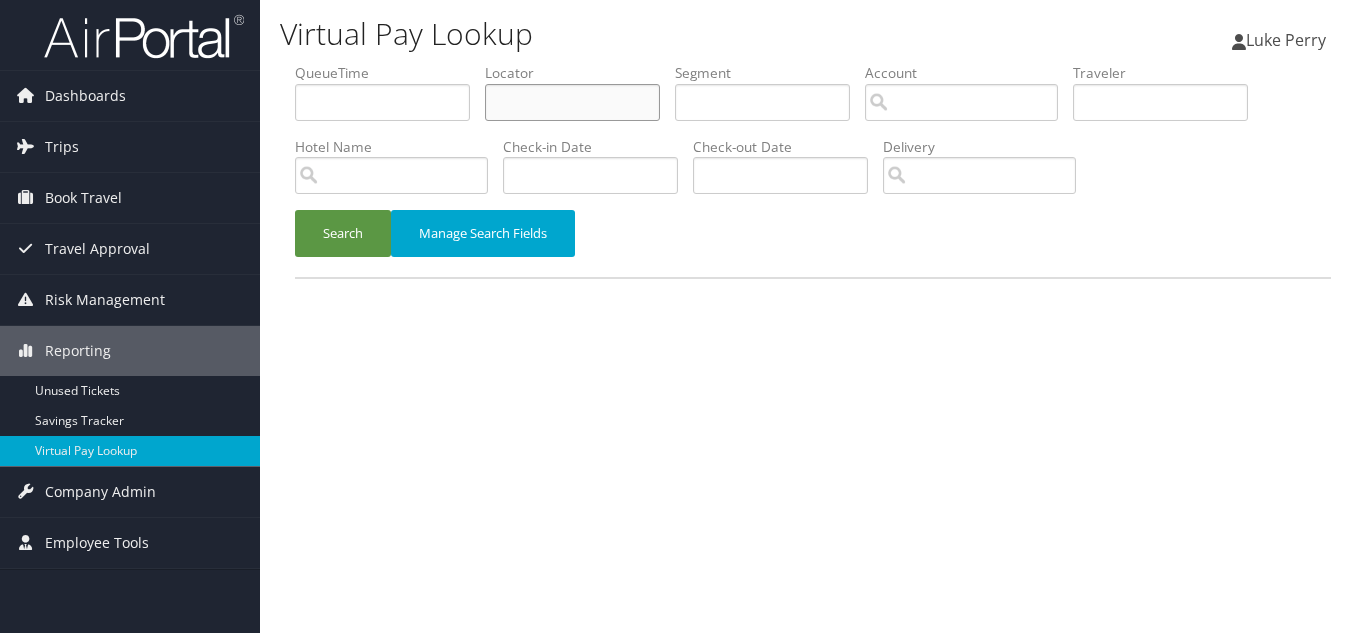 paste on "NEQSZI" 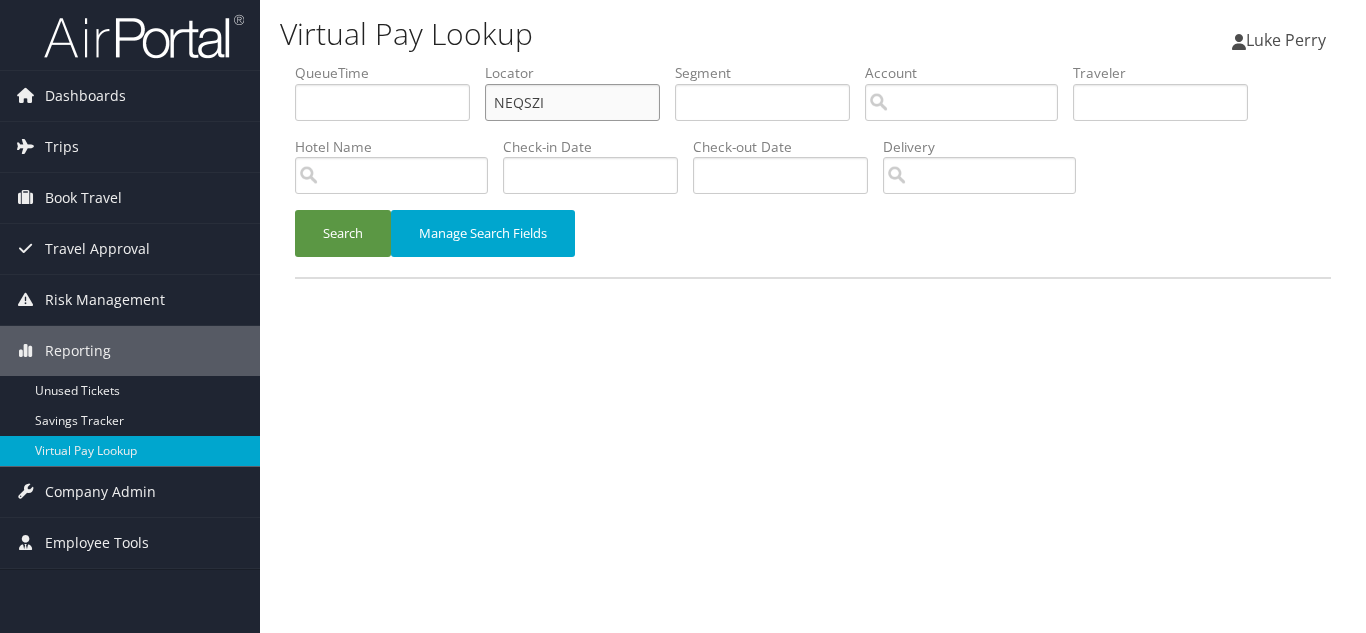 click on "NEQSZI" at bounding box center [572, 102] 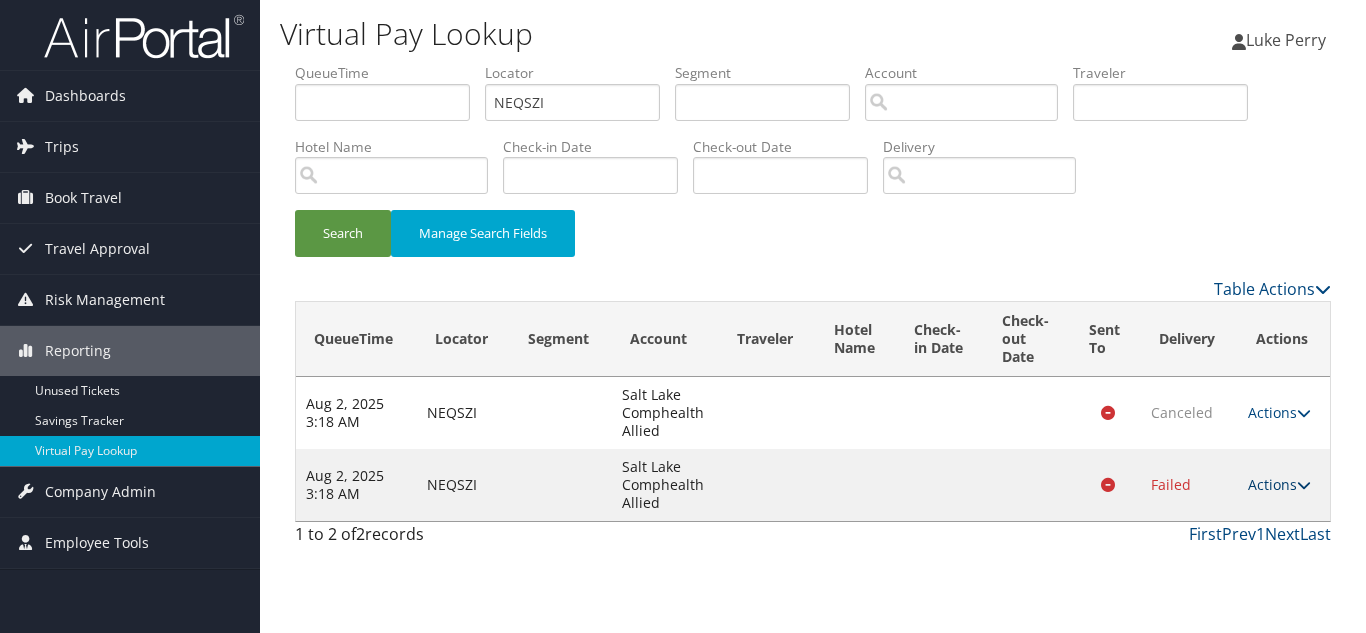 click at bounding box center (1304, 485) 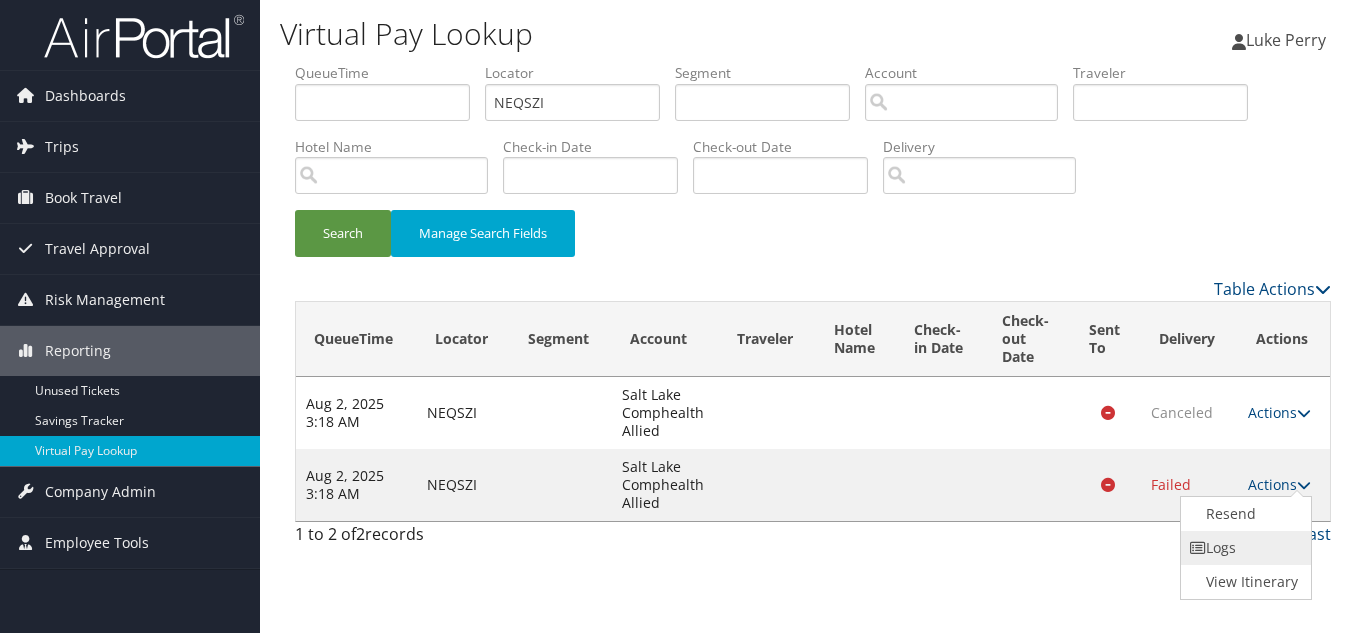 click on "Logs" at bounding box center (1244, 548) 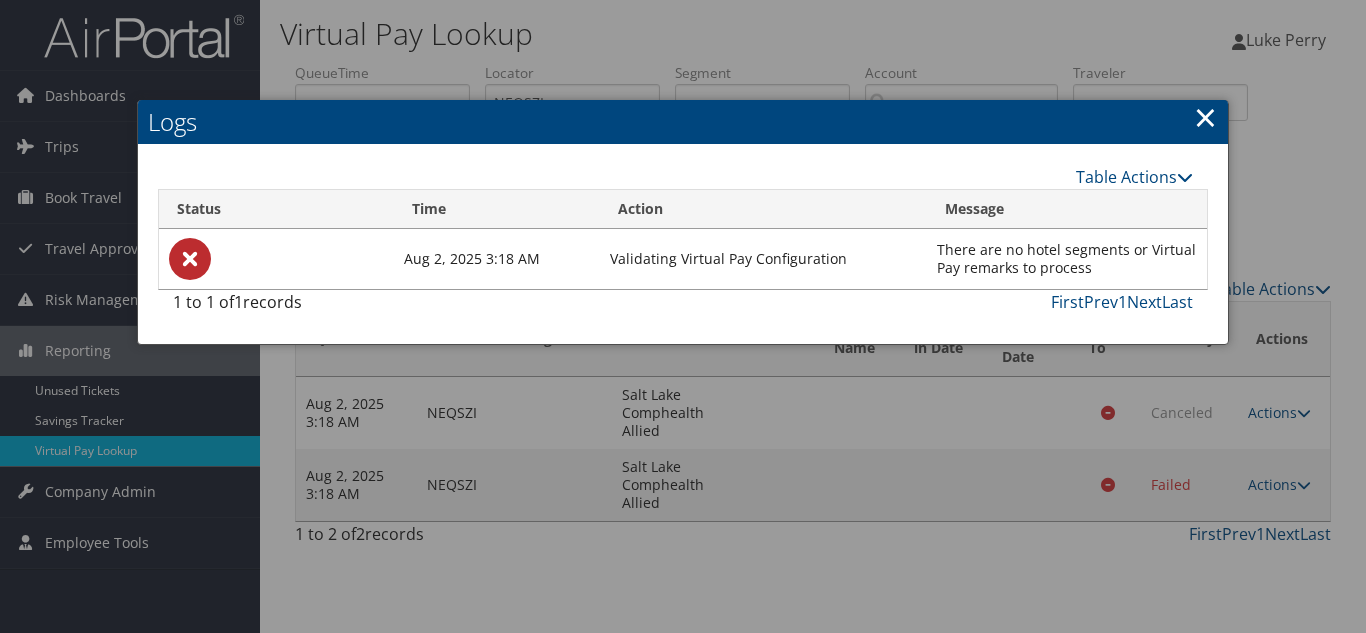 drag, startPoint x: 1203, startPoint y: 116, endPoint x: 1320, endPoint y: 275, distance: 197.4082 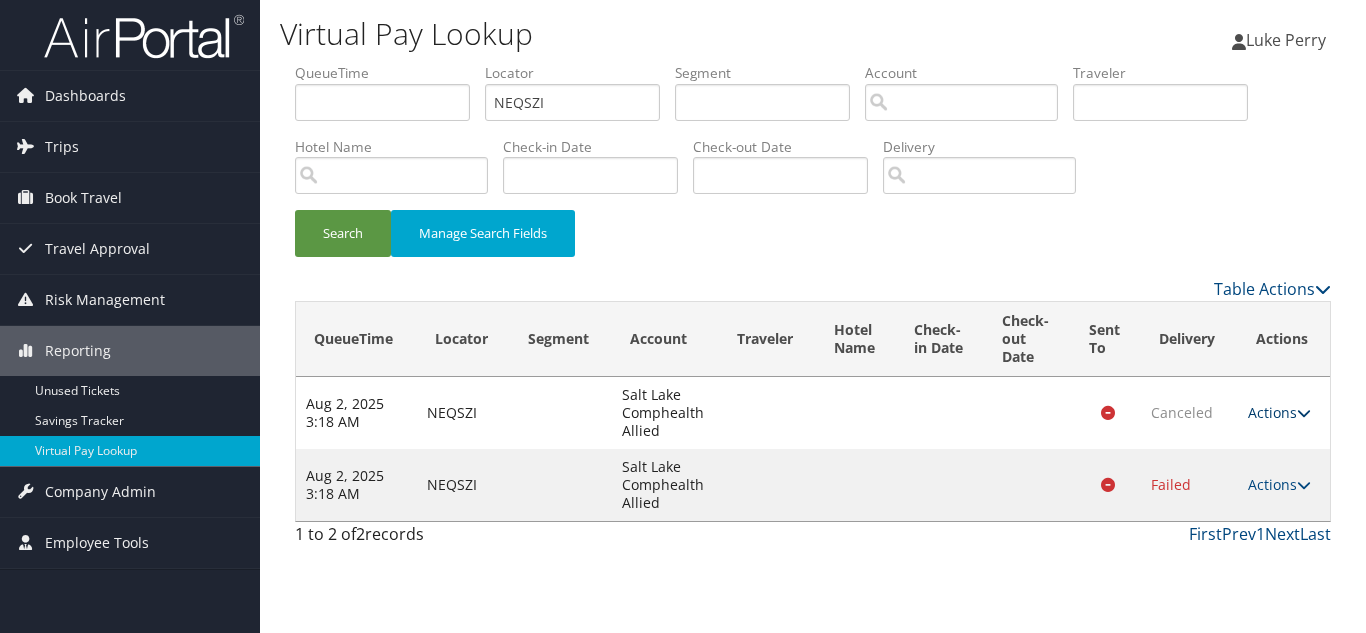 click at bounding box center (1304, 413) 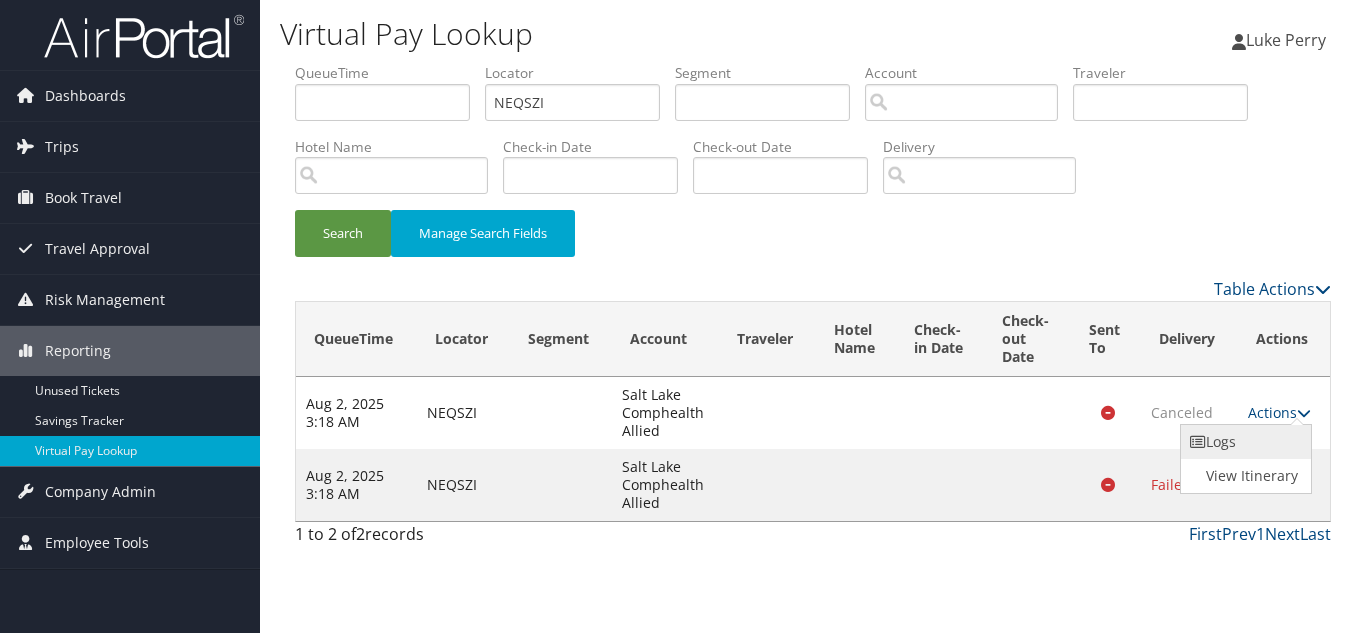 click on "Logs" at bounding box center (1244, 442) 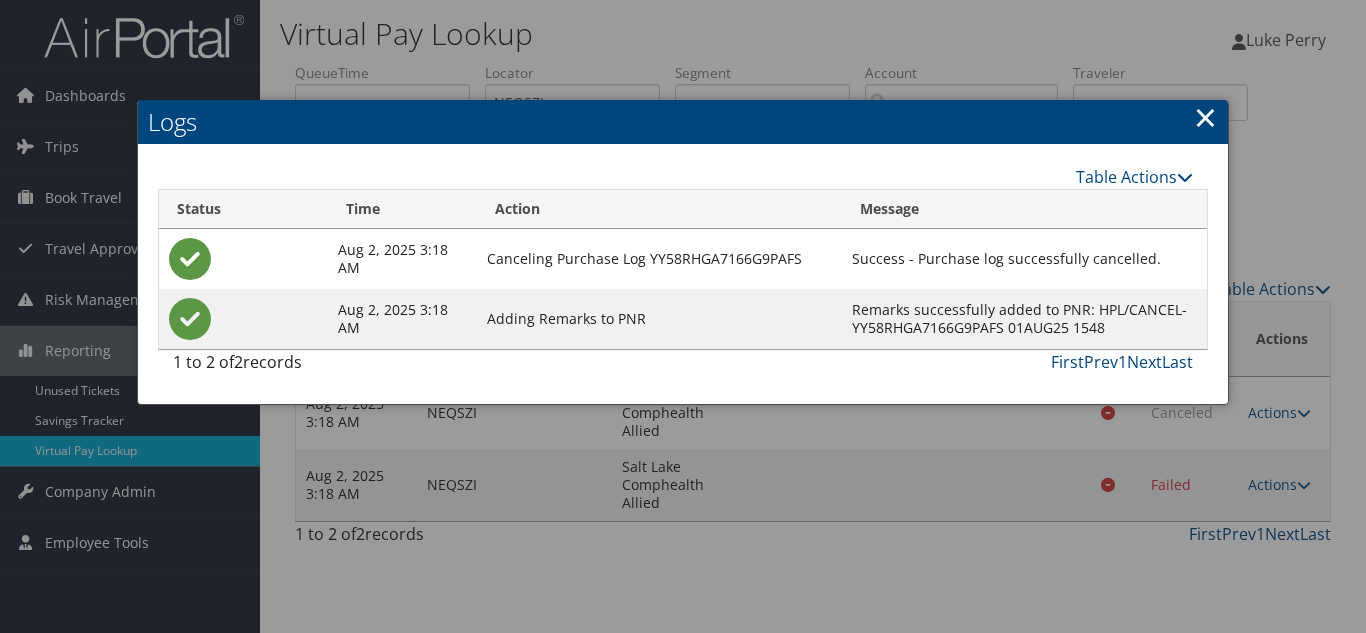 click on "×" at bounding box center [1205, 117] 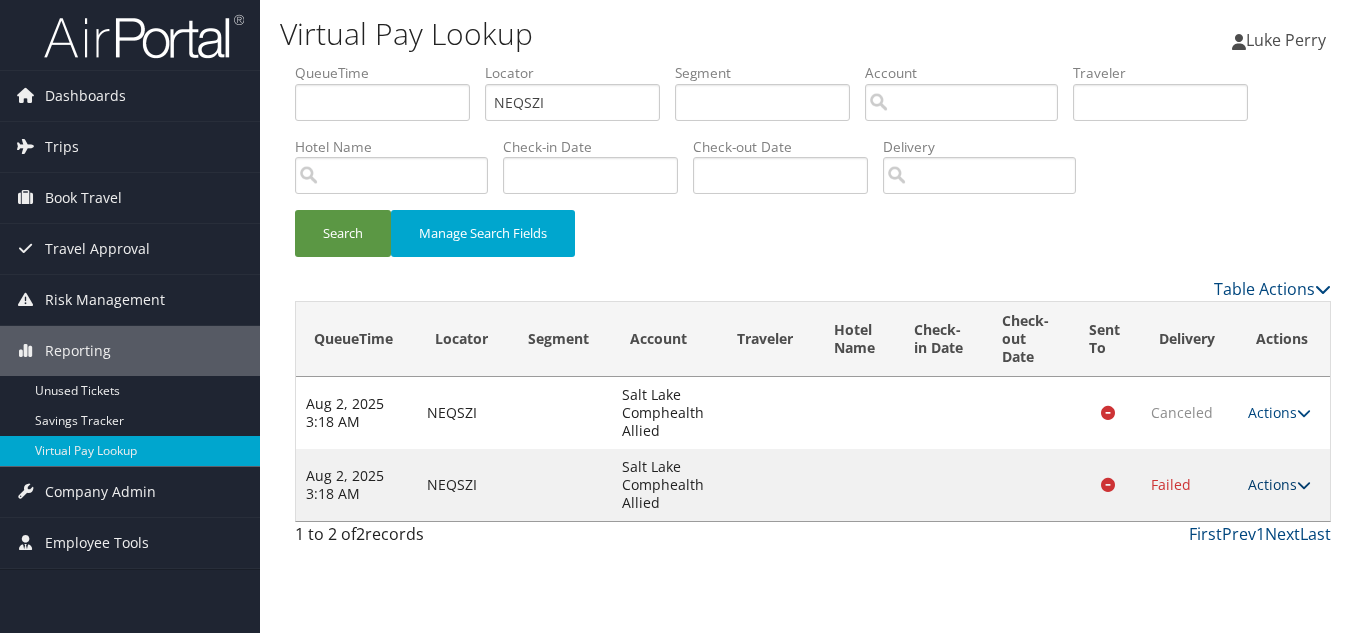 click at bounding box center (1304, 485) 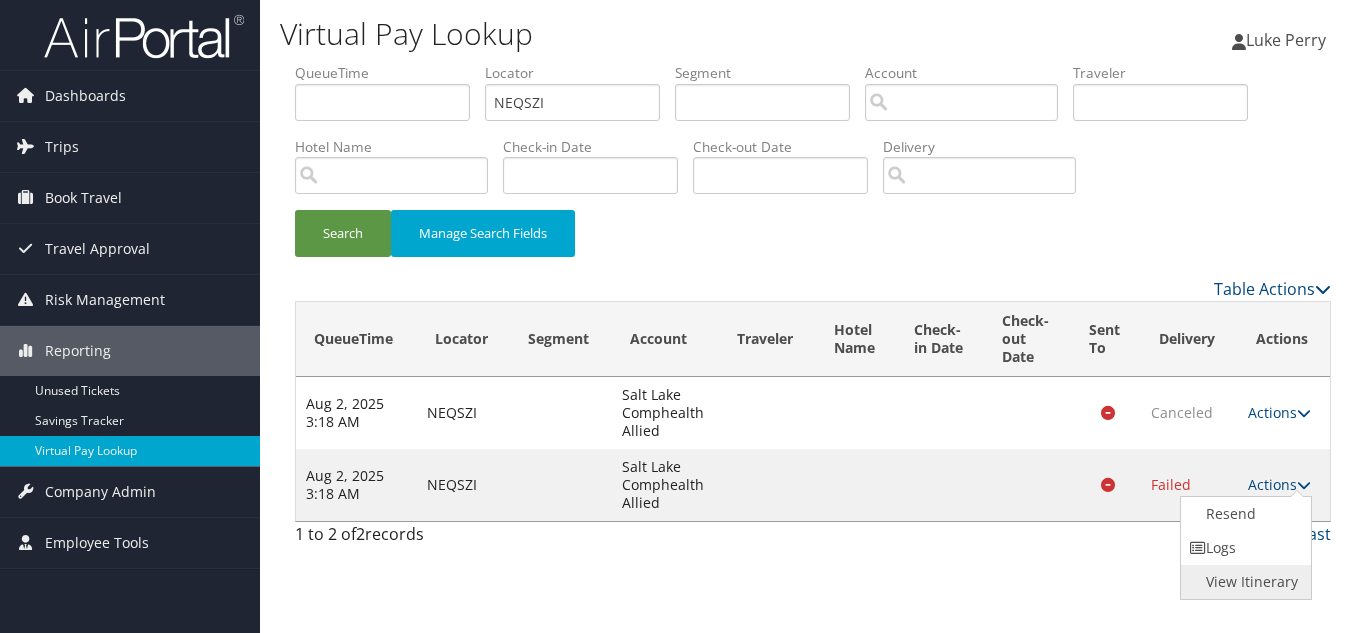 click on "View Itinerary" at bounding box center [1244, 582] 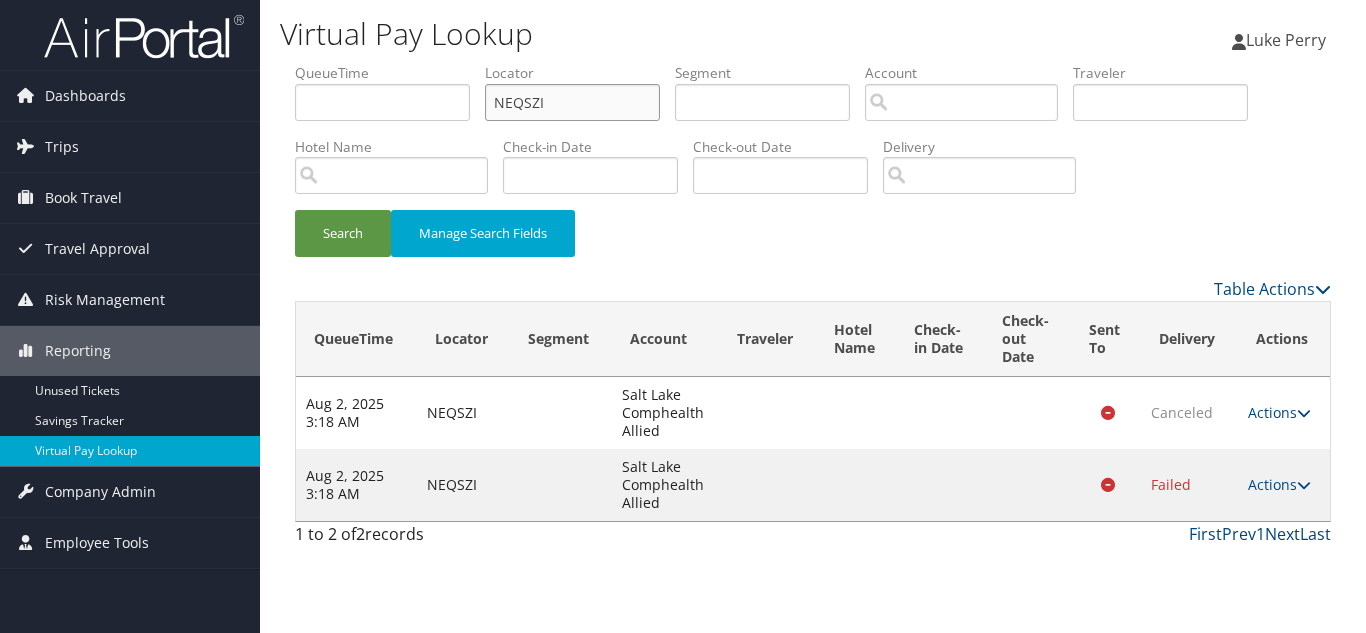 drag, startPoint x: 447, startPoint y: 98, endPoint x: 343, endPoint y: 97, distance: 104.00481 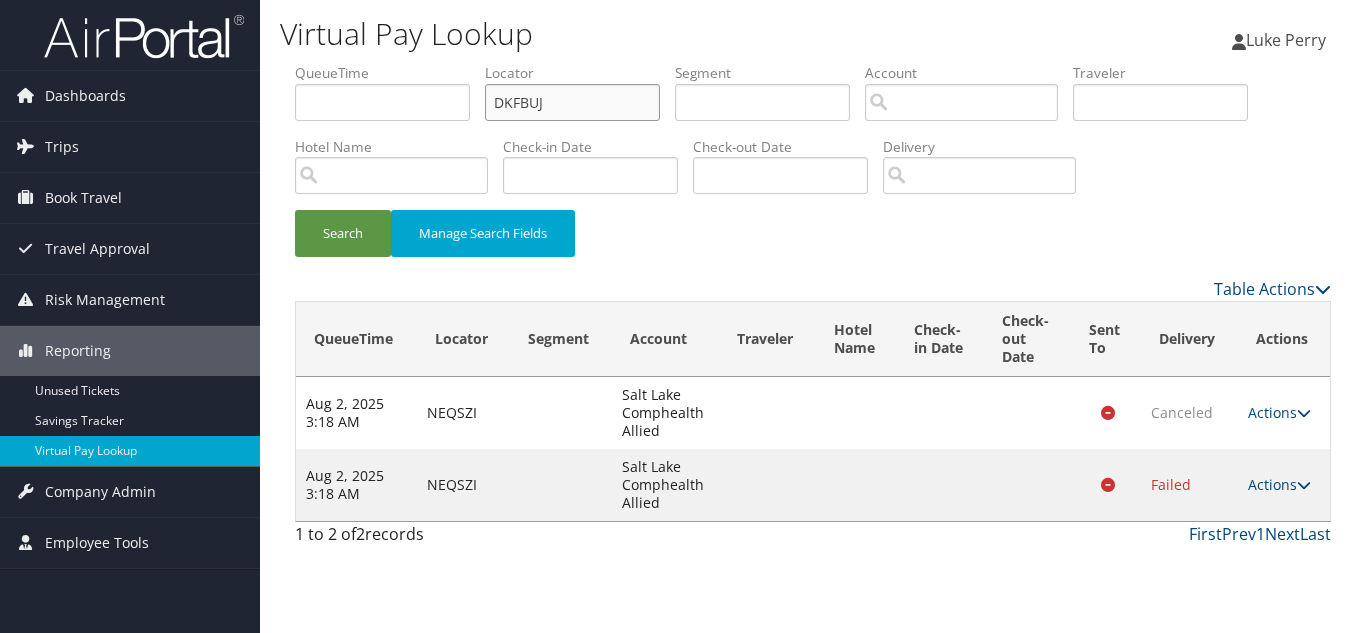 click on "Search" at bounding box center [343, 233] 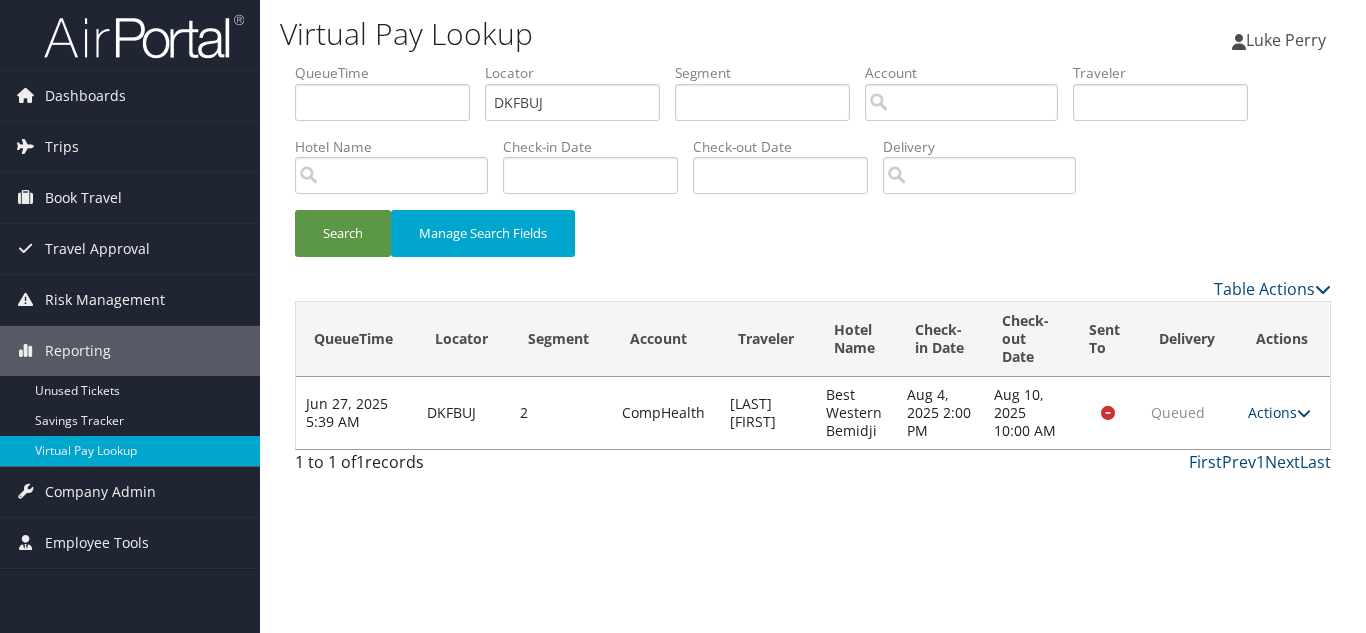 click at bounding box center [1304, 413] 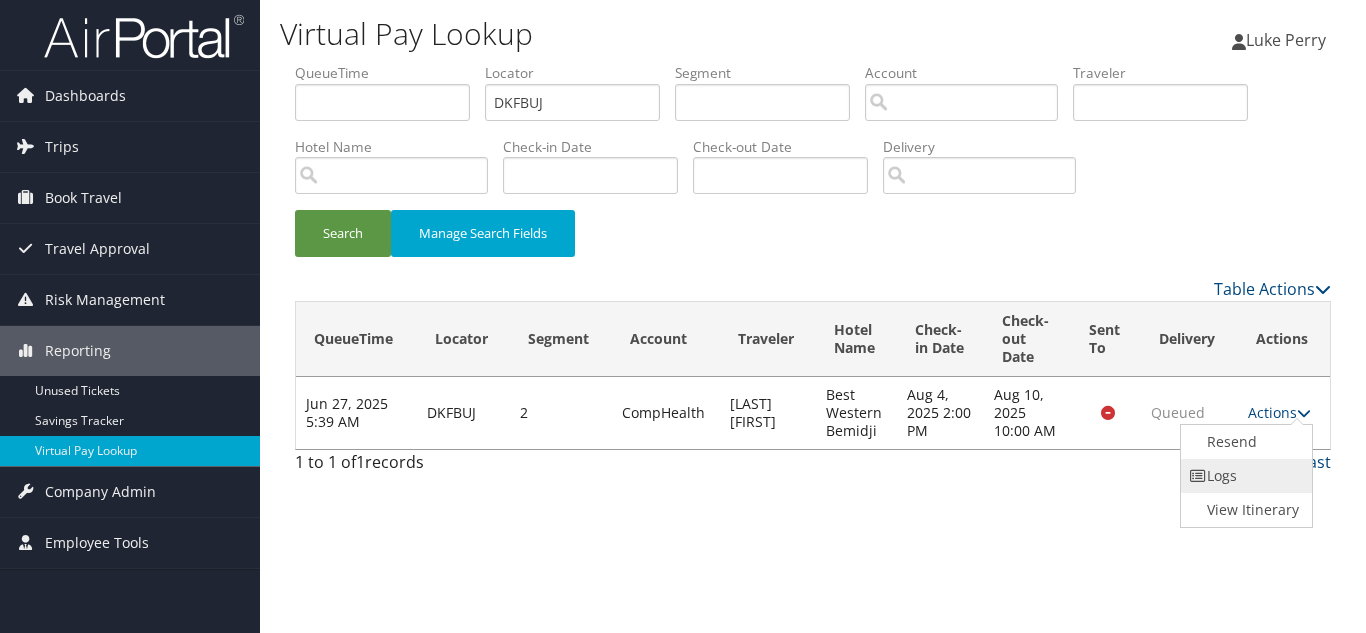 click on "Logs" at bounding box center [1244, 476] 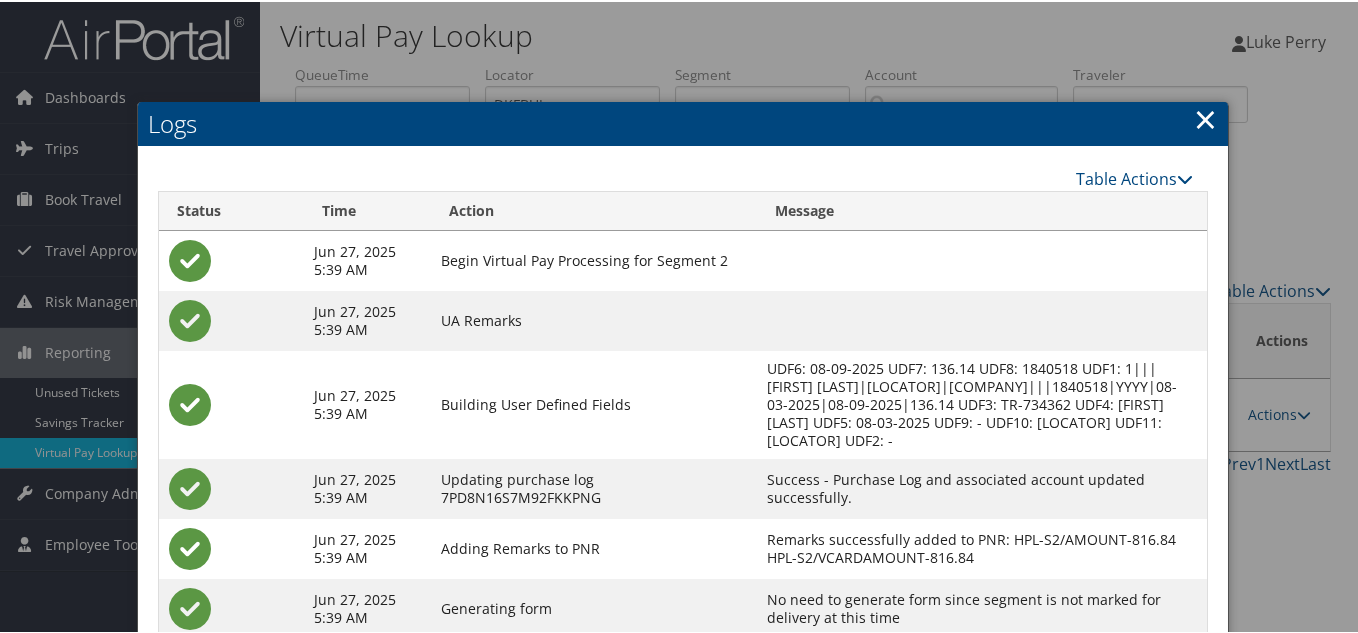 scroll, scrollTop: 60, scrollLeft: 0, axis: vertical 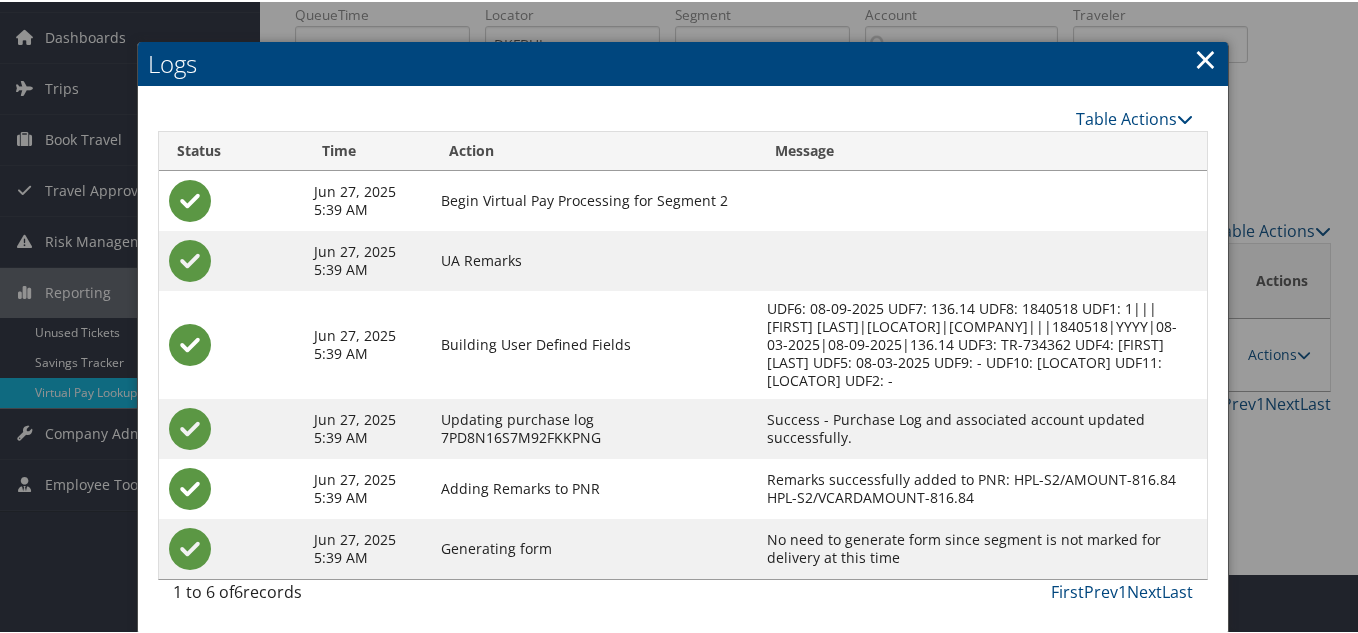 click on "×" at bounding box center [1205, 57] 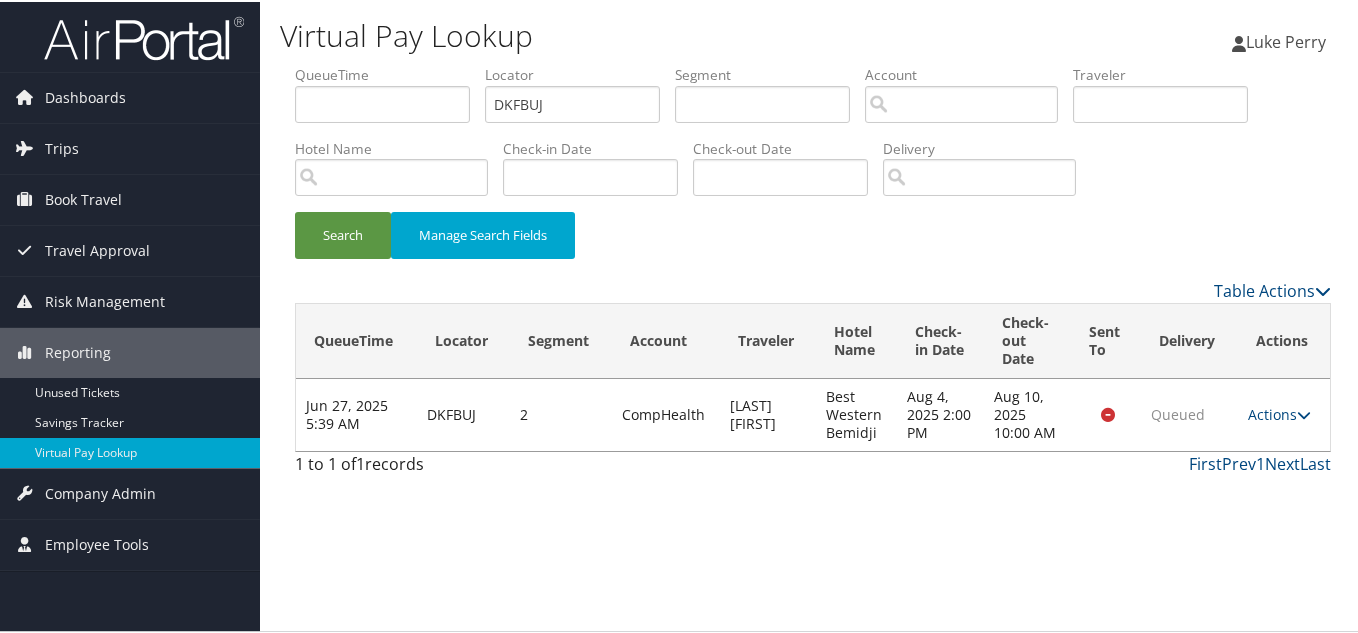 scroll, scrollTop: 0, scrollLeft: 0, axis: both 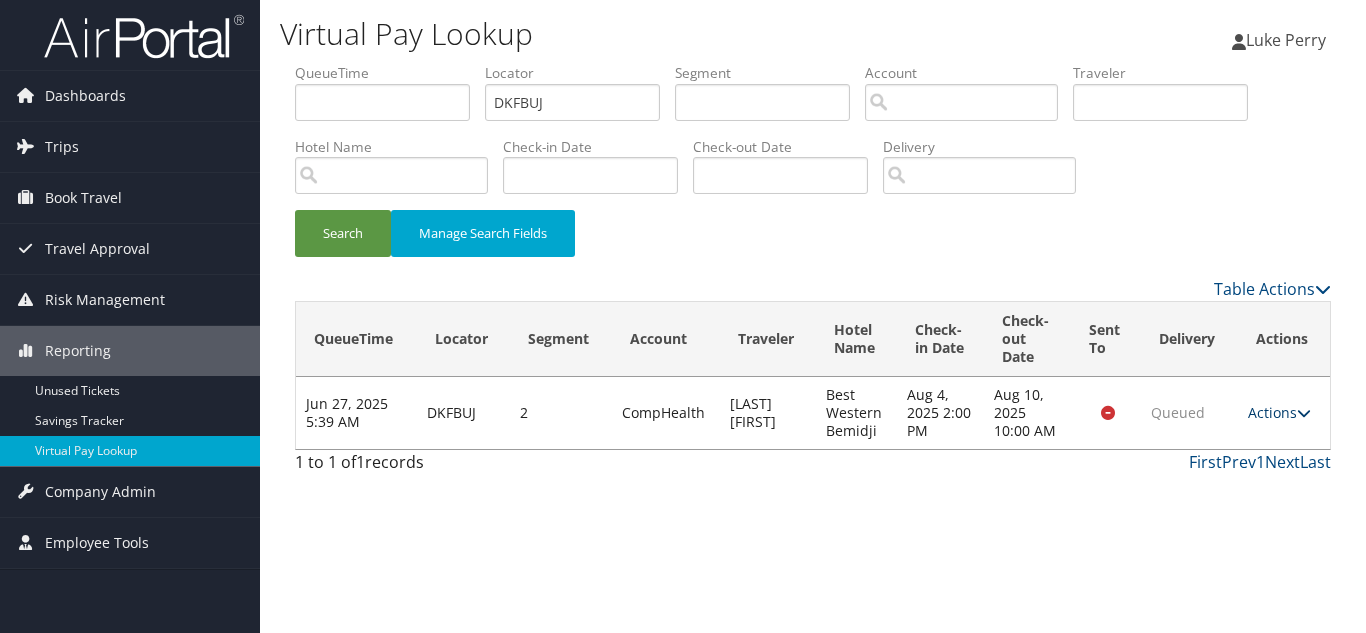 click at bounding box center (1304, 413) 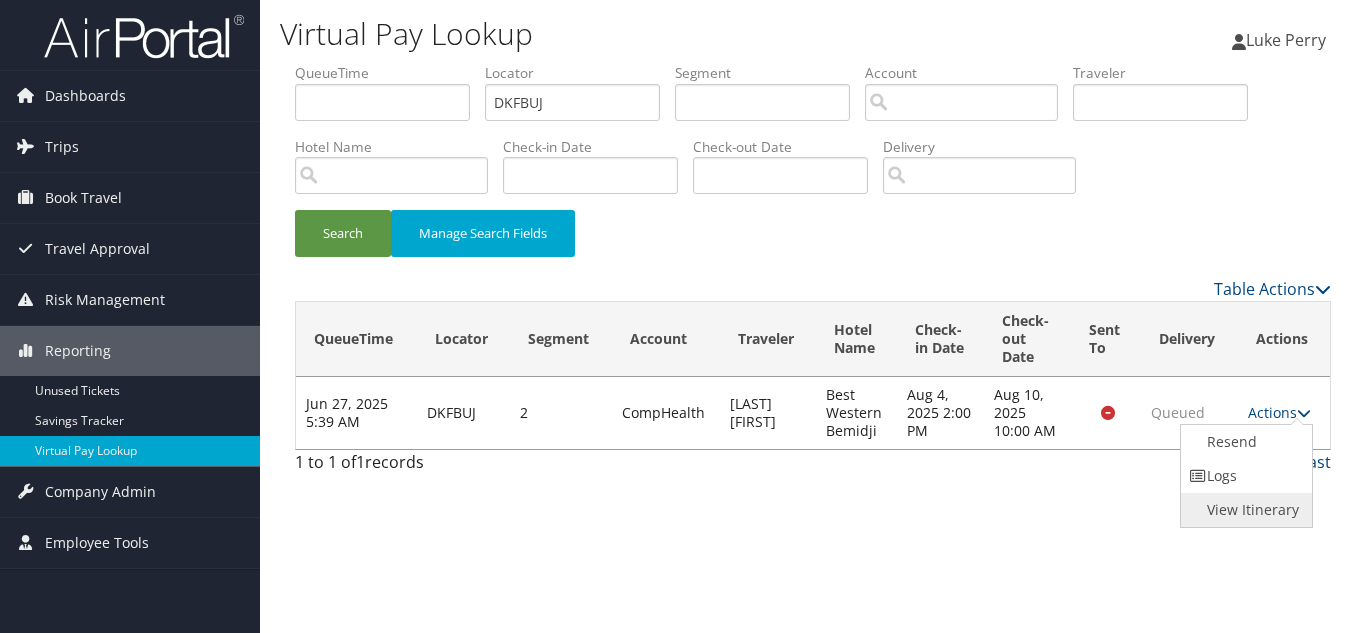 click on "View Itinerary" at bounding box center [1244, 510] 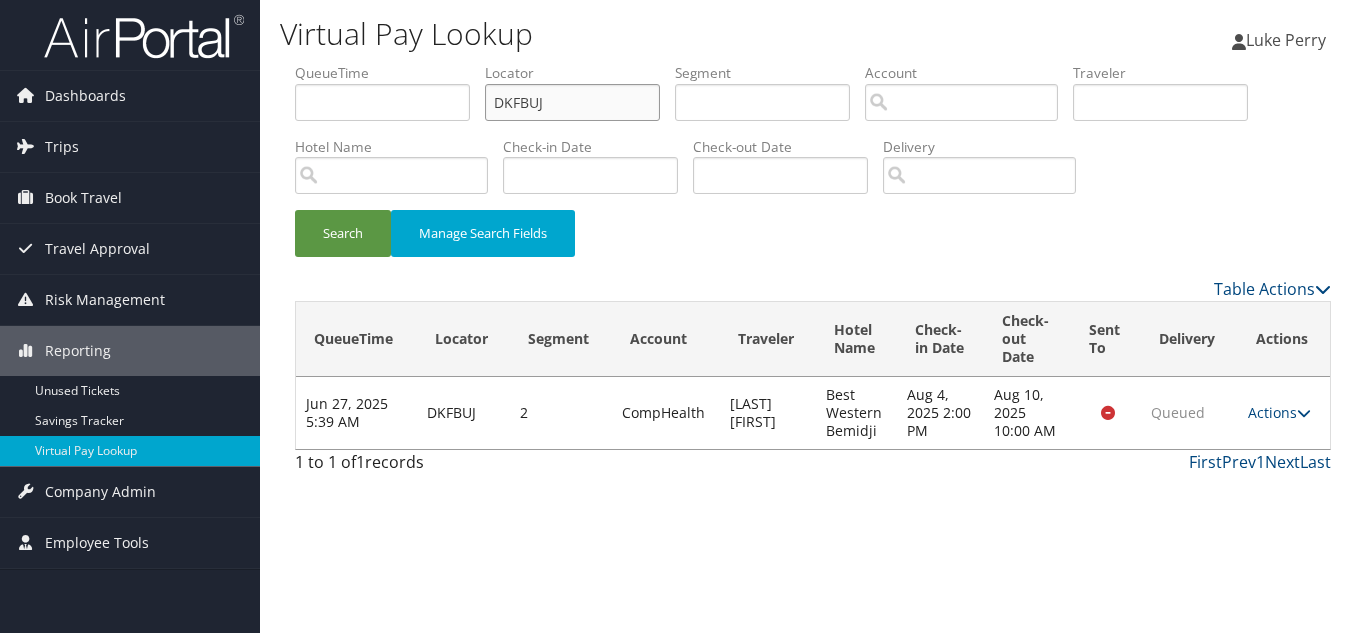 drag, startPoint x: 560, startPoint y: 97, endPoint x: 287, endPoint y: 97, distance: 273 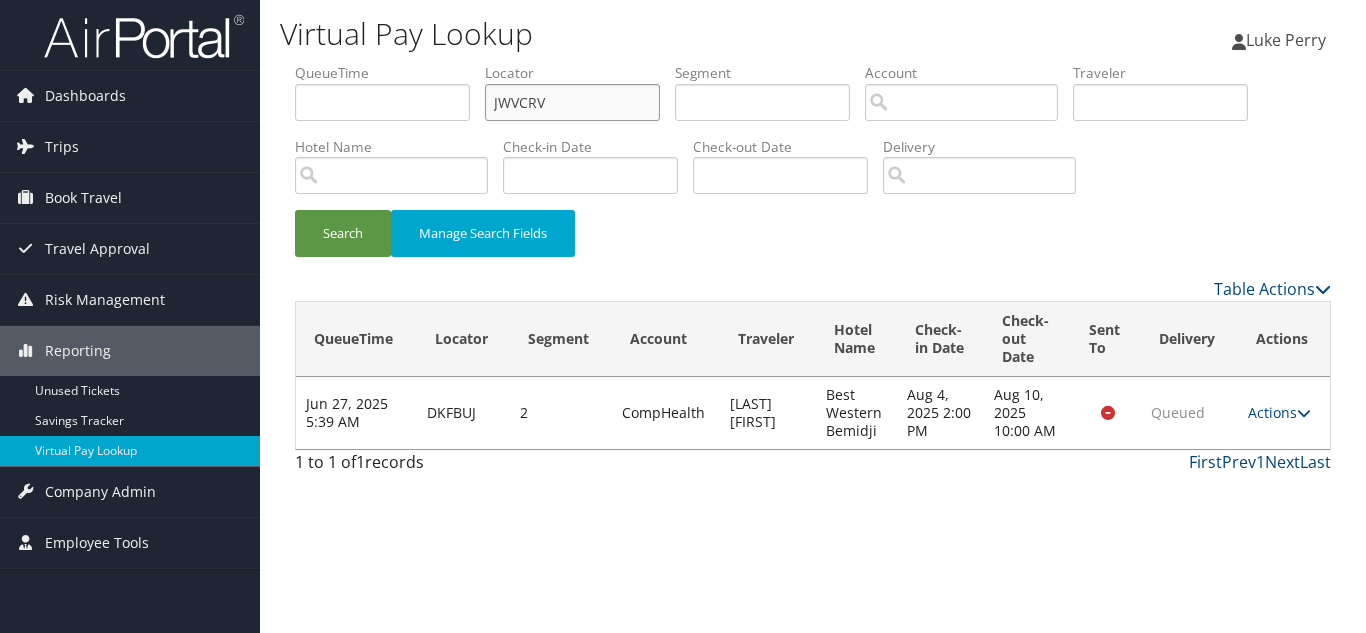type on "JWVCRV" 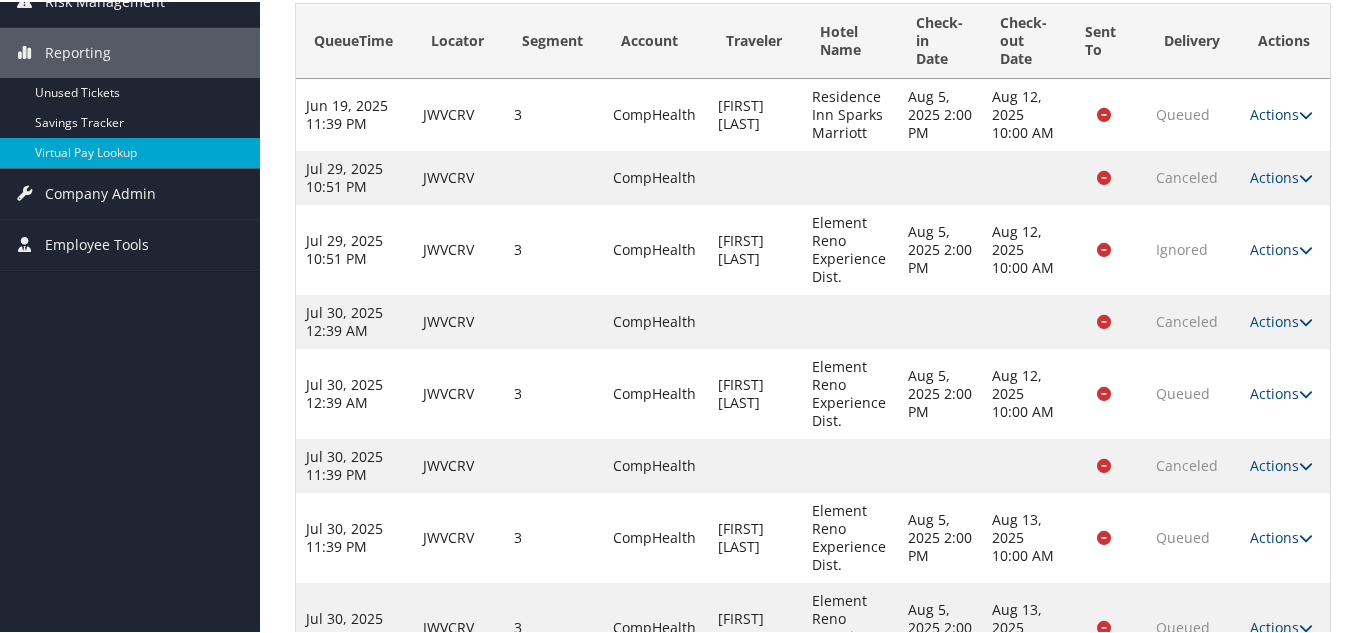 scroll, scrollTop: 463, scrollLeft: 0, axis: vertical 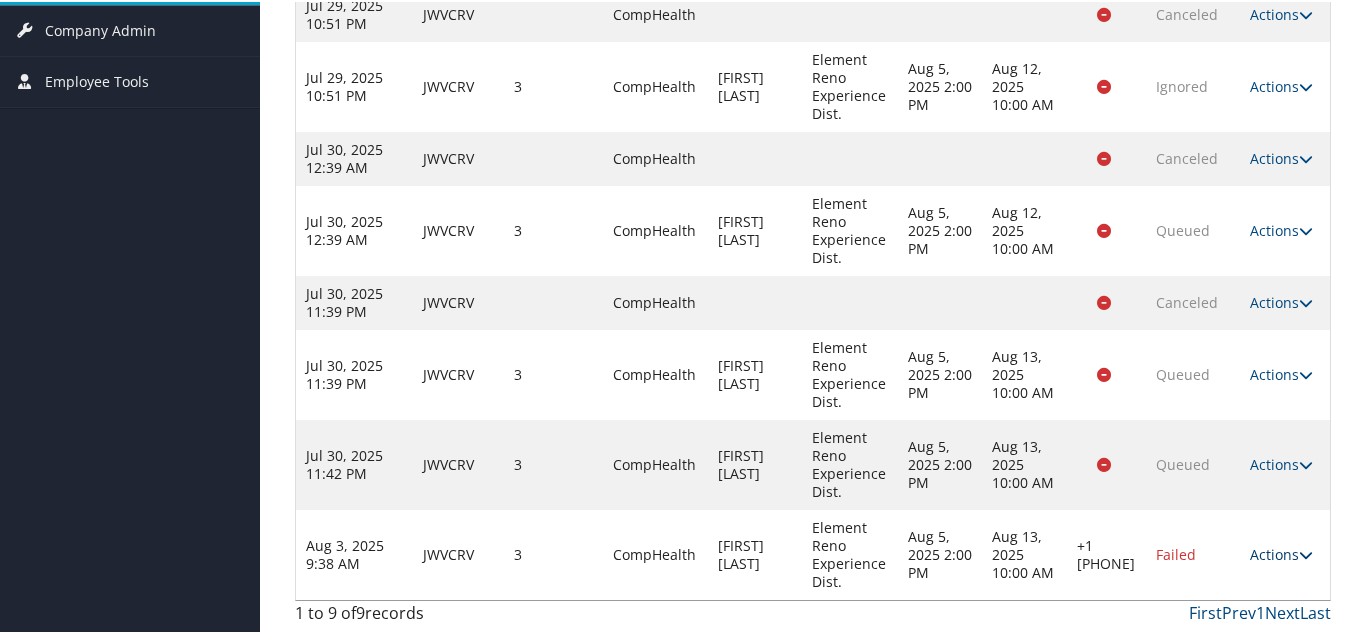 click at bounding box center (1306, 553) 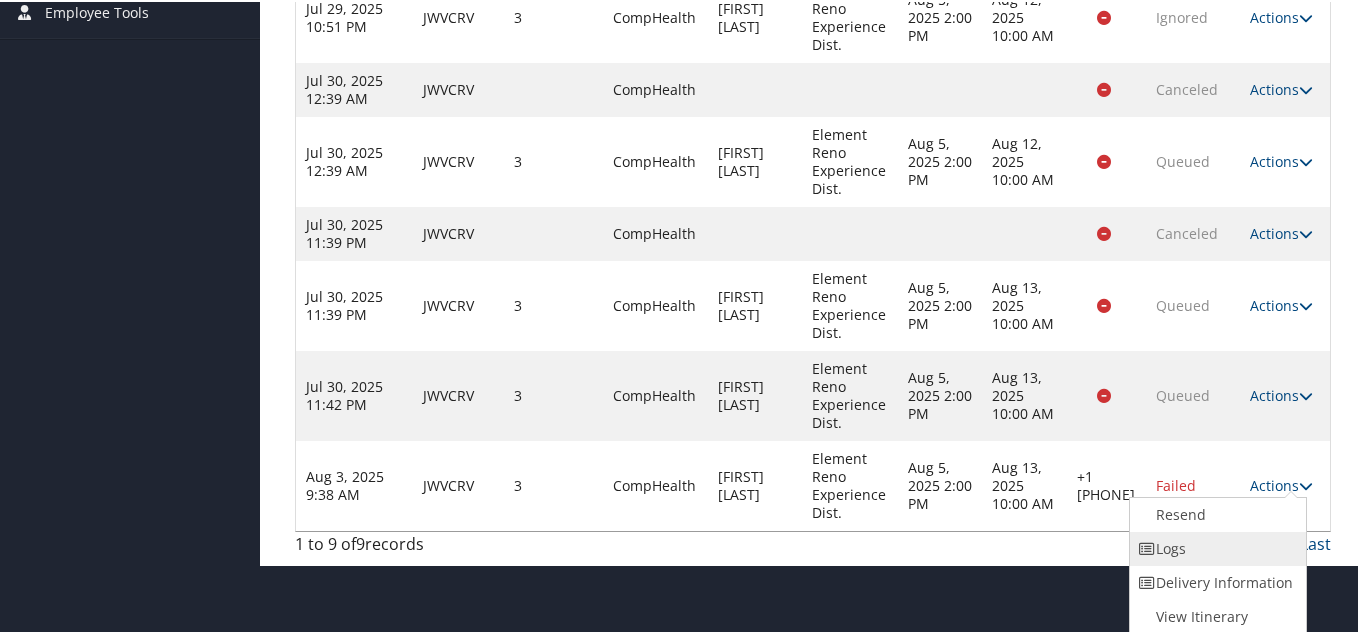 click on "Logs" at bounding box center [1215, 547] 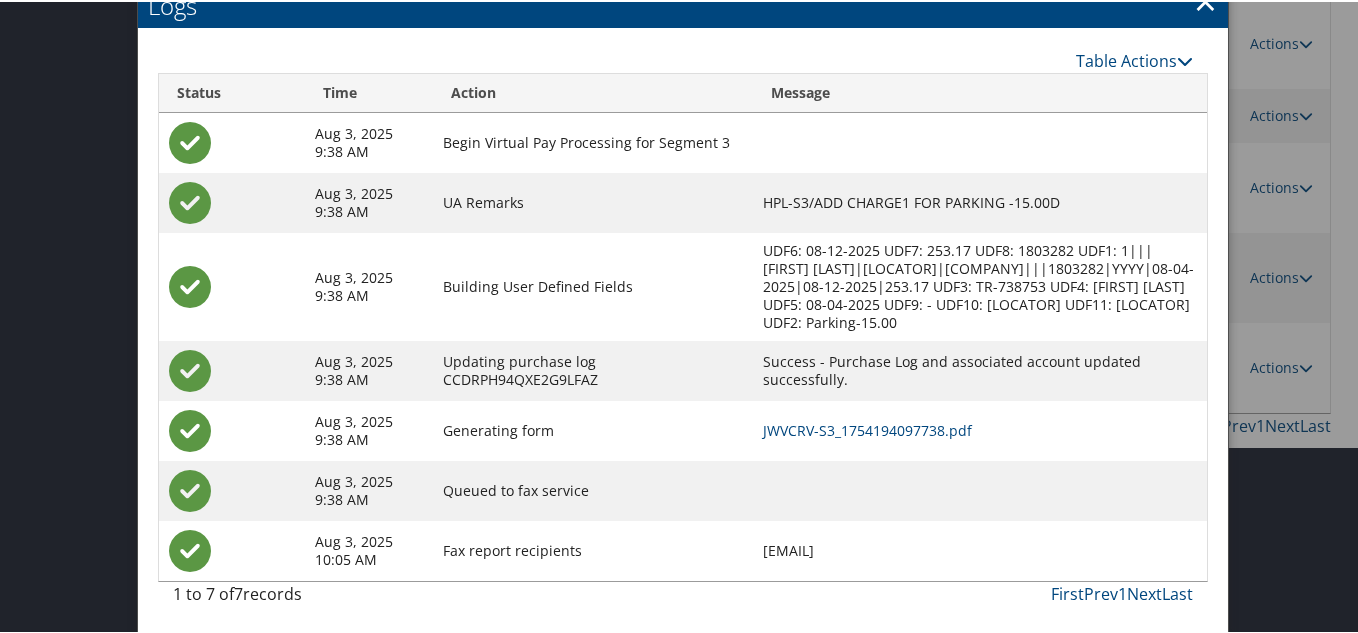 scroll, scrollTop: 652, scrollLeft: 0, axis: vertical 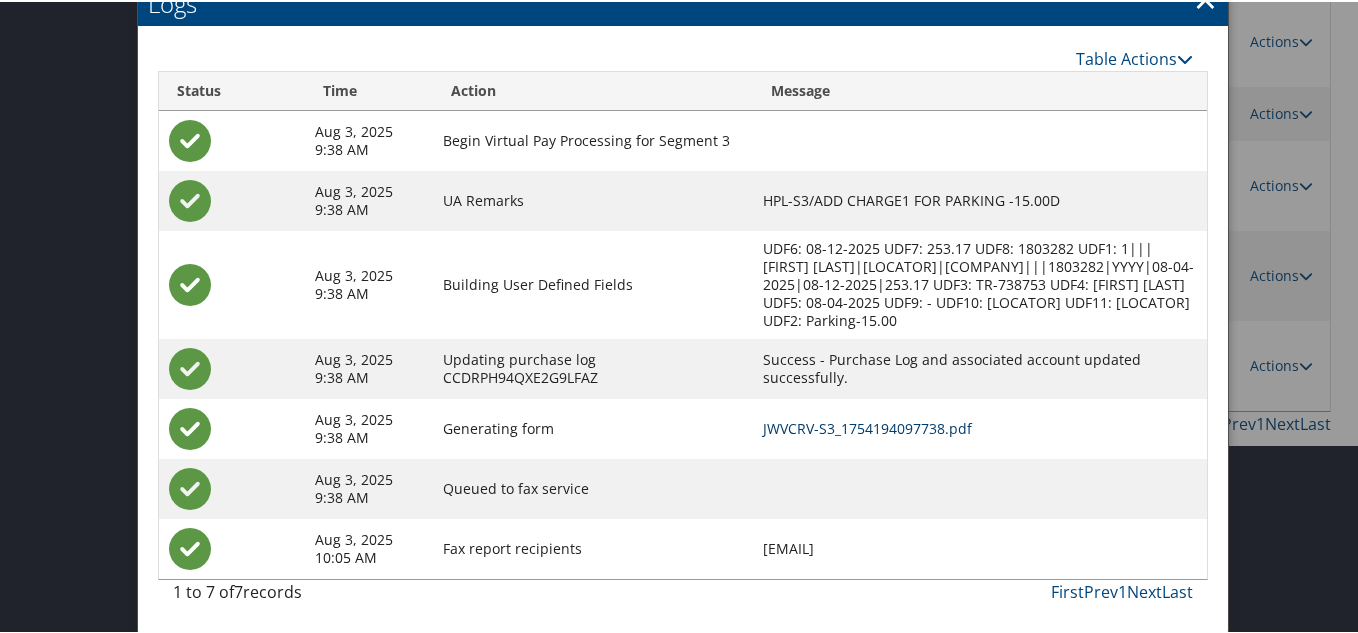 click on "JWVCRV-S3_1754194097738.pdf" at bounding box center (867, 426) 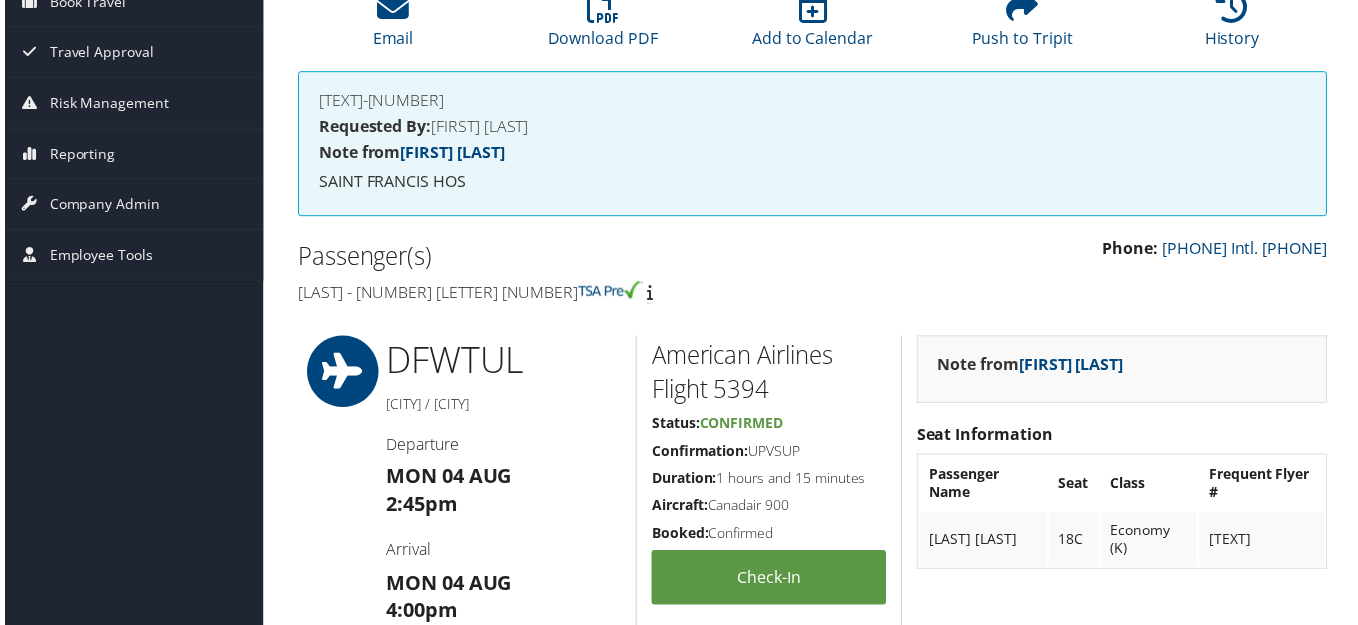 scroll, scrollTop: 0, scrollLeft: 0, axis: both 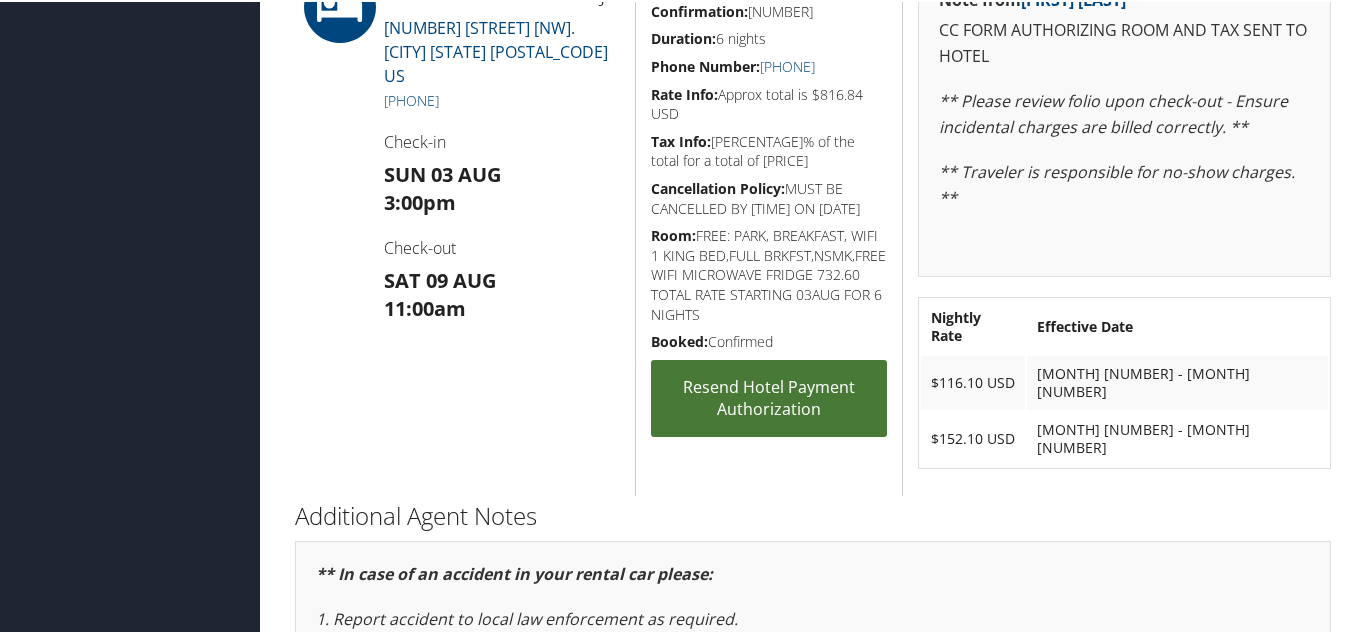 click on "Resend Hotel Payment Authorization" at bounding box center (769, 396) 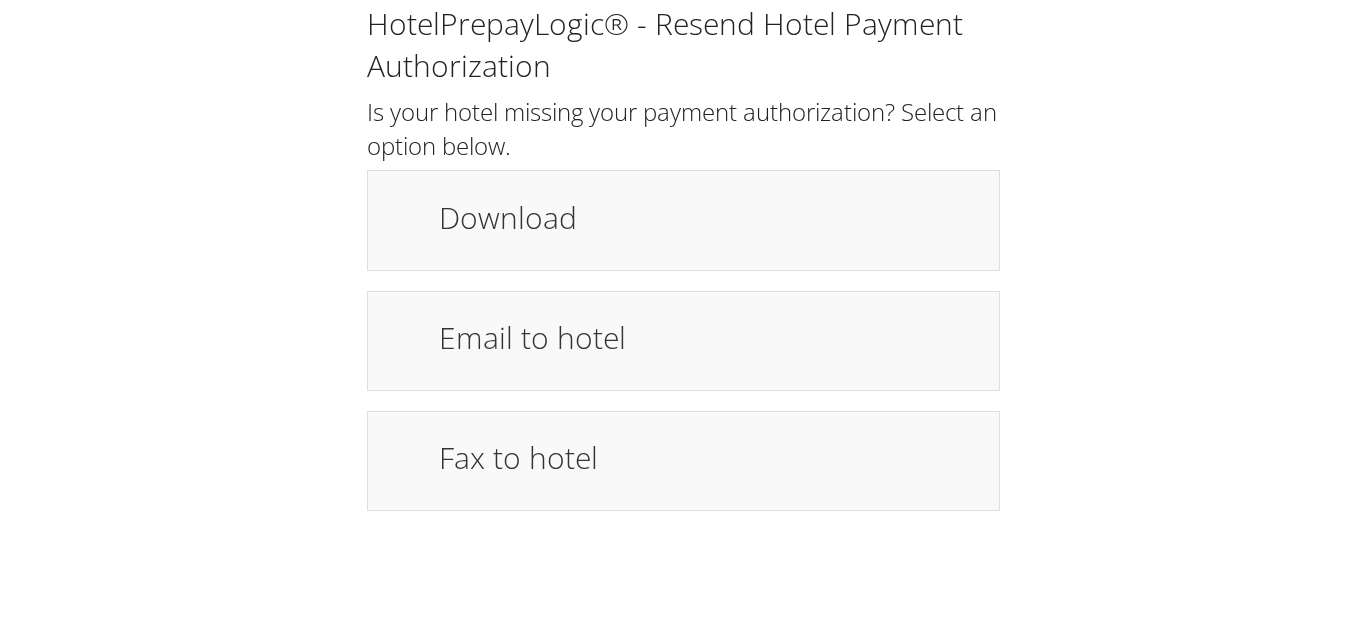 scroll, scrollTop: 0, scrollLeft: 0, axis: both 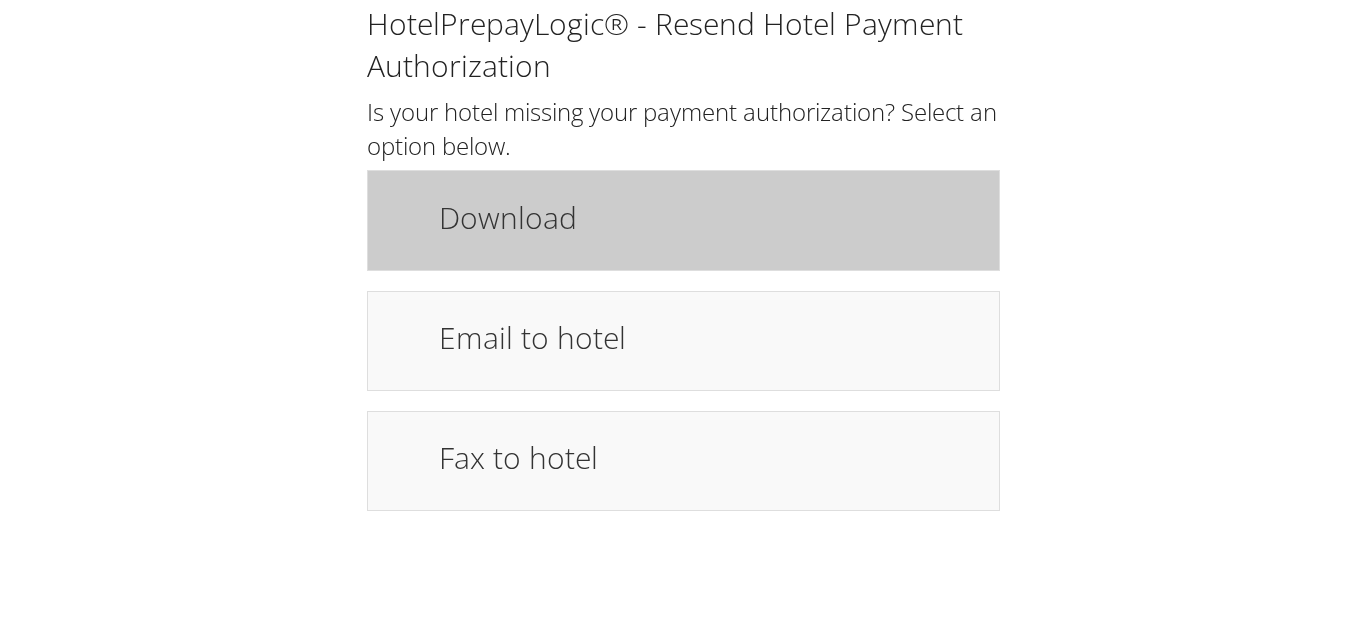 click on "Download" at bounding box center (708, 217) 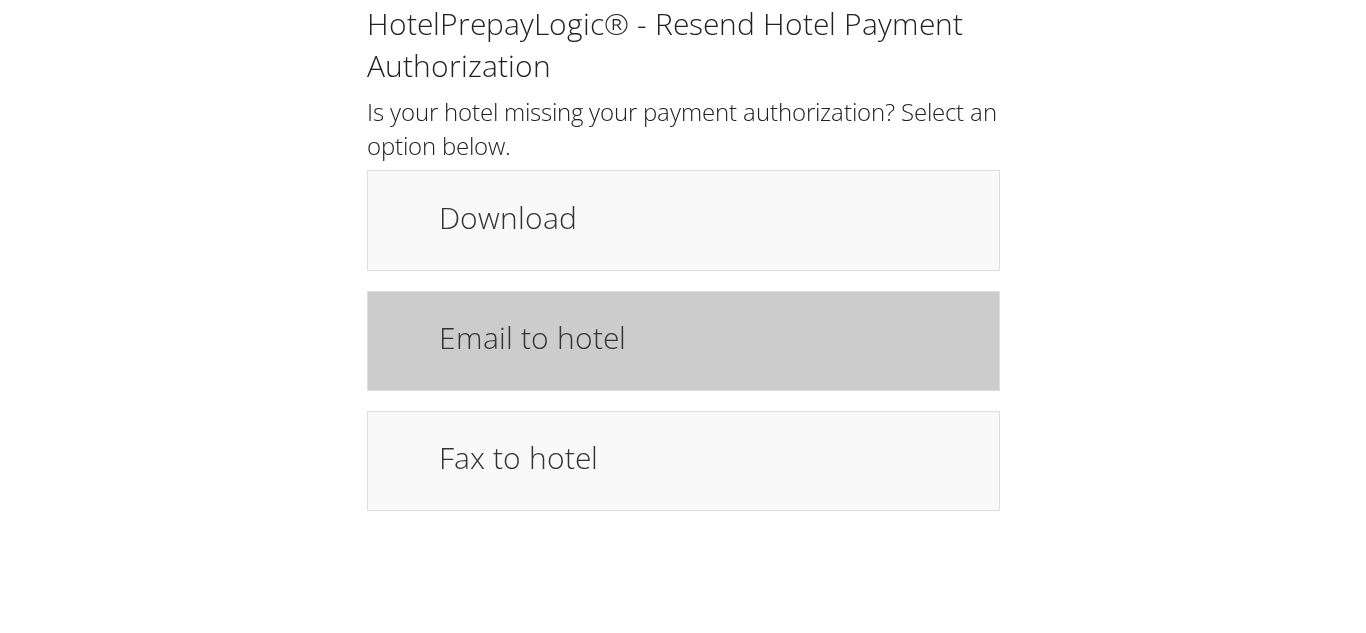 click on "Email to hotel" at bounding box center [708, 337] 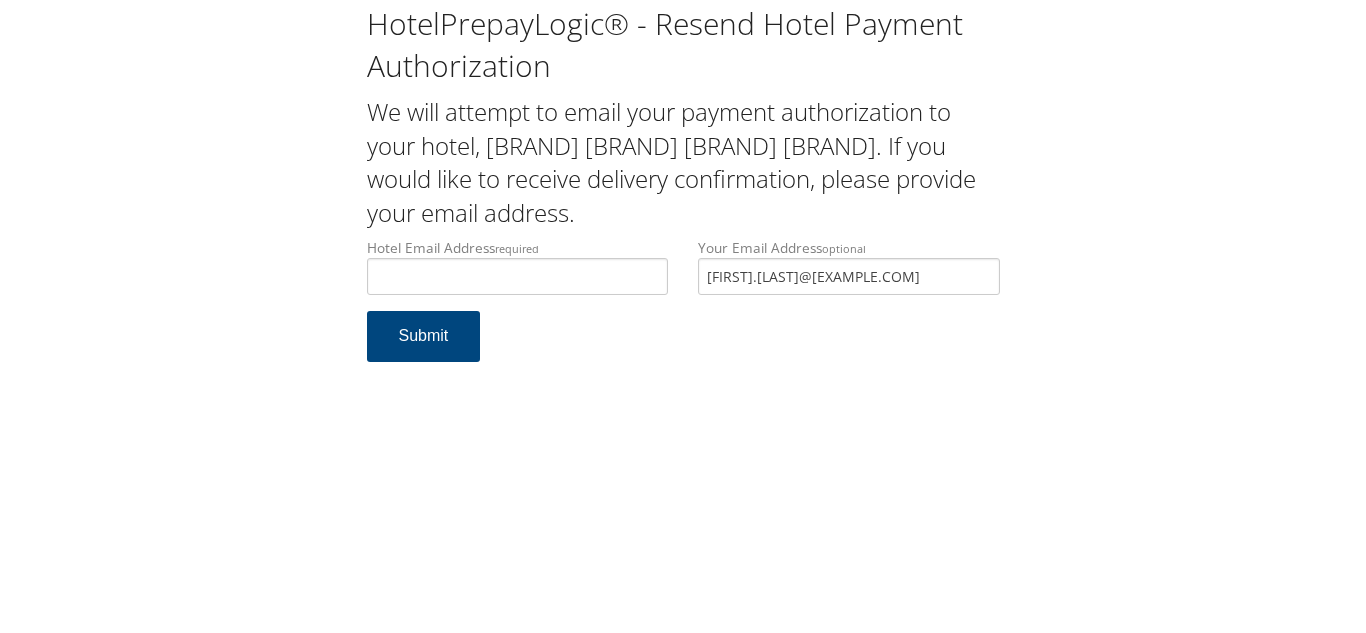 scroll, scrollTop: 0, scrollLeft: 0, axis: both 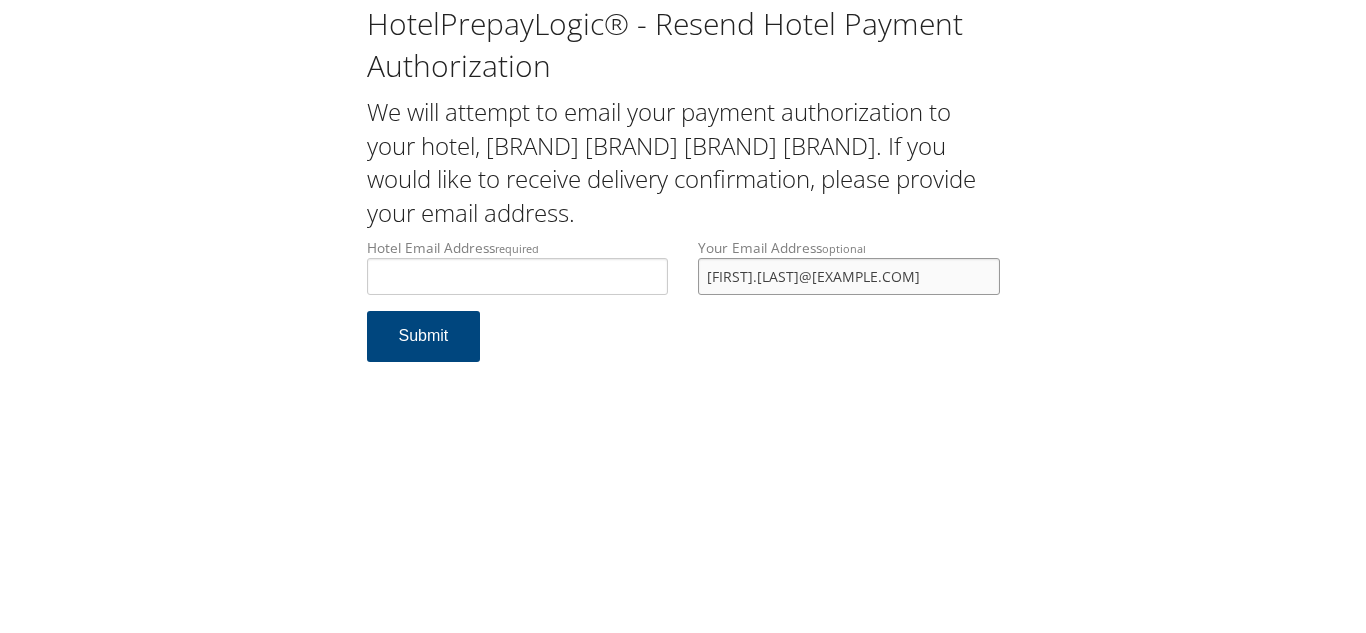 drag, startPoint x: 917, startPoint y: 279, endPoint x: 564, endPoint y: 291, distance: 353.20392 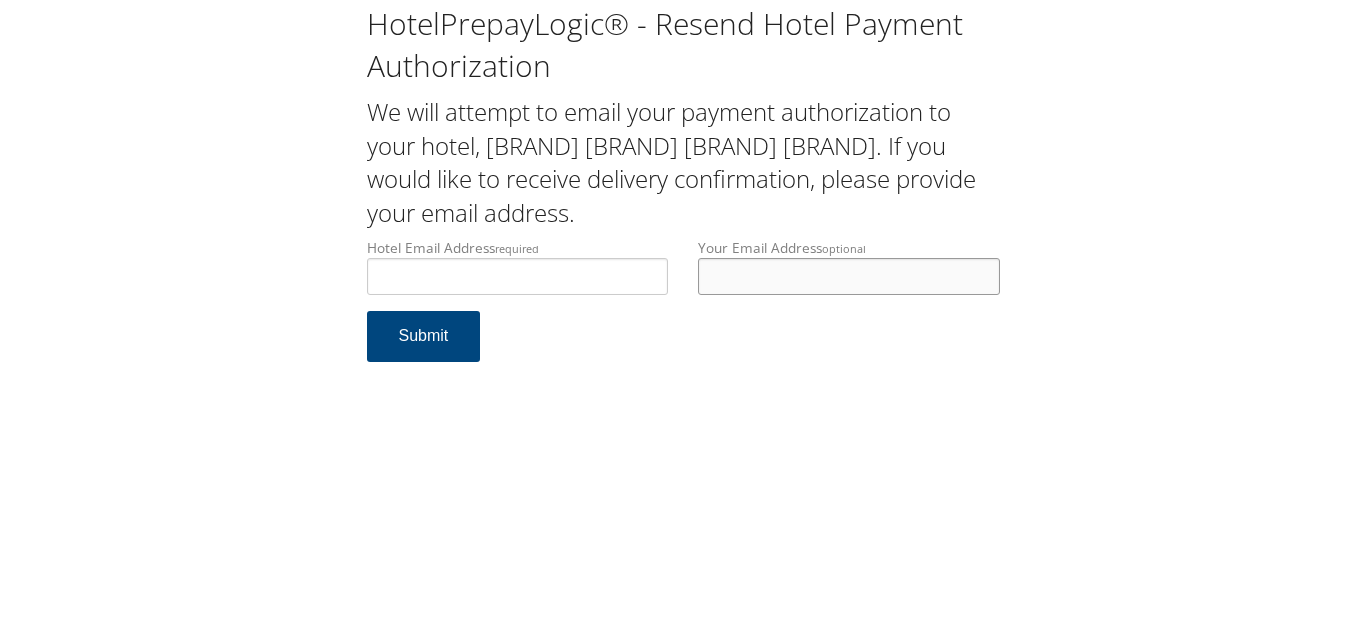 type 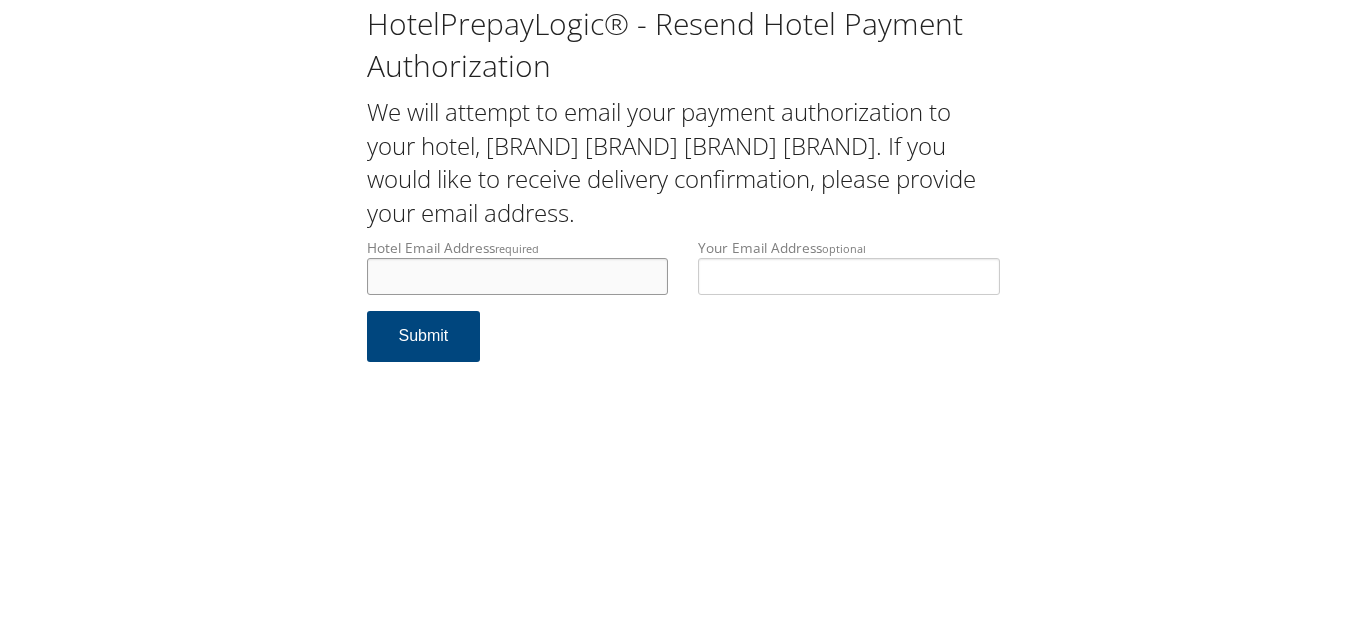 click on "Hotel Email Address  required" at bounding box center [518, 276] 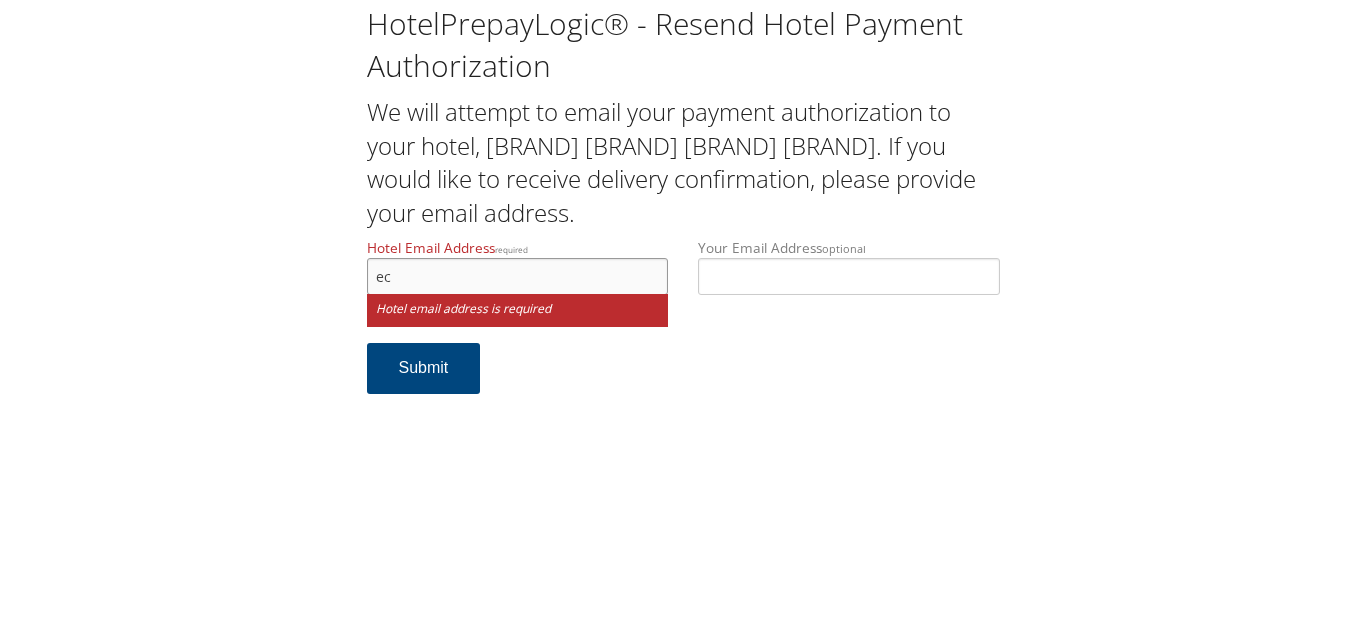 click on "ec" at bounding box center [518, 276] 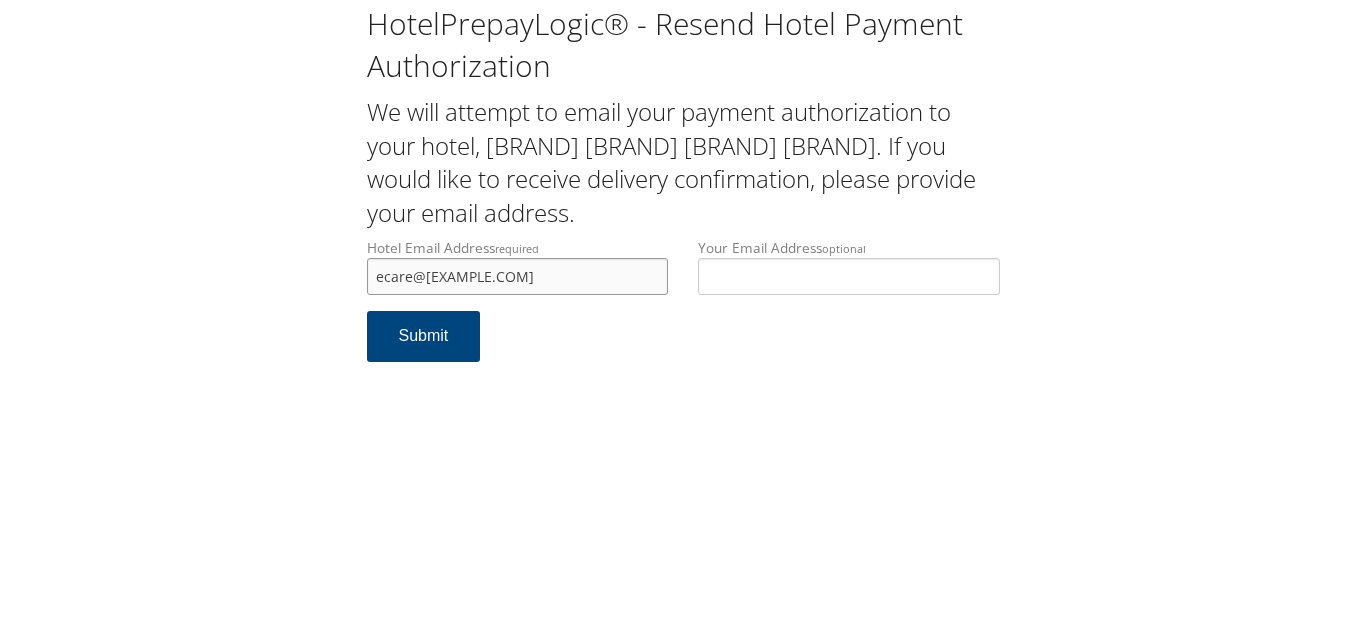 click on "ecare@chghealthcare.com" at bounding box center [518, 276] 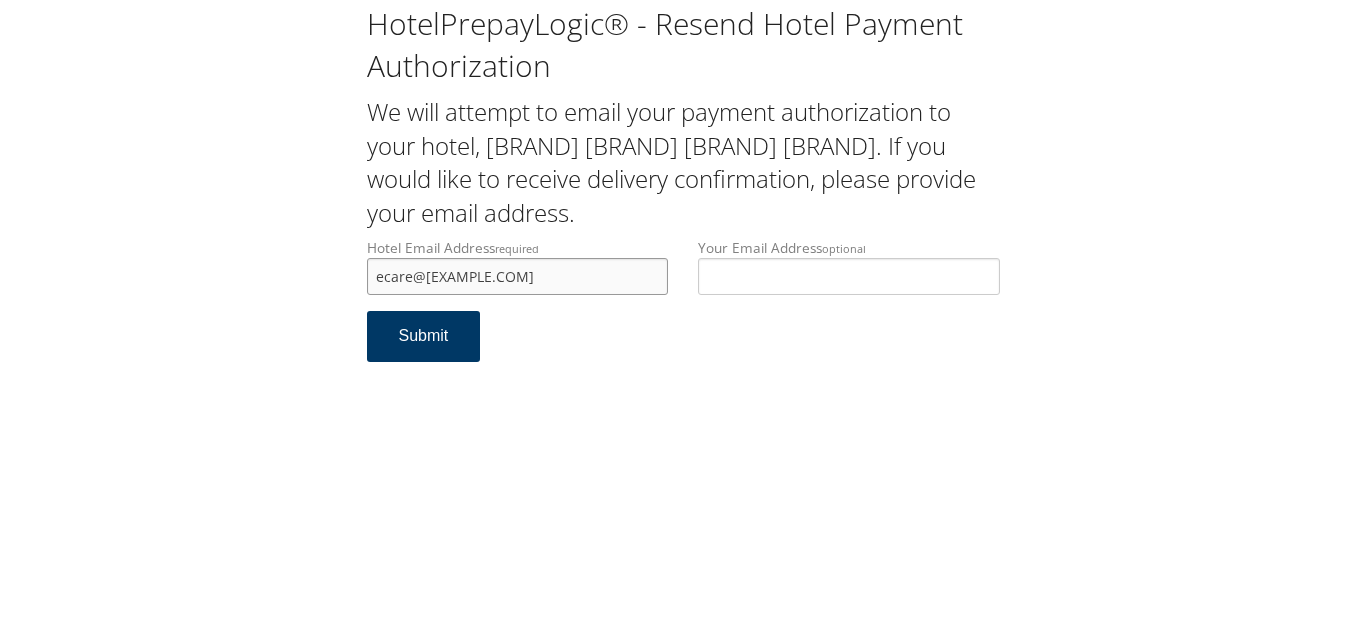 type on "ecare@chghealthcare.com" 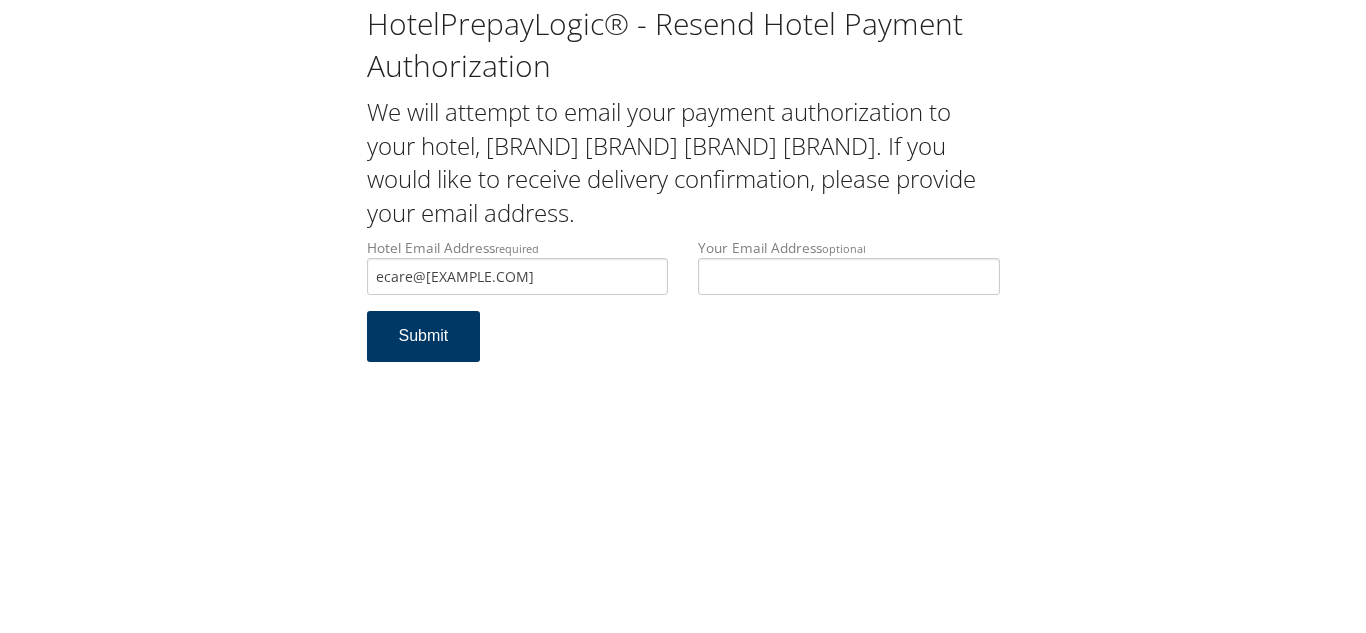 click on "Submit" at bounding box center (424, 336) 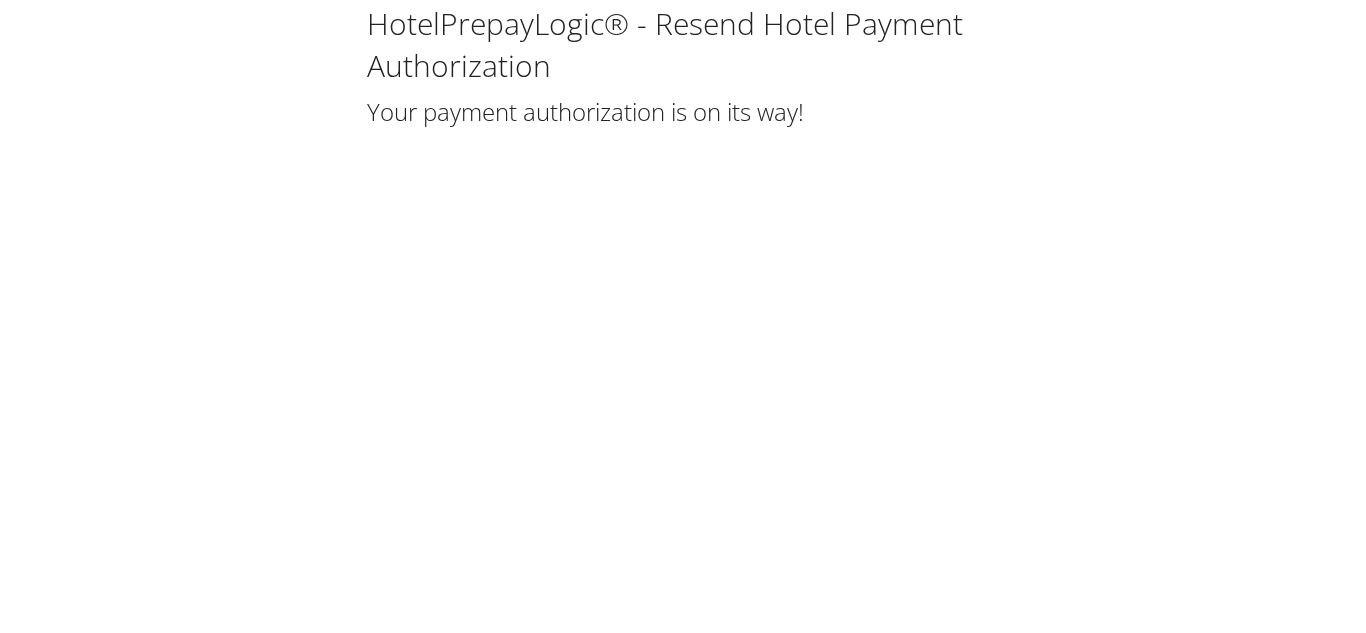 scroll, scrollTop: 0, scrollLeft: 0, axis: both 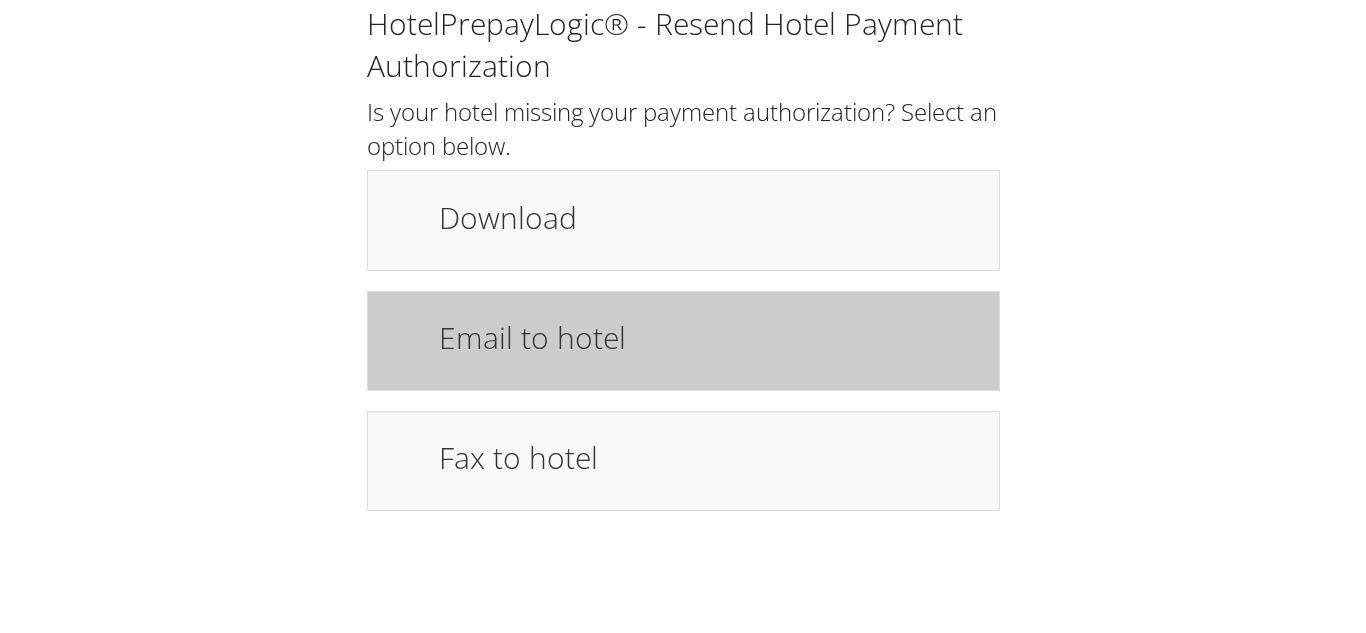 click on "Email to hotel" at bounding box center (708, 337) 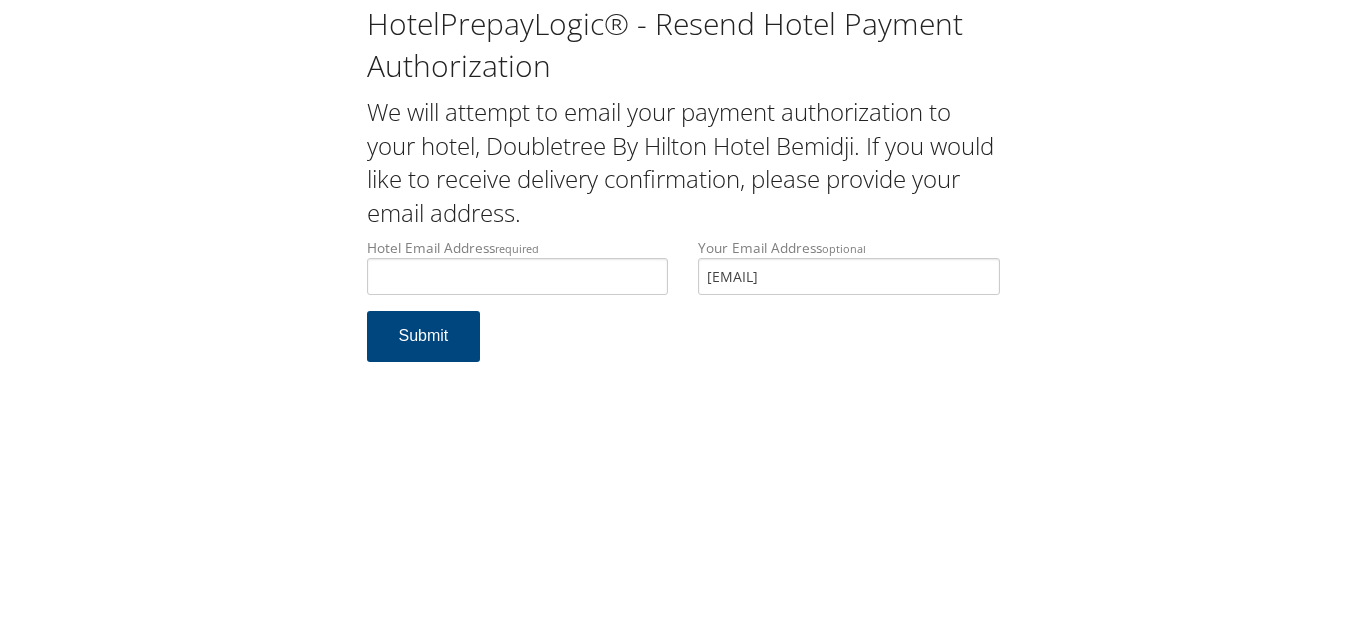scroll, scrollTop: 0, scrollLeft: 0, axis: both 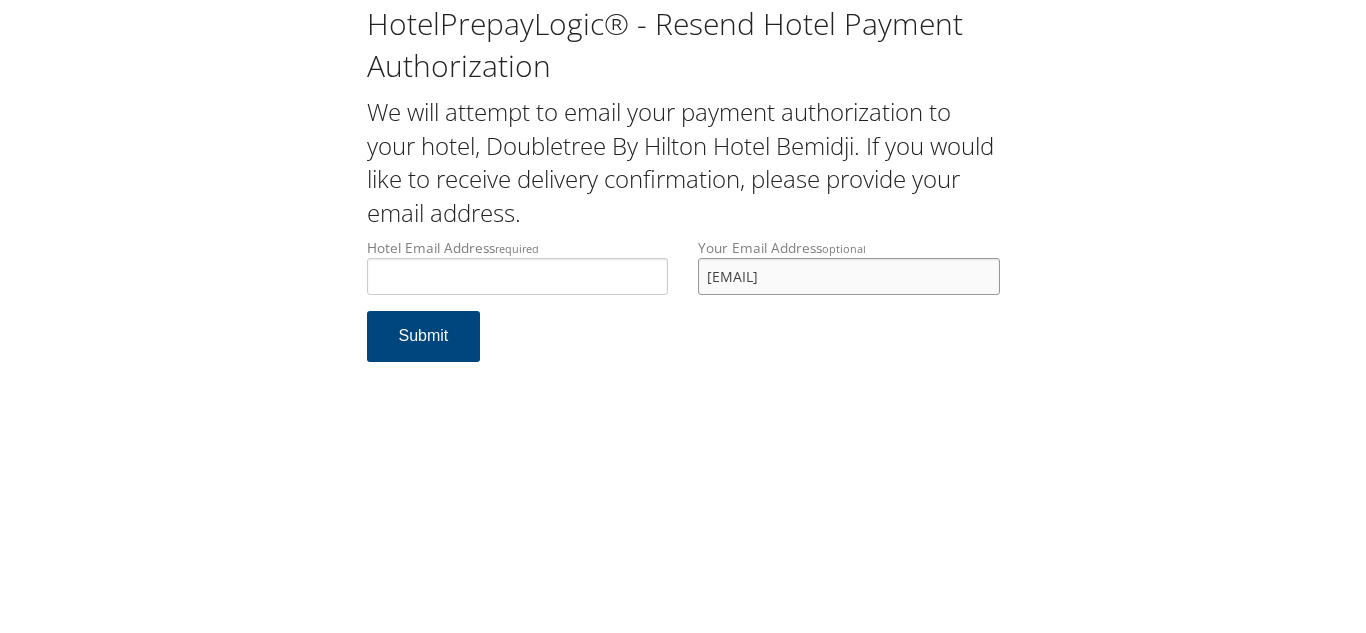 drag, startPoint x: 843, startPoint y: 282, endPoint x: 395, endPoint y: 240, distance: 449.96445 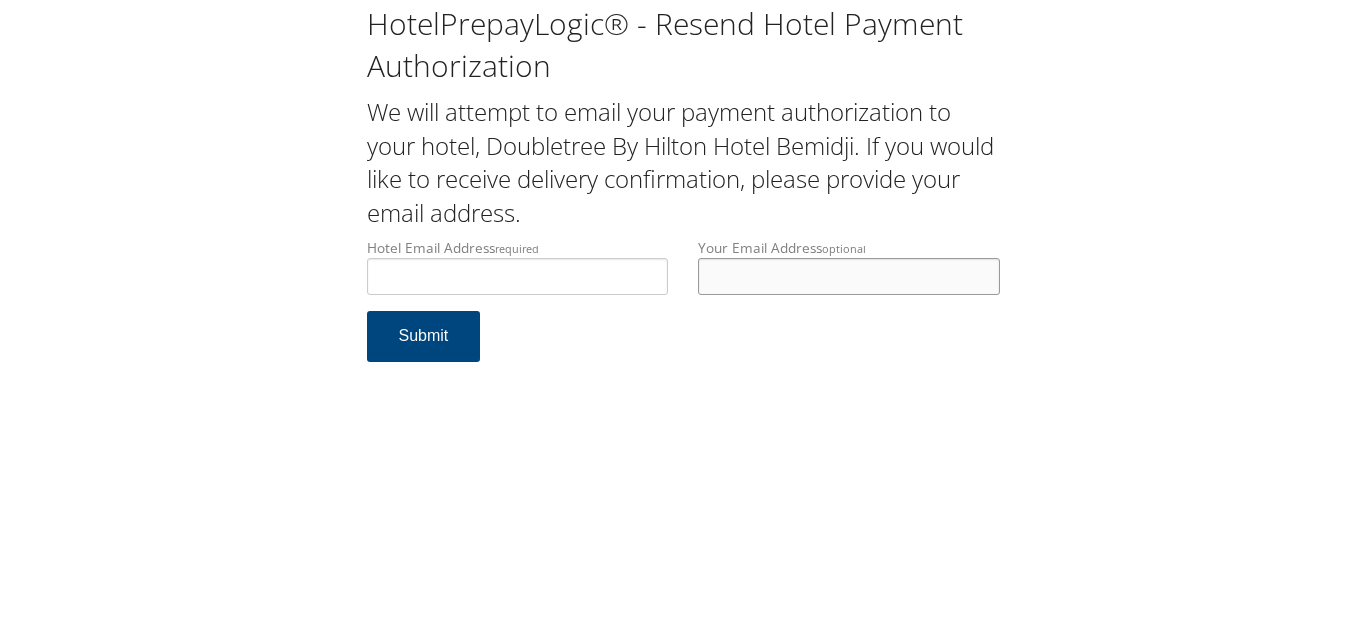 type 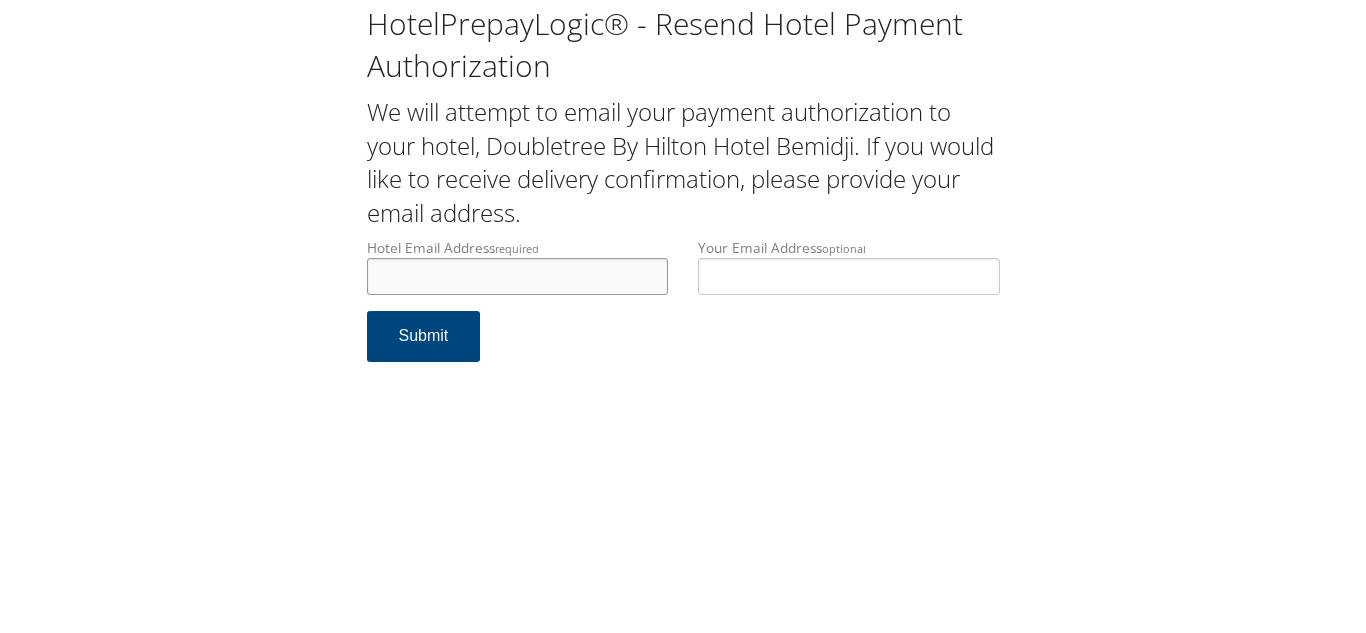 click on "Hotel Email Address  required" at bounding box center (518, 276) 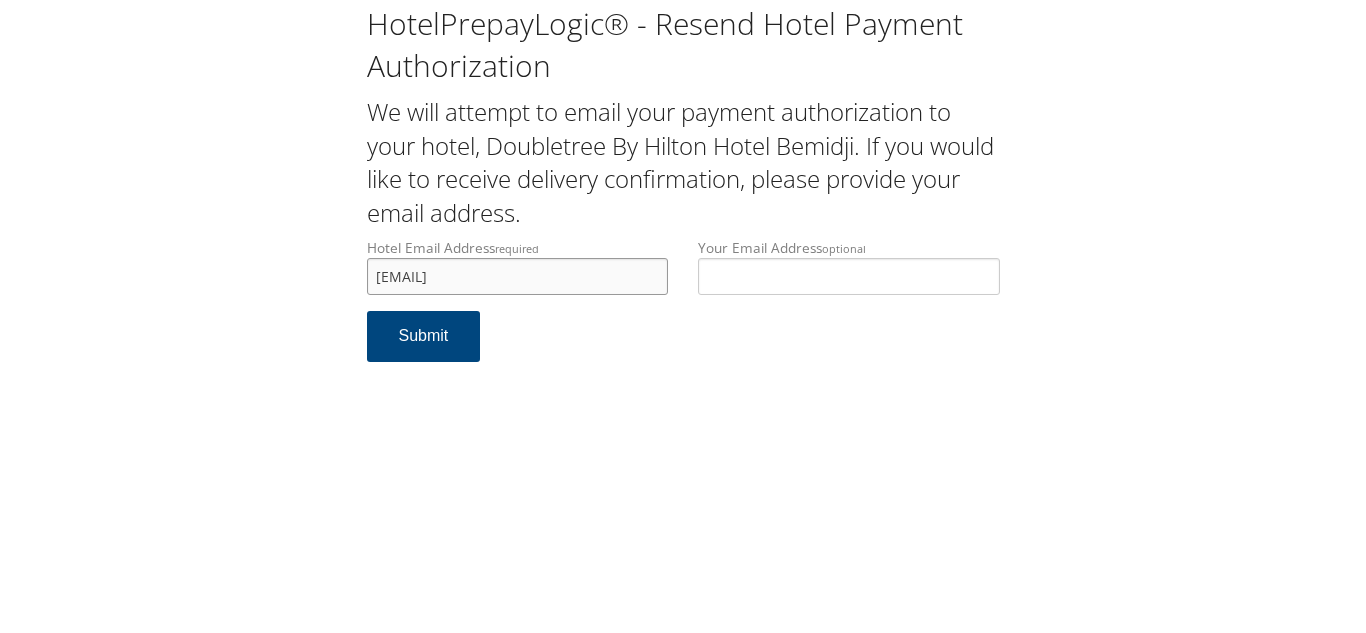 drag, startPoint x: 581, startPoint y: 280, endPoint x: 512, endPoint y: 280, distance: 69 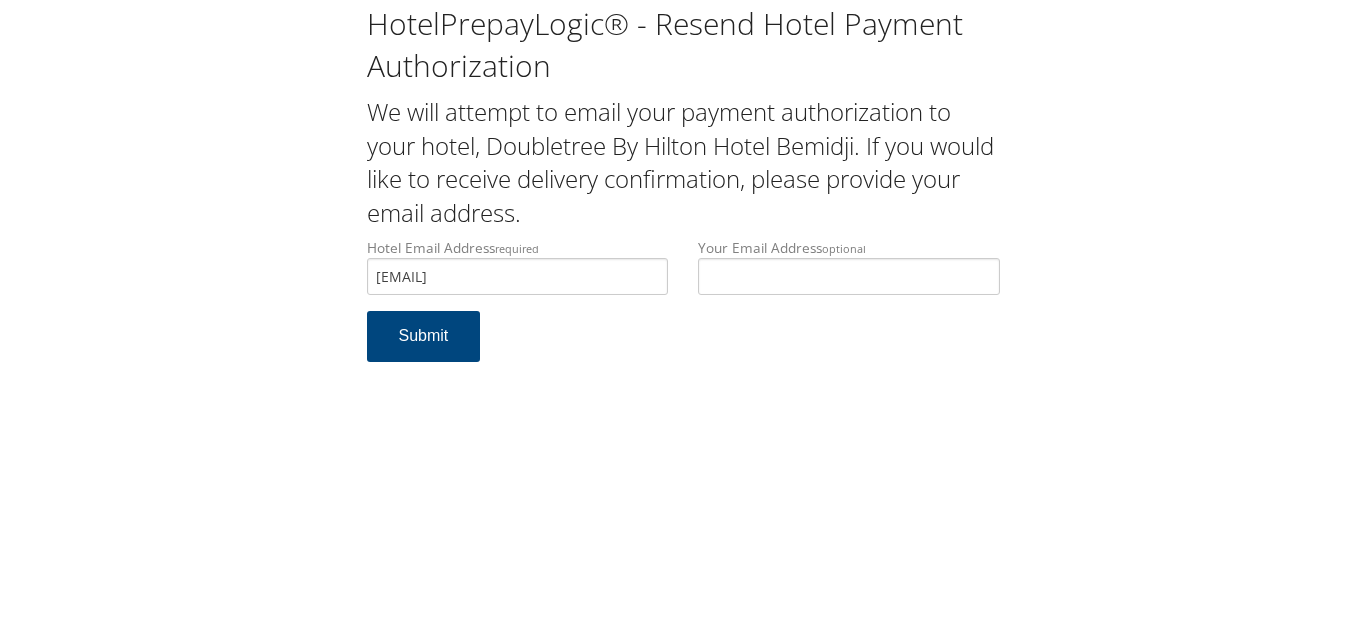 click on "Hotel Email Address  required
Ecare@chghealthcare.com
Hotel email address is required
Your Email Address  optional
Submit" at bounding box center [683, 310] 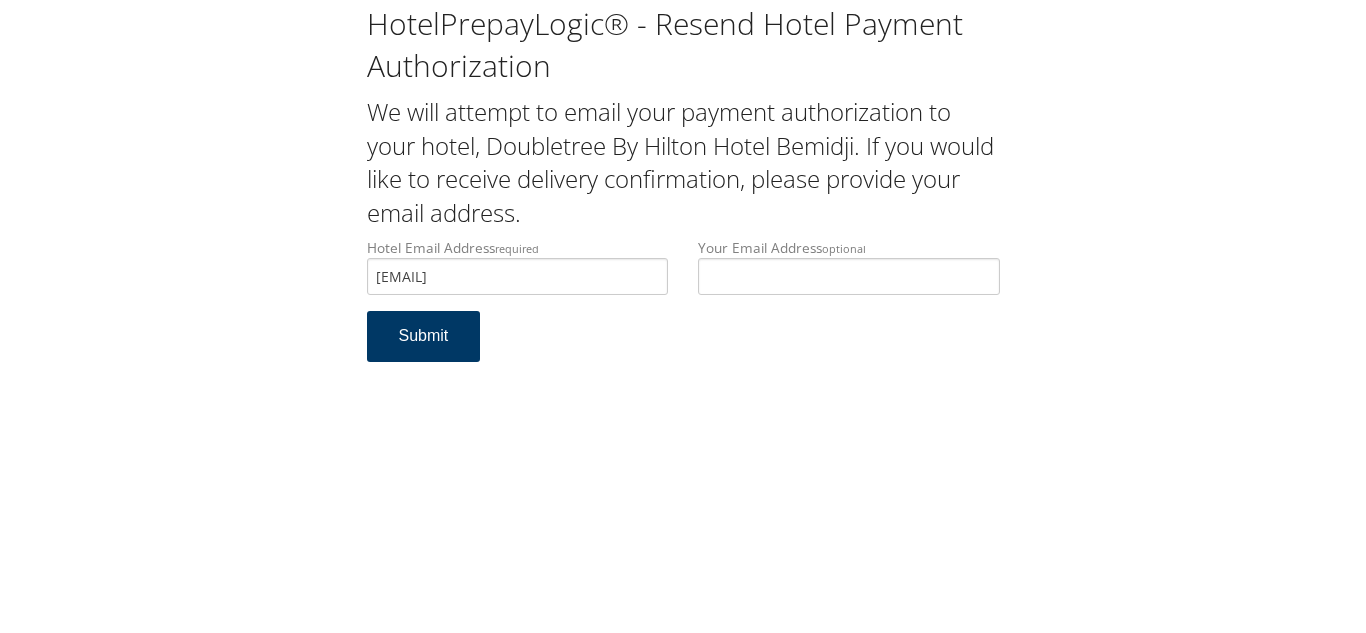 click on "Submit" at bounding box center (424, 336) 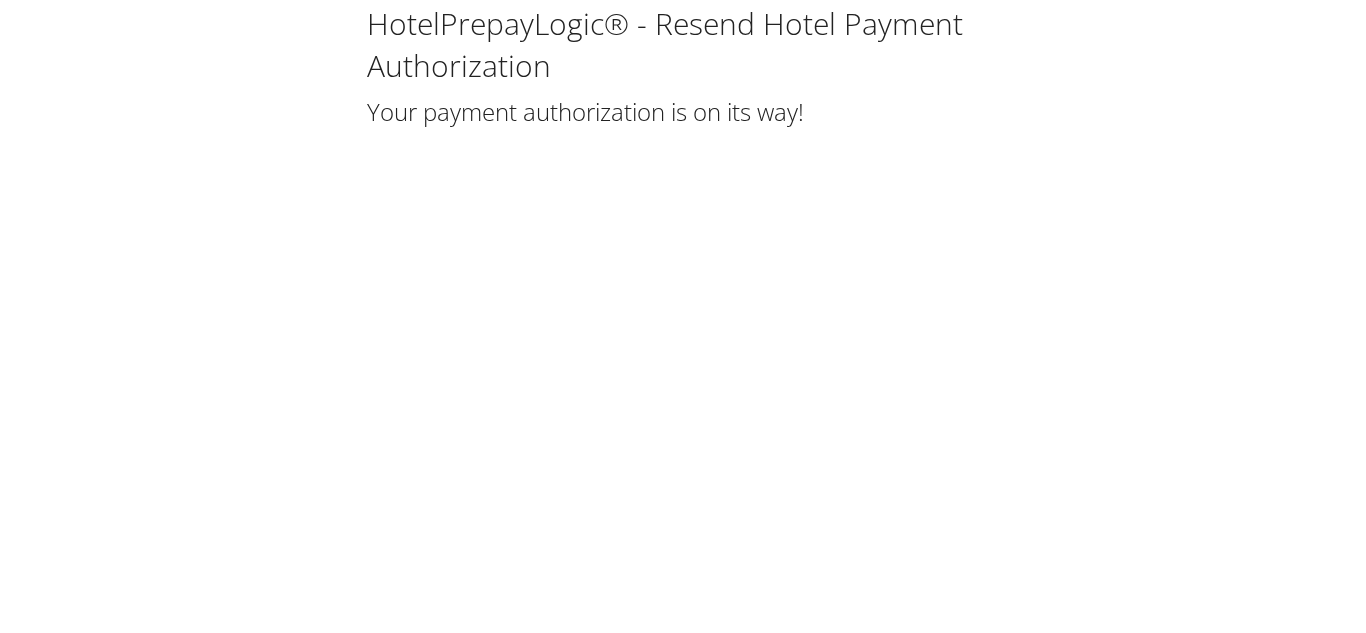 scroll, scrollTop: 0, scrollLeft: 0, axis: both 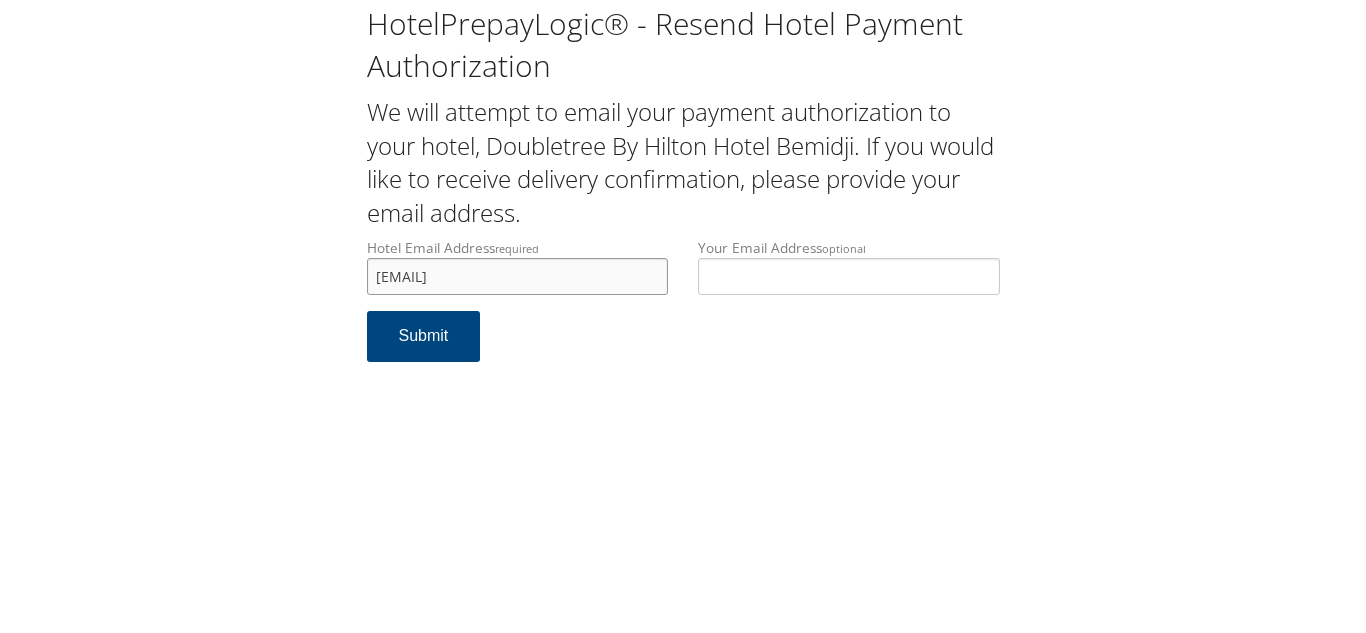 drag, startPoint x: 536, startPoint y: 281, endPoint x: 346, endPoint y: 277, distance: 190.0421 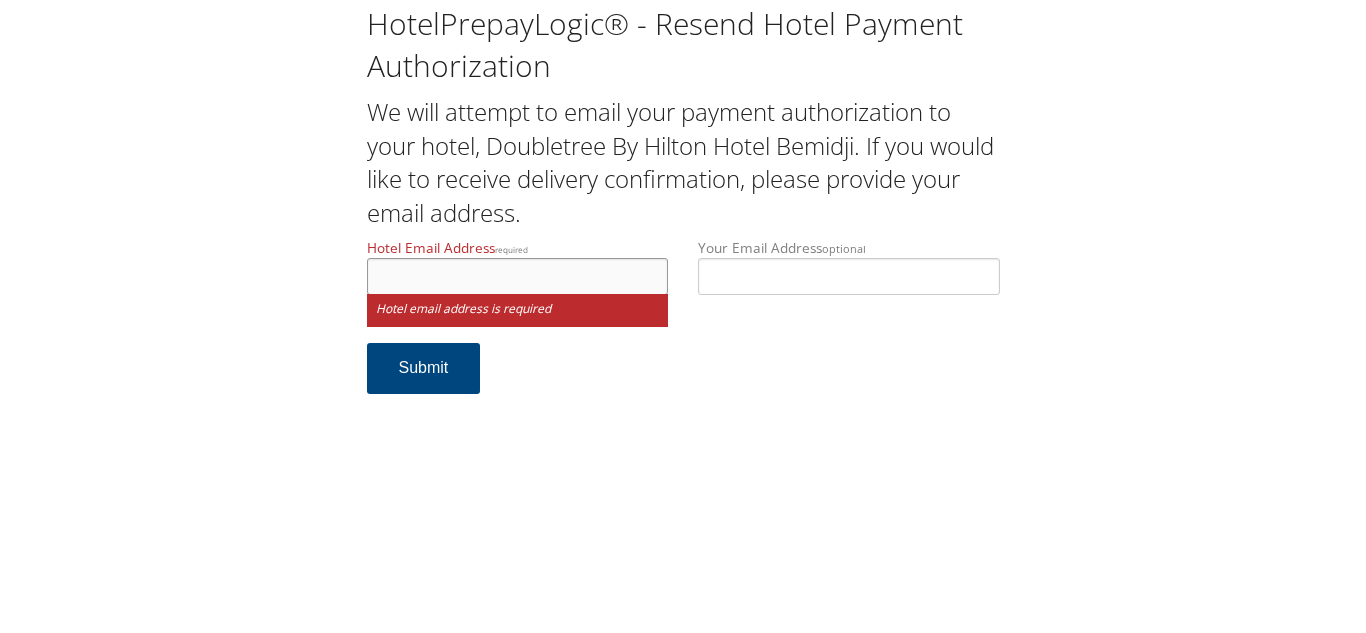 click on "Hotel Email Address  required" at bounding box center [518, 276] 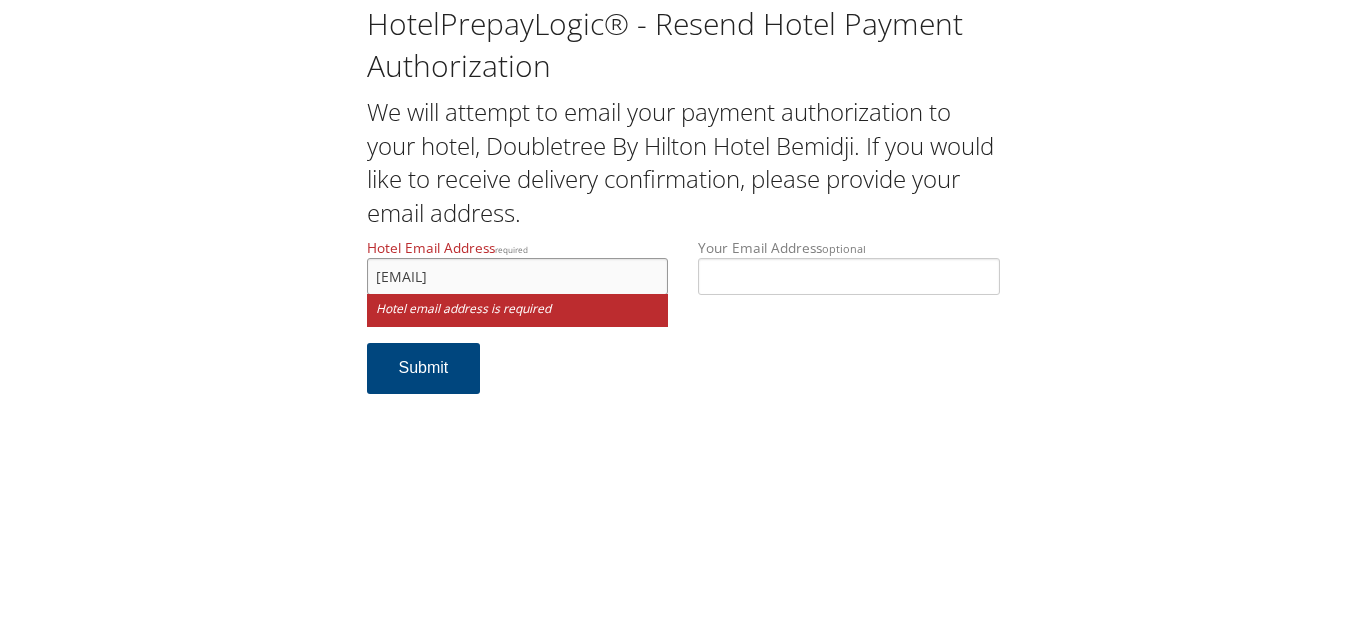 type on "[EMAIL]" 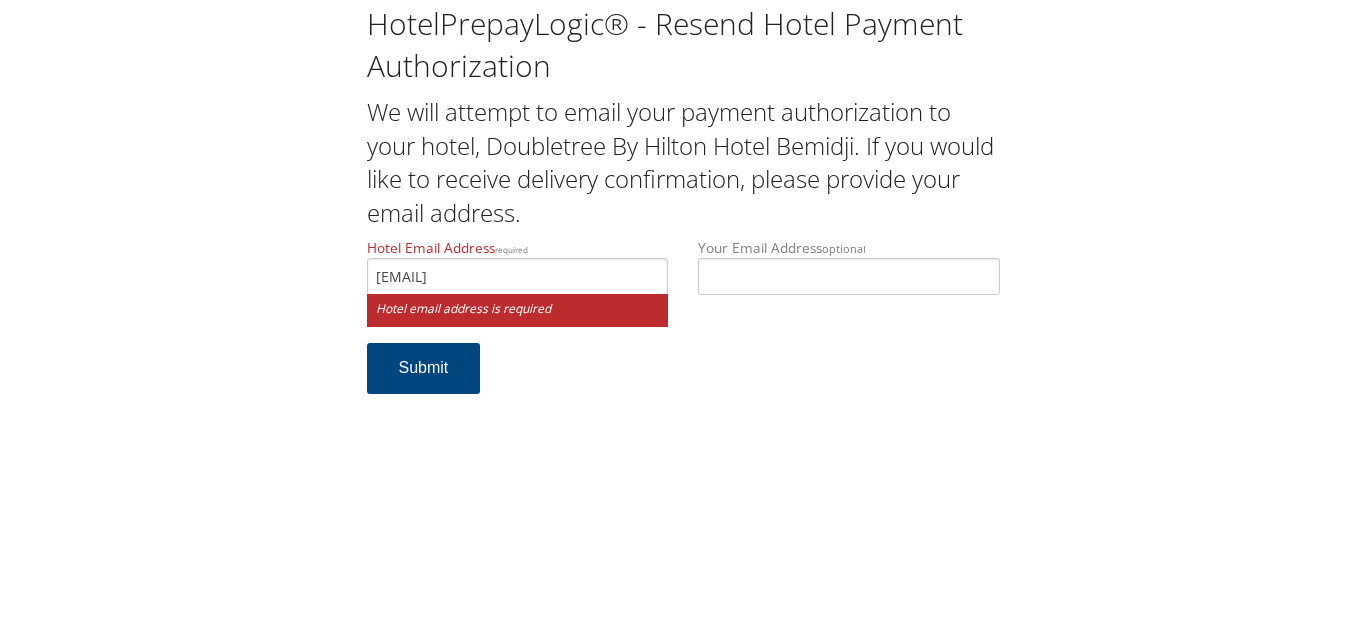 click on "HotelPrepayLogic® - Resend Hotel Payment Authorization
We will attempt to email your payment authorization to your hotel, Doubletree By Hilton Hotel Bemidji.
If you would like to receive delivery confirmation, please provide your email address.
Hotel Email Address  required
[EMAIL]
Hotel email address is required
Your Email Address  optional
Submit" at bounding box center (683, 316) 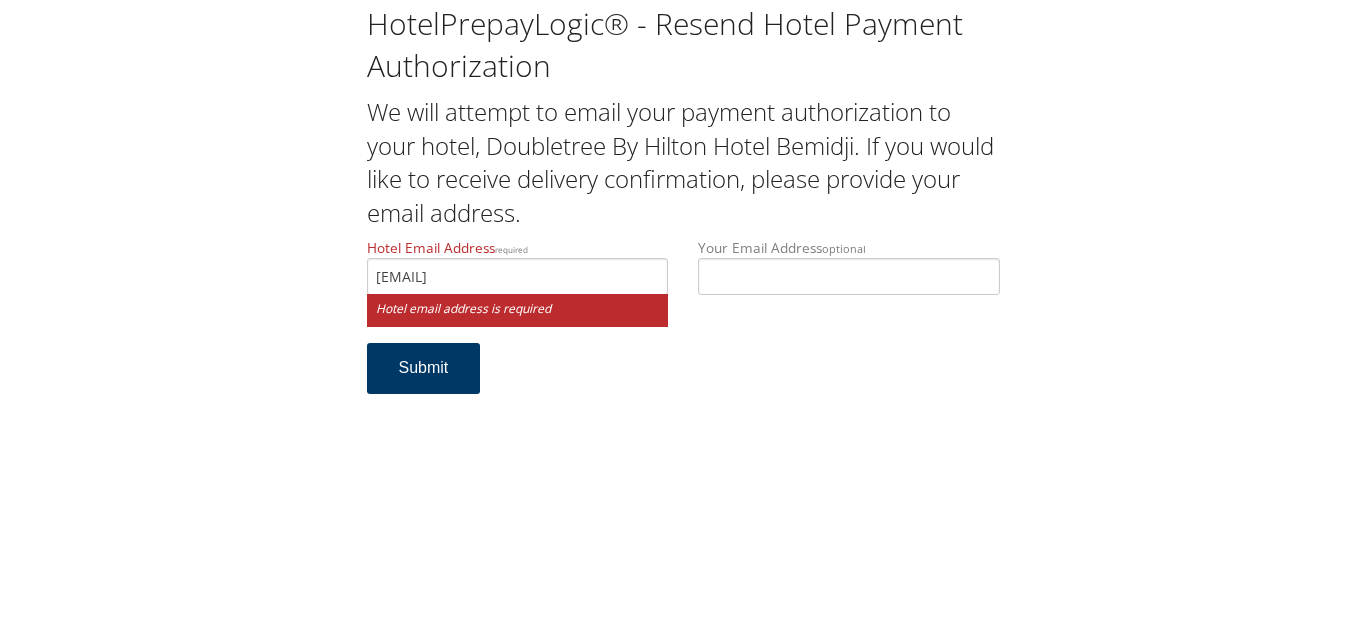 click on "Submit" at bounding box center (424, 368) 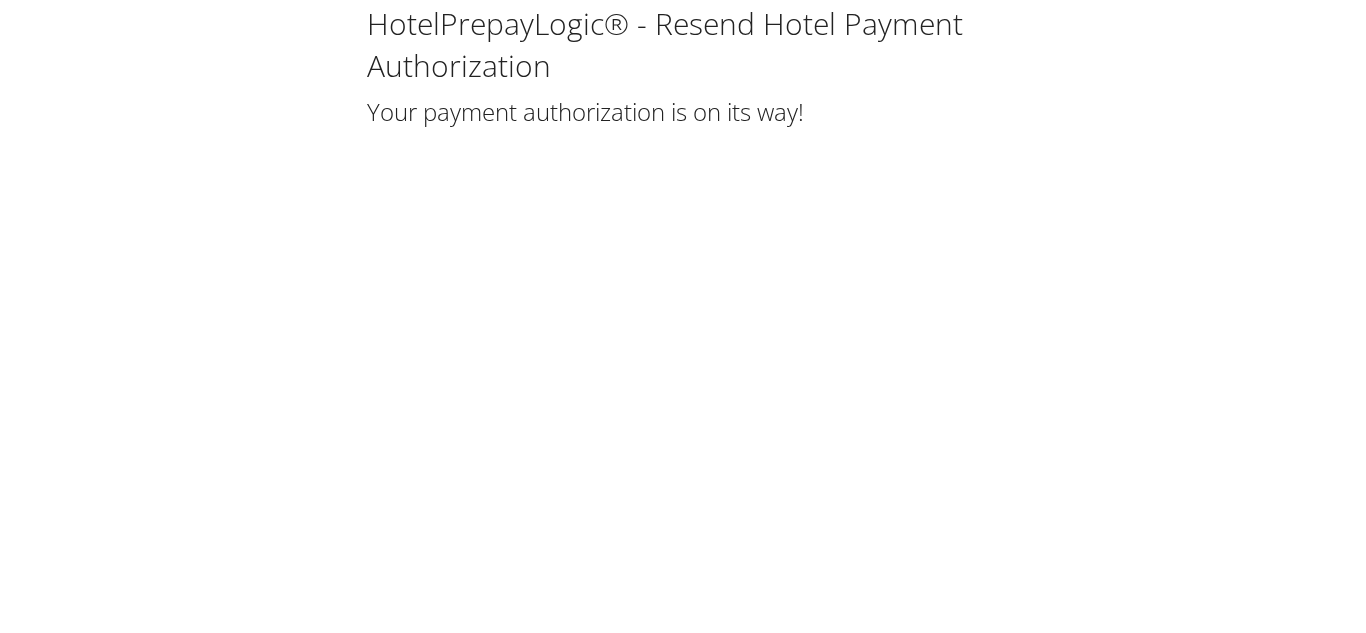 scroll, scrollTop: 0, scrollLeft: 0, axis: both 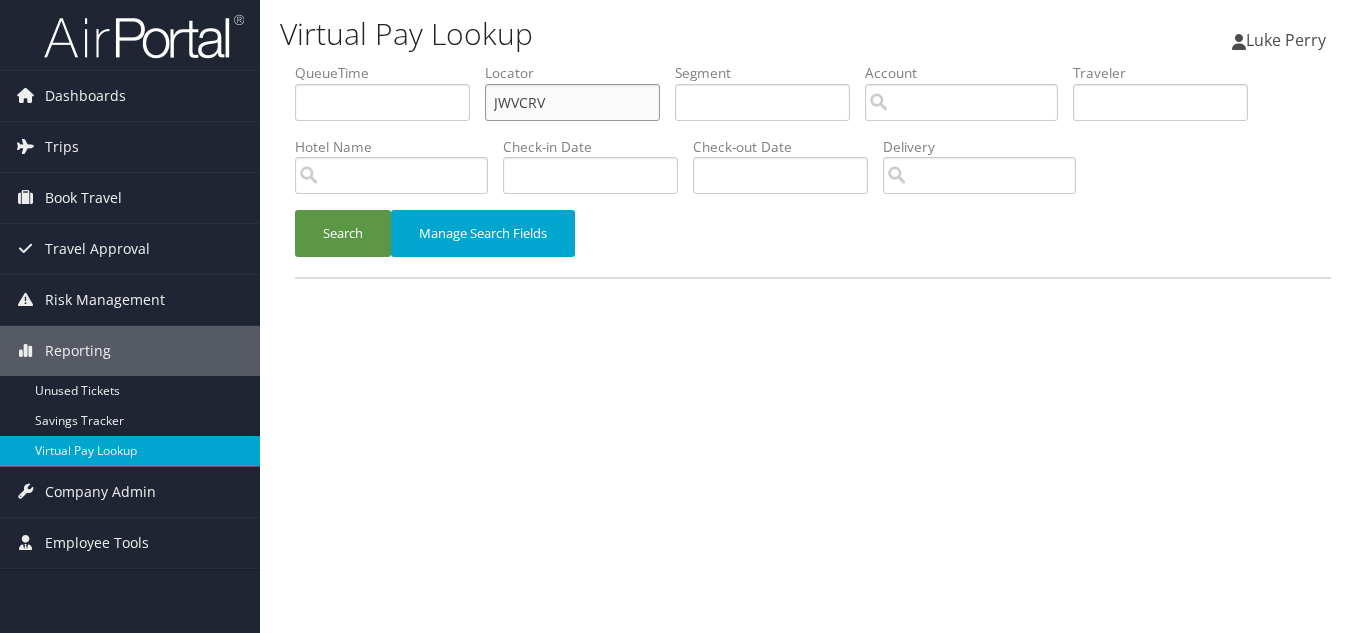 click on "JWVCRV" at bounding box center [572, 102] 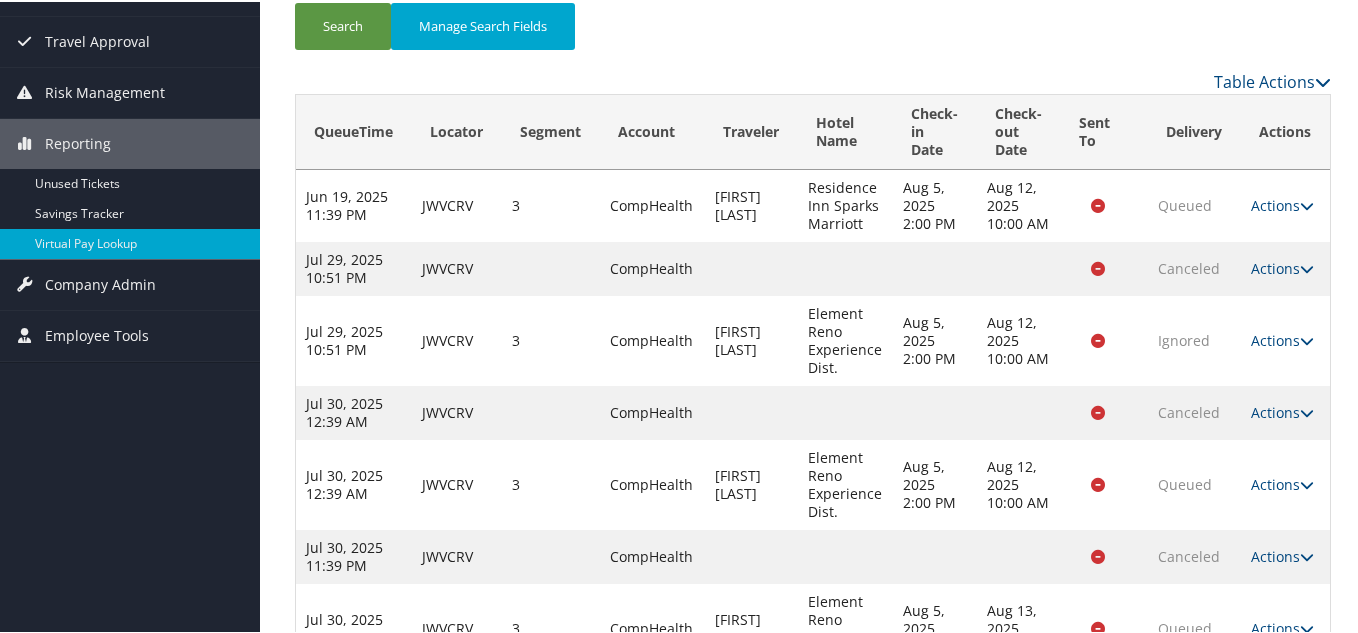 scroll, scrollTop: 463, scrollLeft: 0, axis: vertical 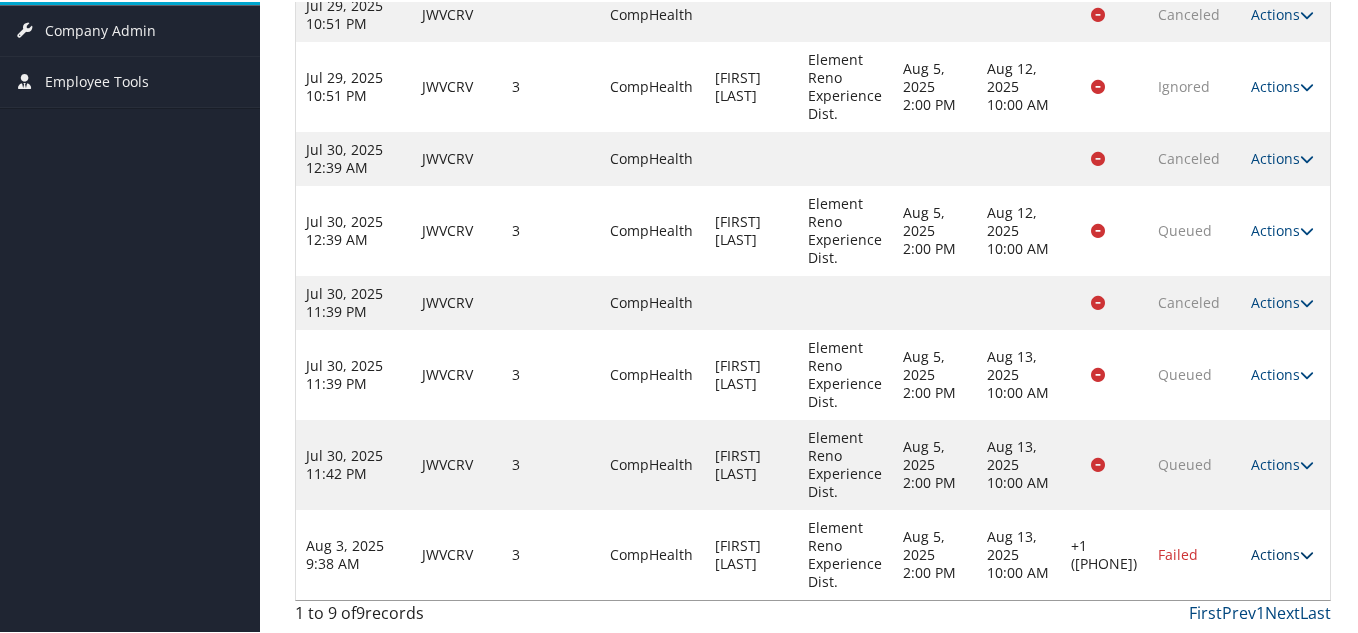 click at bounding box center (1307, 553) 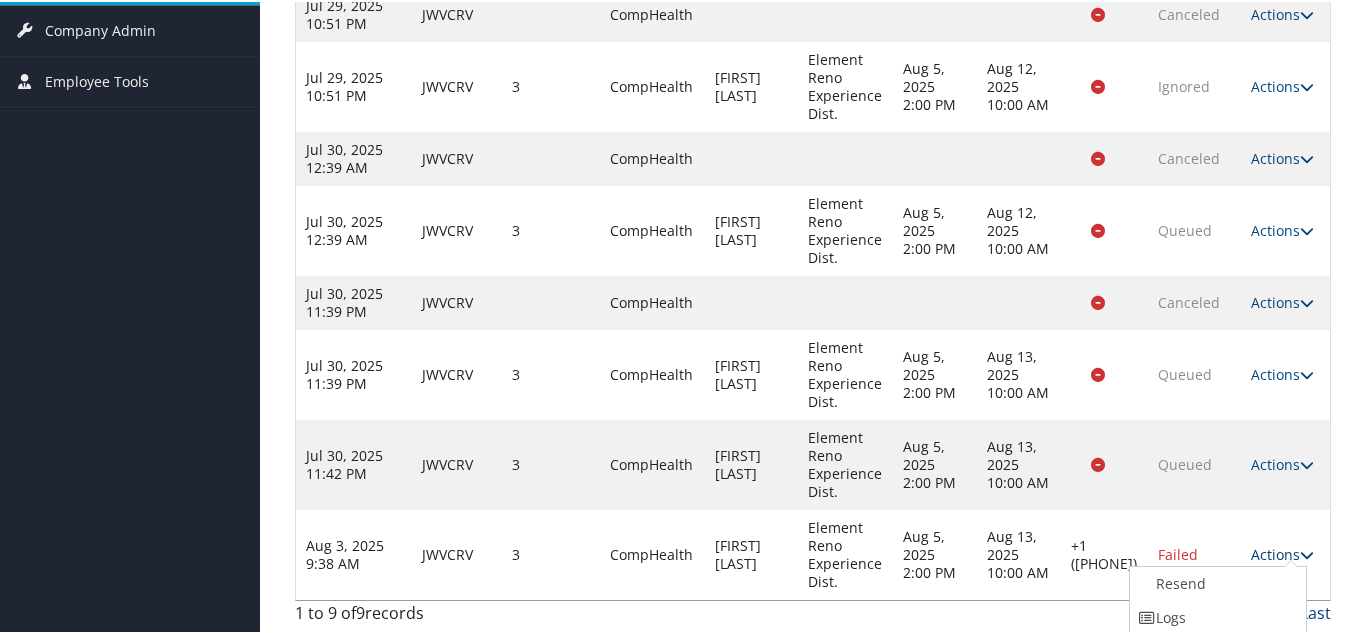 scroll, scrollTop: 532, scrollLeft: 0, axis: vertical 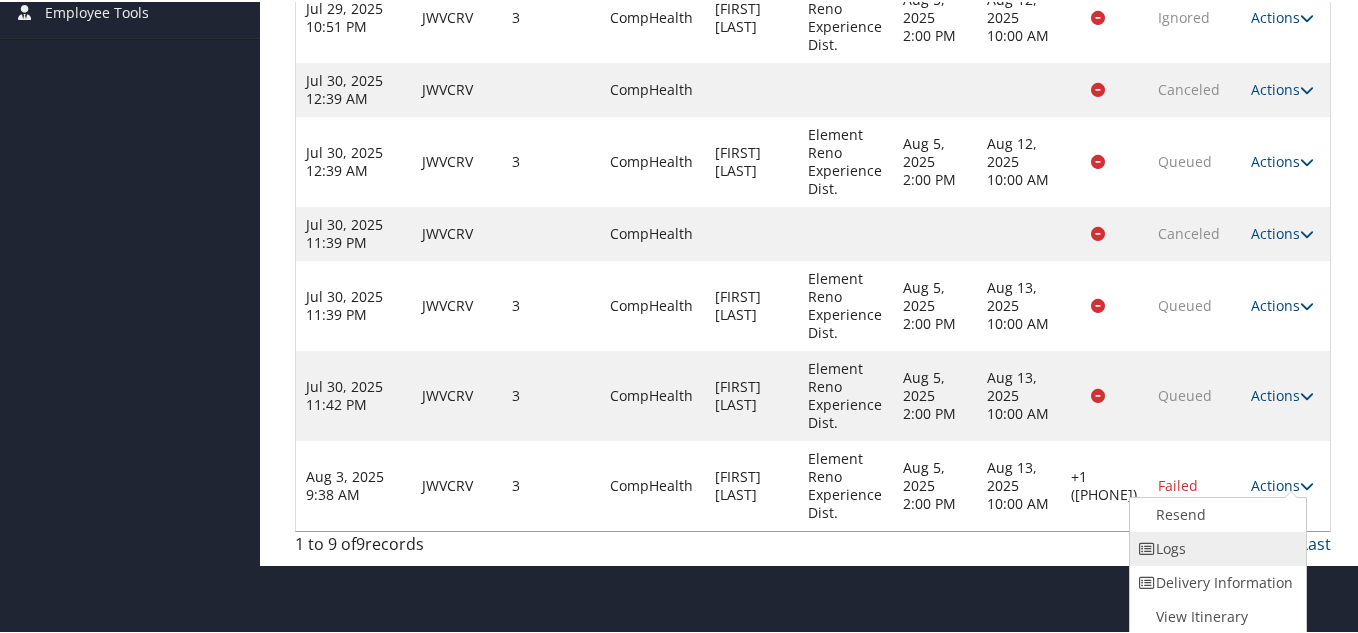 click on "Logs" at bounding box center (1215, 547) 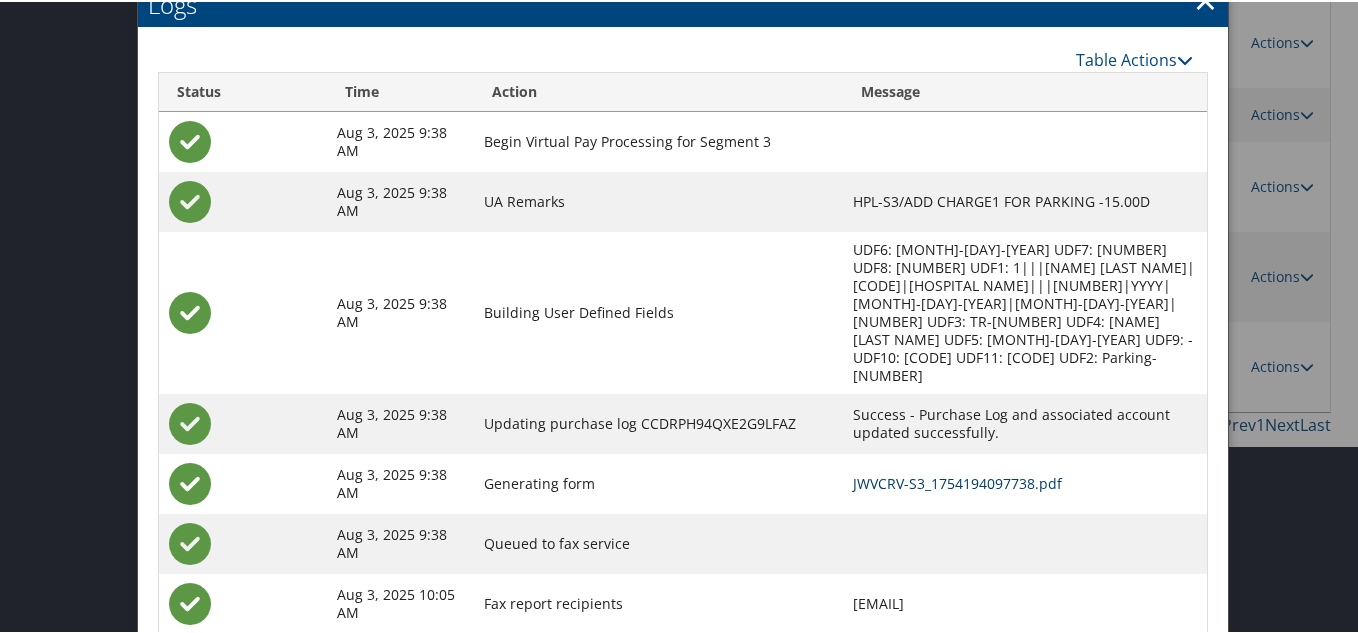 scroll, scrollTop: 652, scrollLeft: 0, axis: vertical 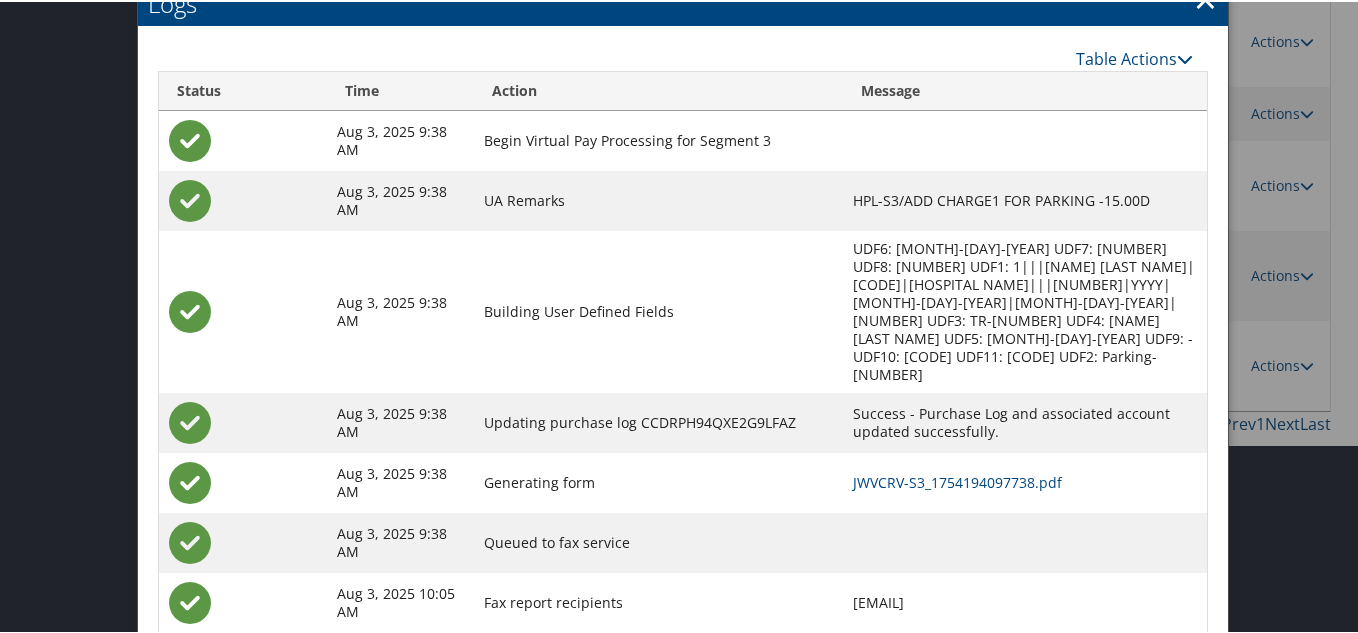 click on "×" at bounding box center (1205, -3) 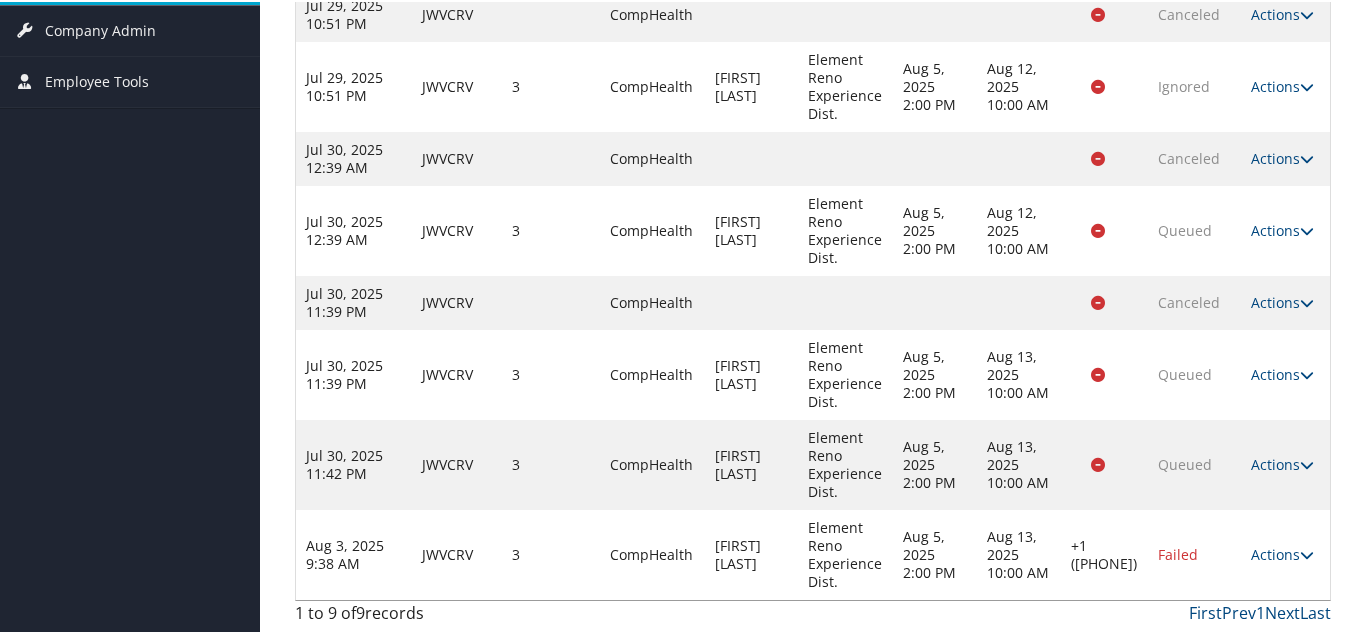 scroll, scrollTop: 463, scrollLeft: 0, axis: vertical 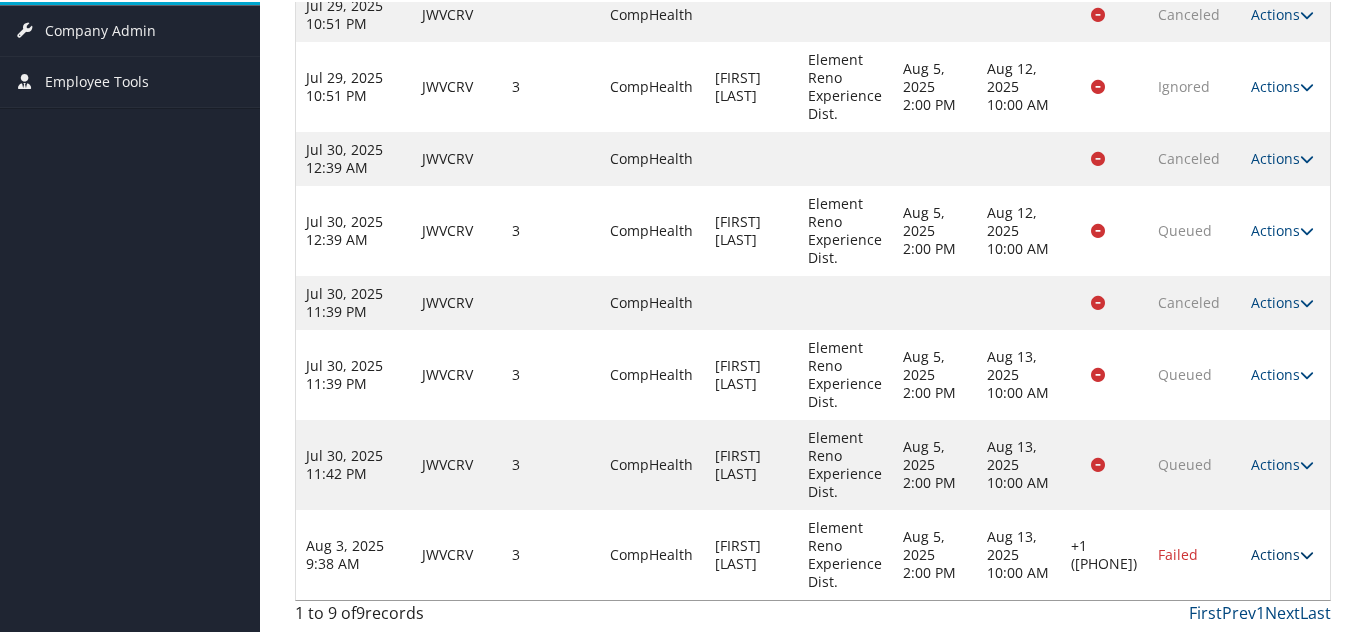 click at bounding box center [1307, 553] 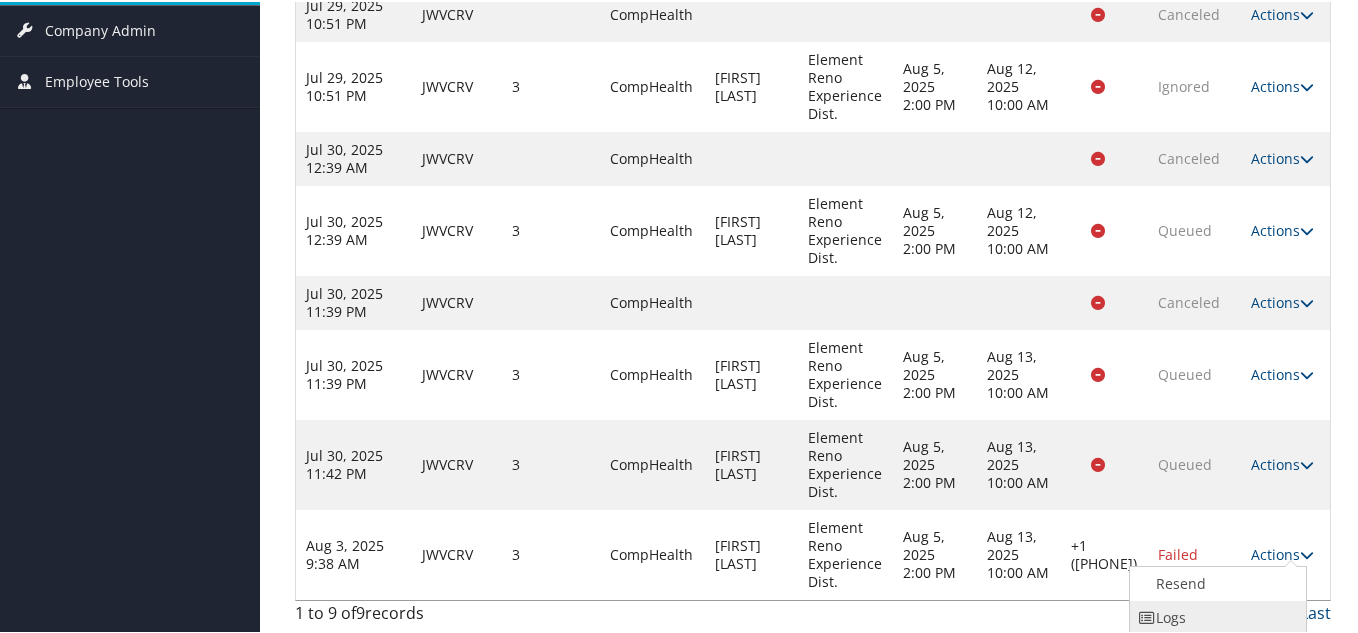 scroll, scrollTop: 532, scrollLeft: 0, axis: vertical 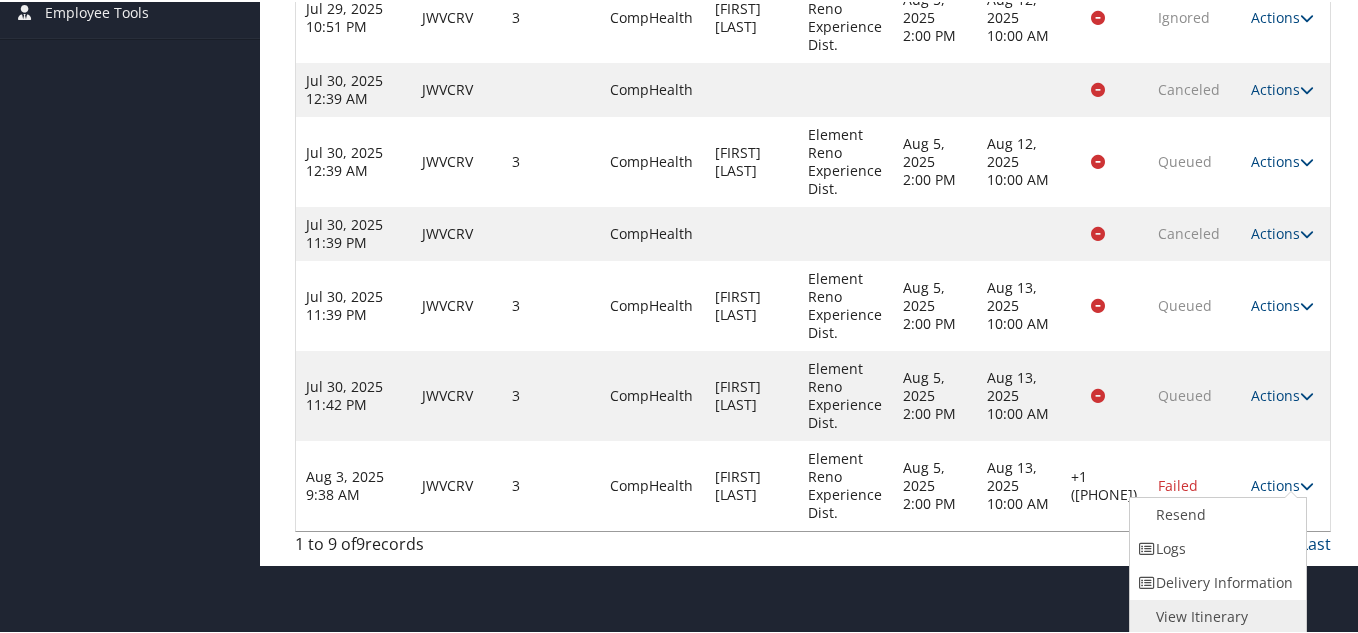 click on "View Itinerary" at bounding box center [1215, 615] 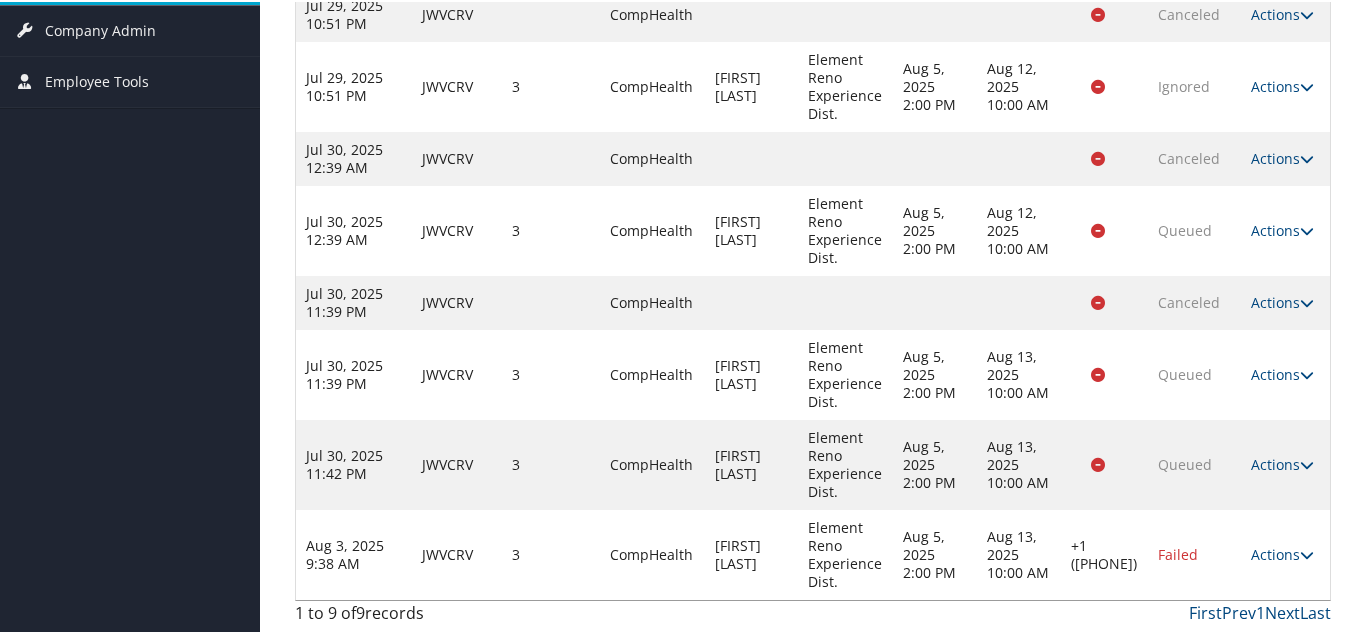 scroll, scrollTop: 0, scrollLeft: 0, axis: both 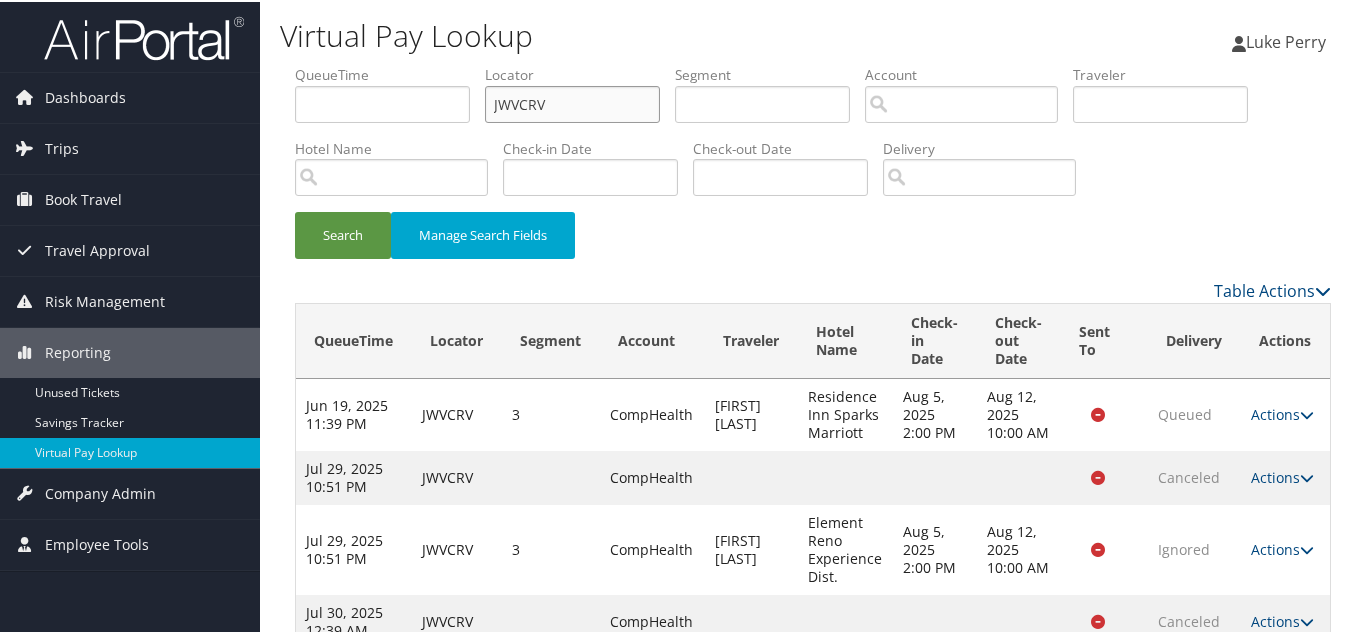 drag, startPoint x: 526, startPoint y: 99, endPoint x: 269, endPoint y: 100, distance: 257.00195 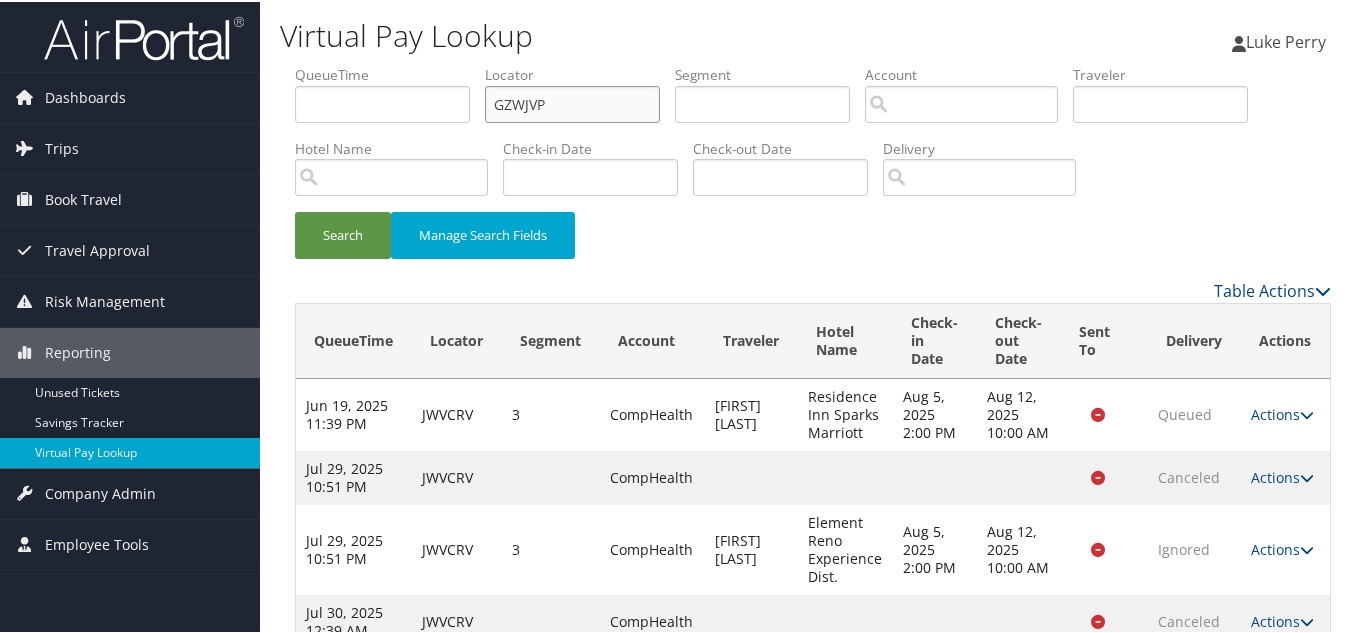 type on "GZWJVP" 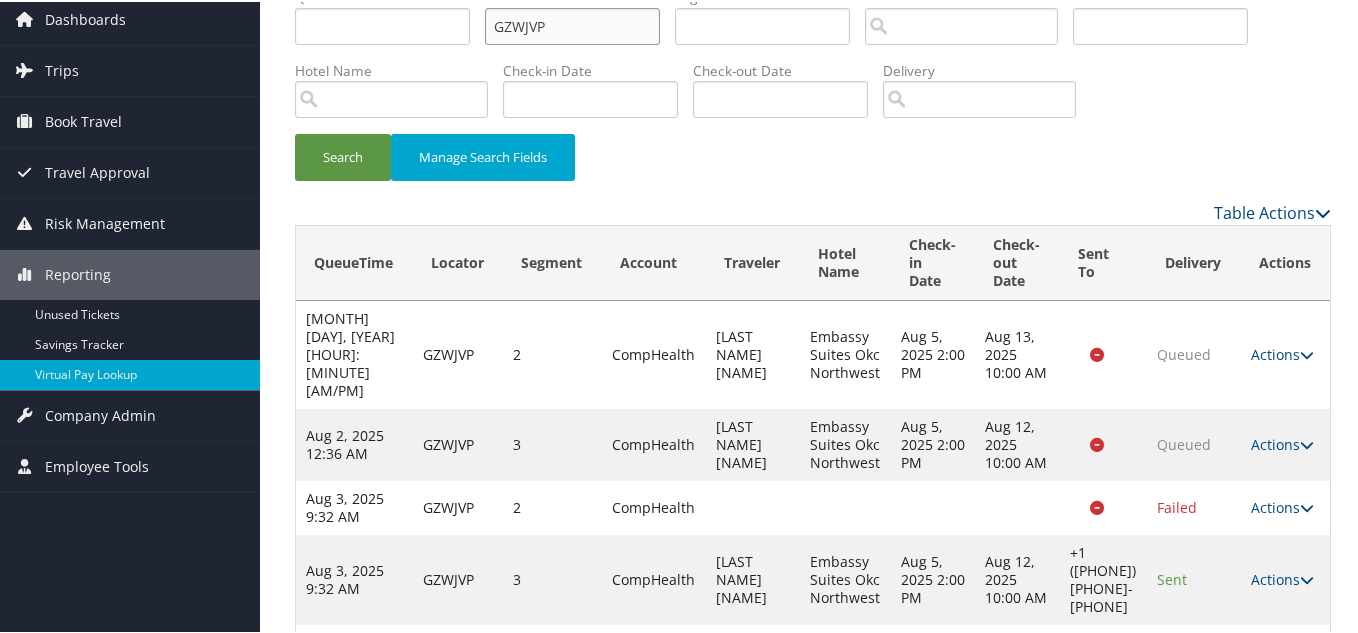 scroll, scrollTop: 157, scrollLeft: 0, axis: vertical 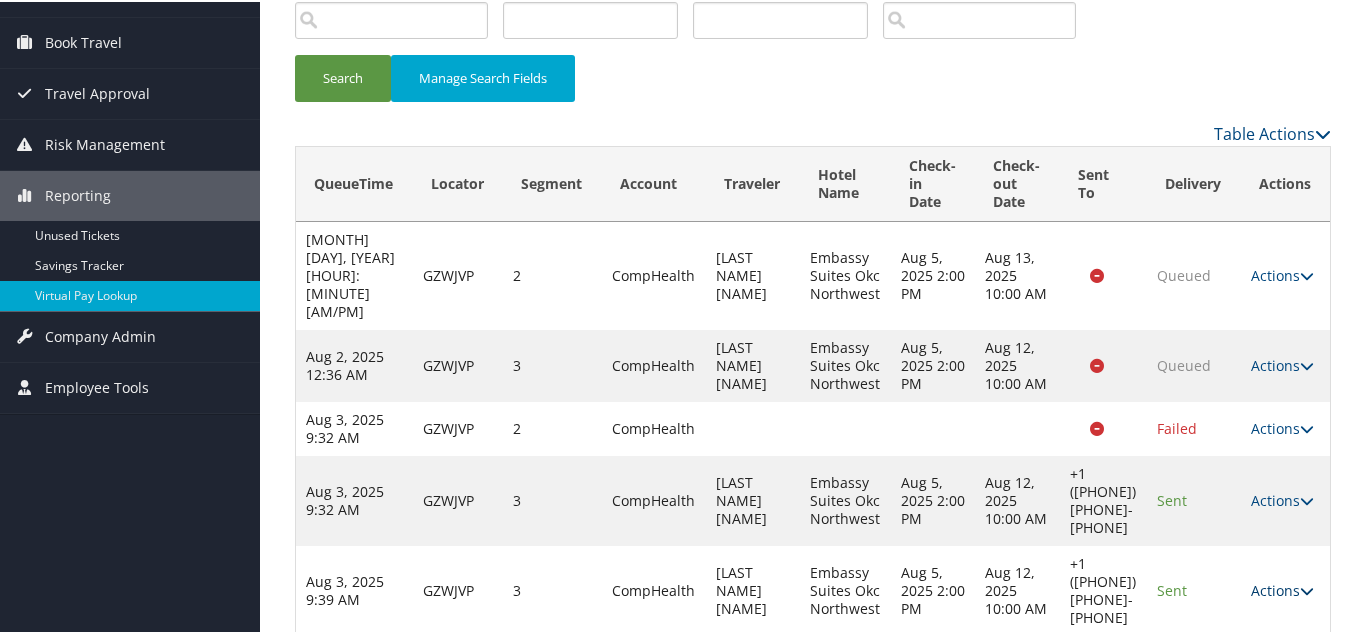 click at bounding box center (1307, 589) 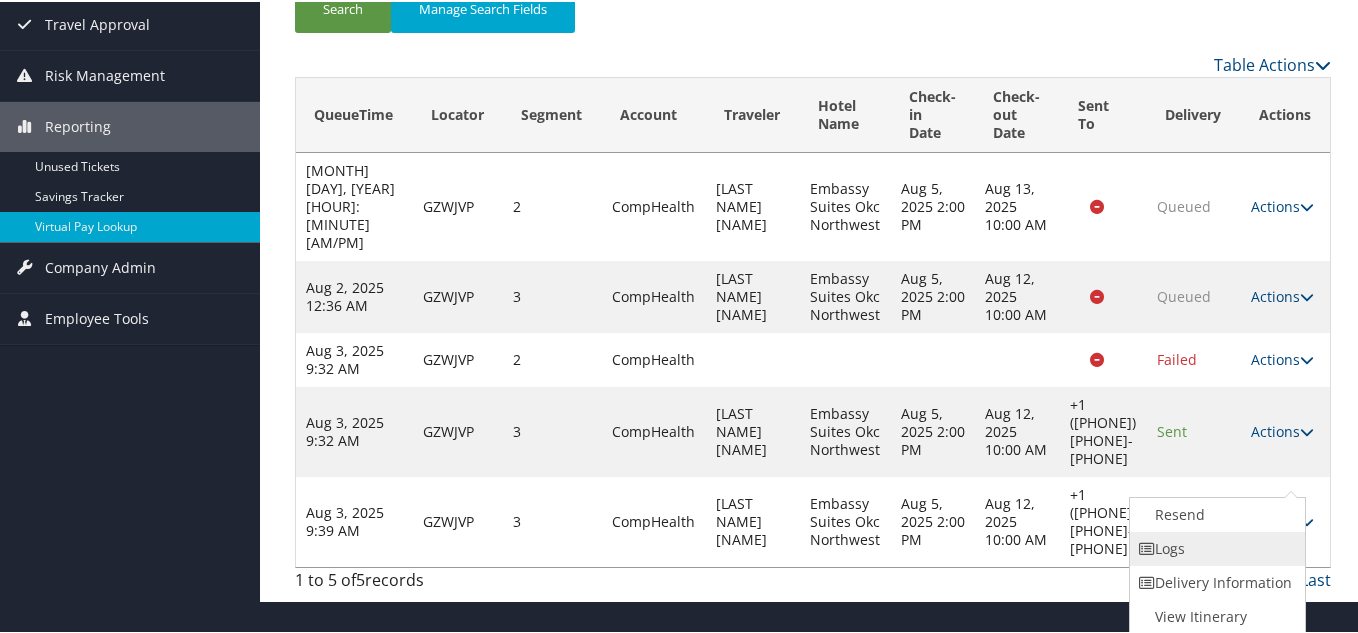 click on "Logs" at bounding box center (1215, 547) 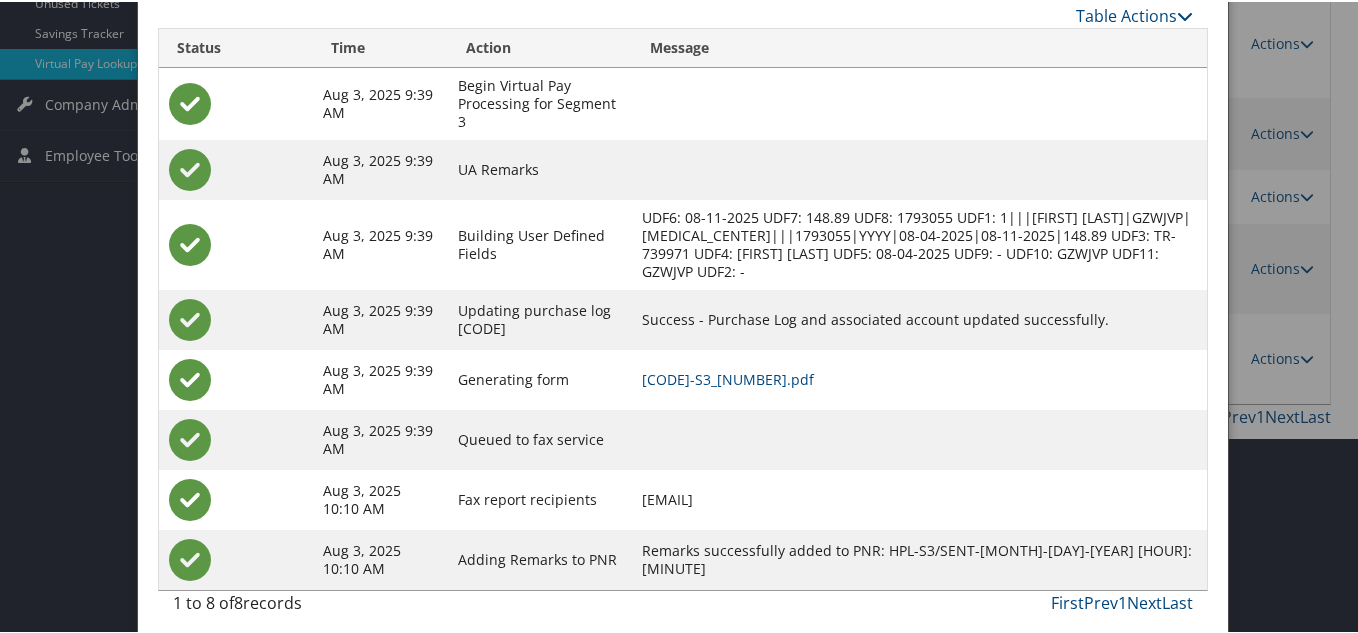 scroll, scrollTop: 406, scrollLeft: 0, axis: vertical 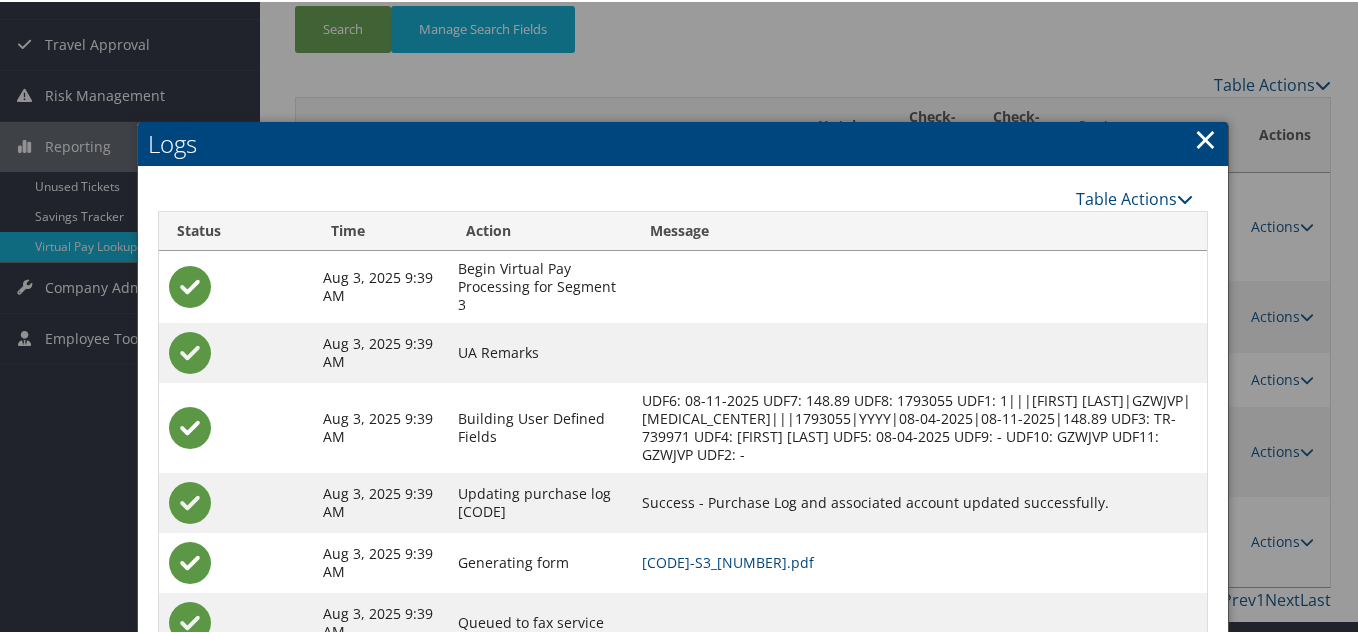 drag, startPoint x: 1206, startPoint y: 138, endPoint x: 1277, endPoint y: 248, distance: 130.92365 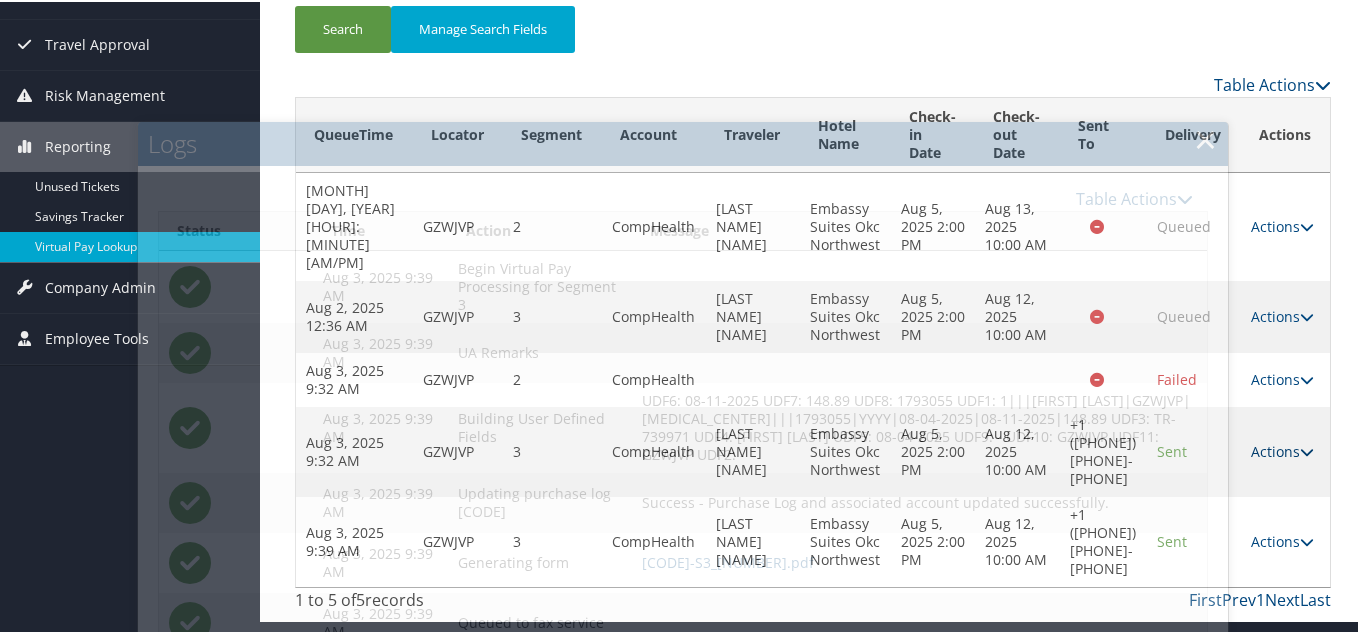 scroll, scrollTop: 157, scrollLeft: 0, axis: vertical 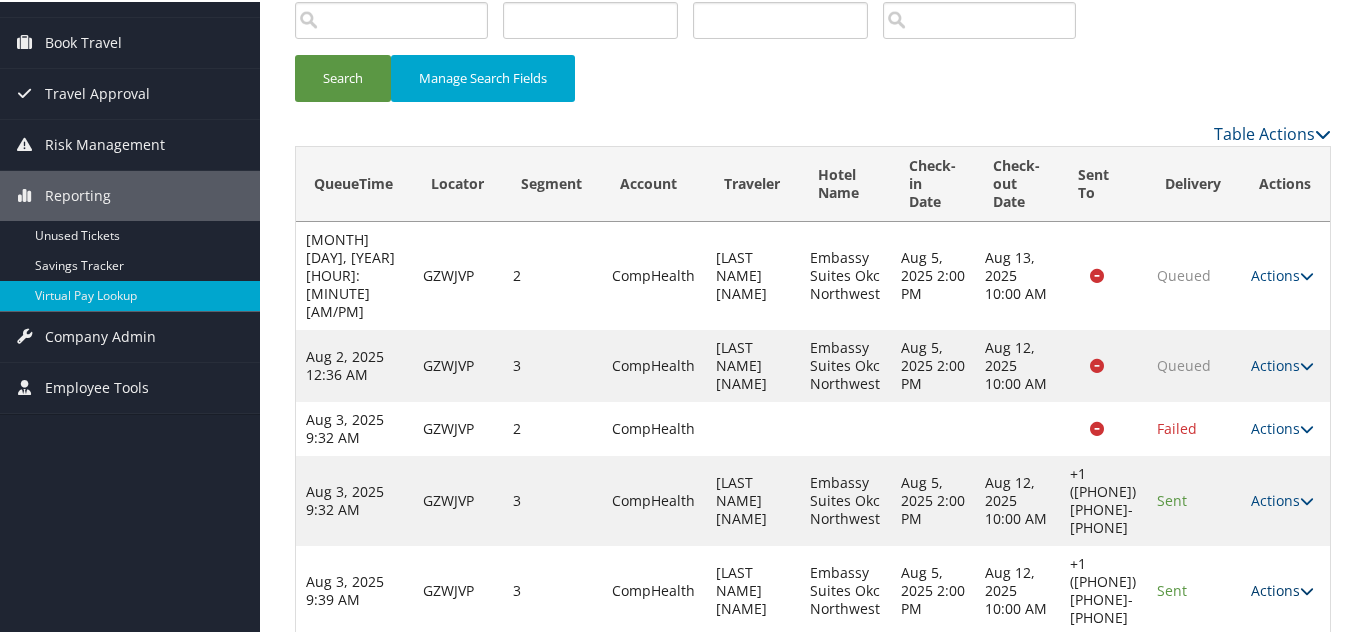 click on "Actions" at bounding box center [1282, 588] 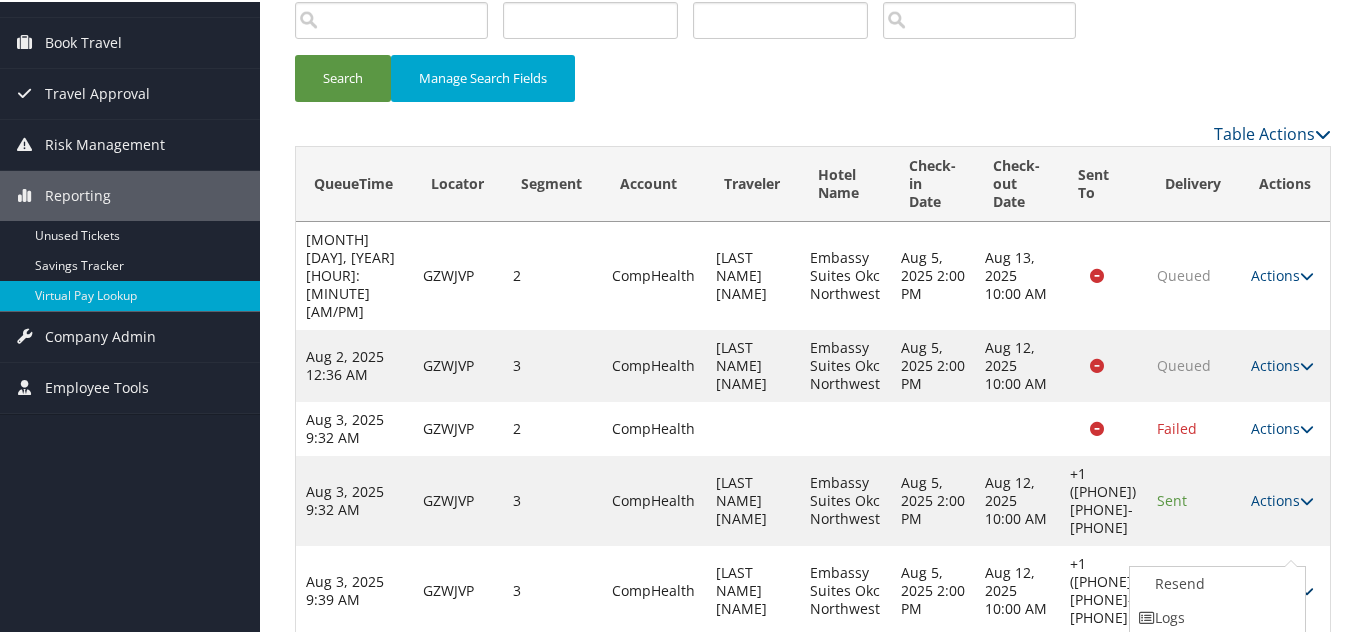 scroll, scrollTop: 226, scrollLeft: 0, axis: vertical 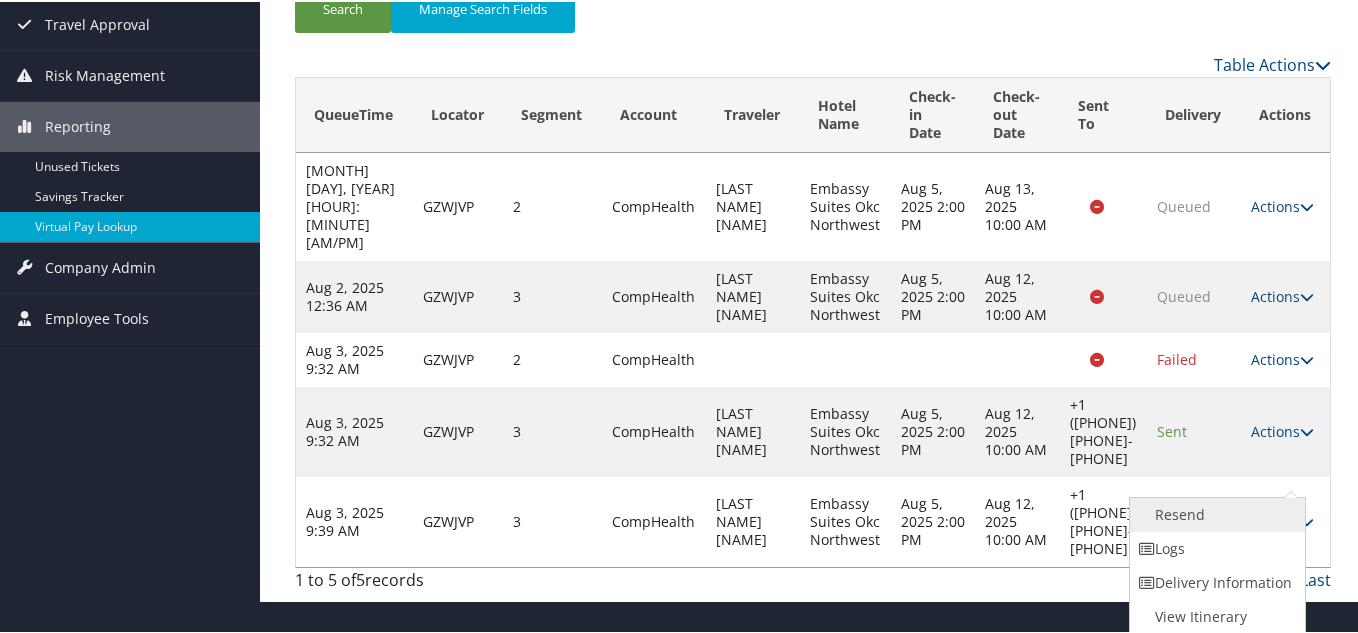 click on "Resend" at bounding box center [1215, 513] 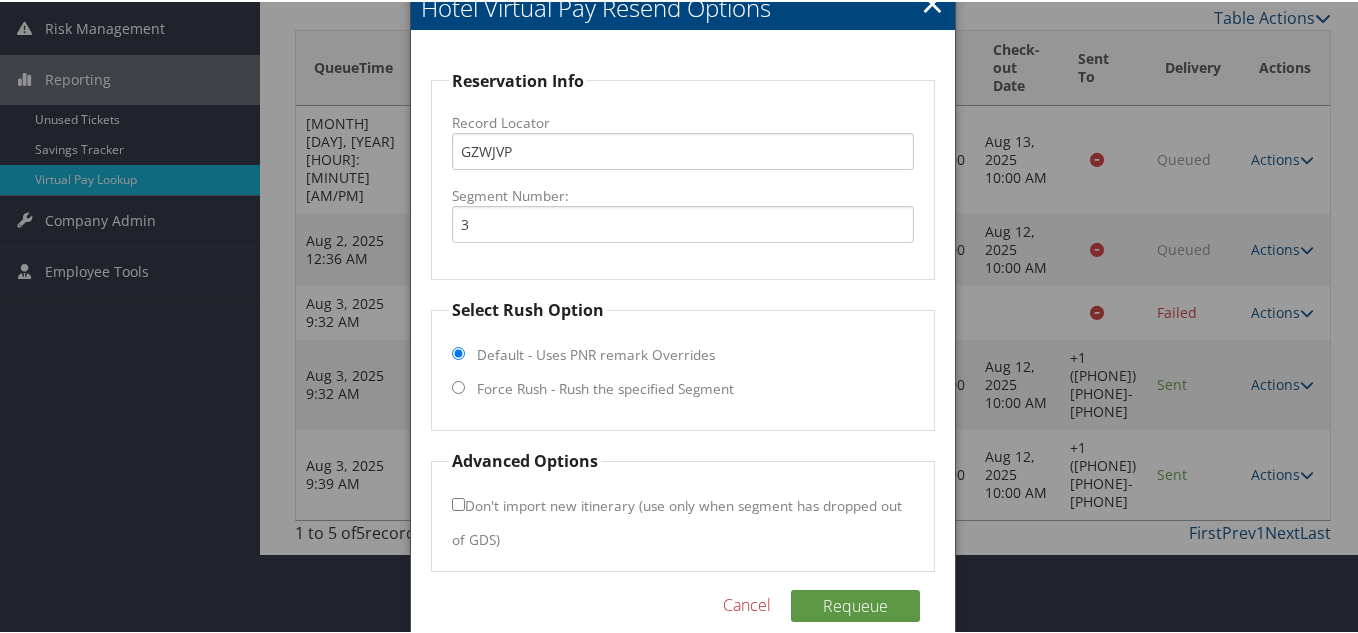 scroll, scrollTop: 301, scrollLeft: 0, axis: vertical 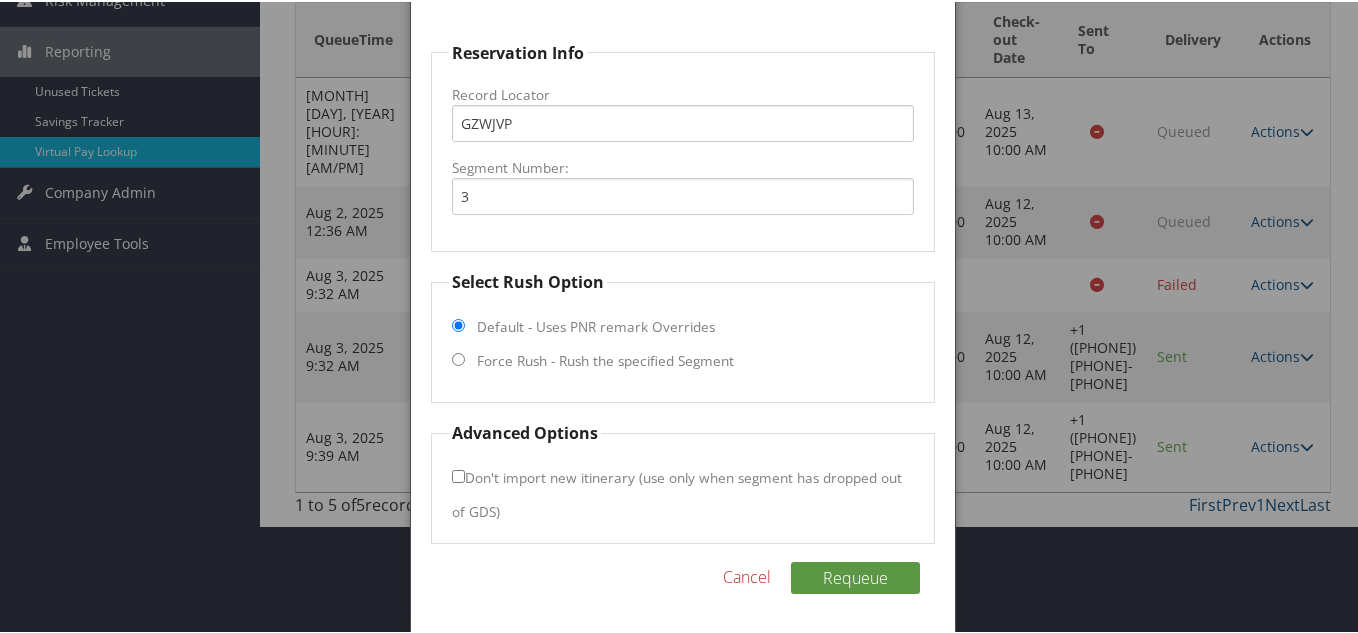 drag, startPoint x: 451, startPoint y: 360, endPoint x: 739, endPoint y: 395, distance: 290.11893 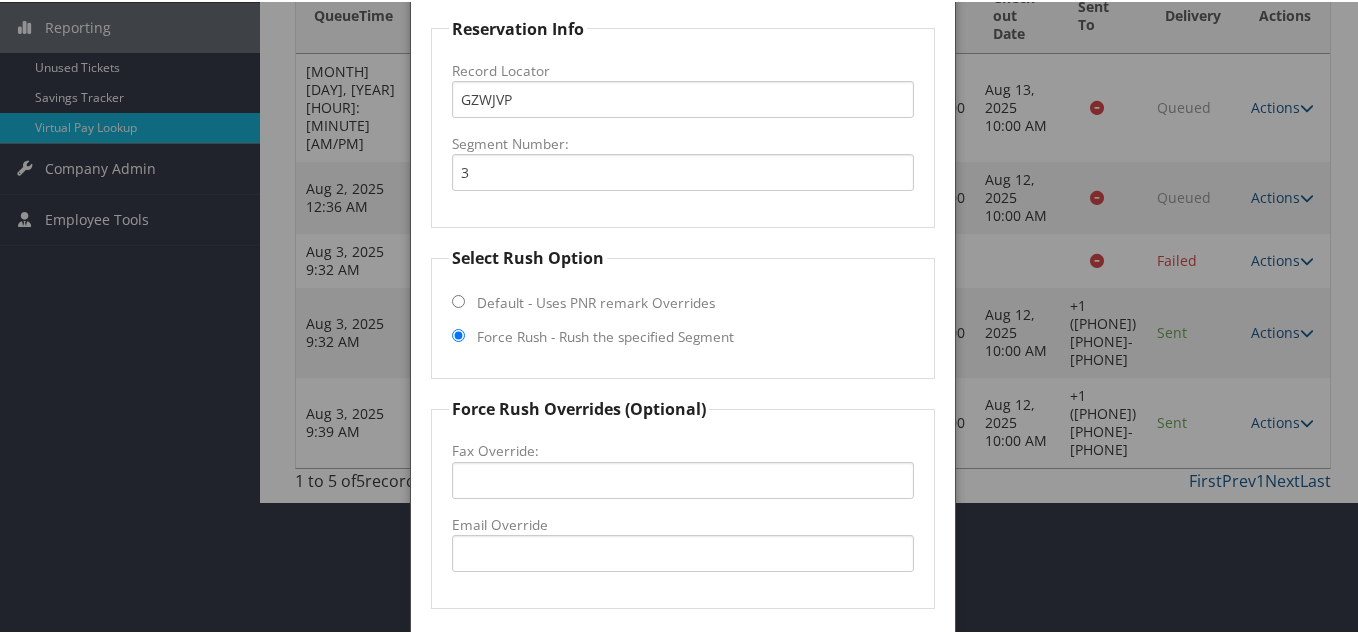 scroll, scrollTop: 401, scrollLeft: 0, axis: vertical 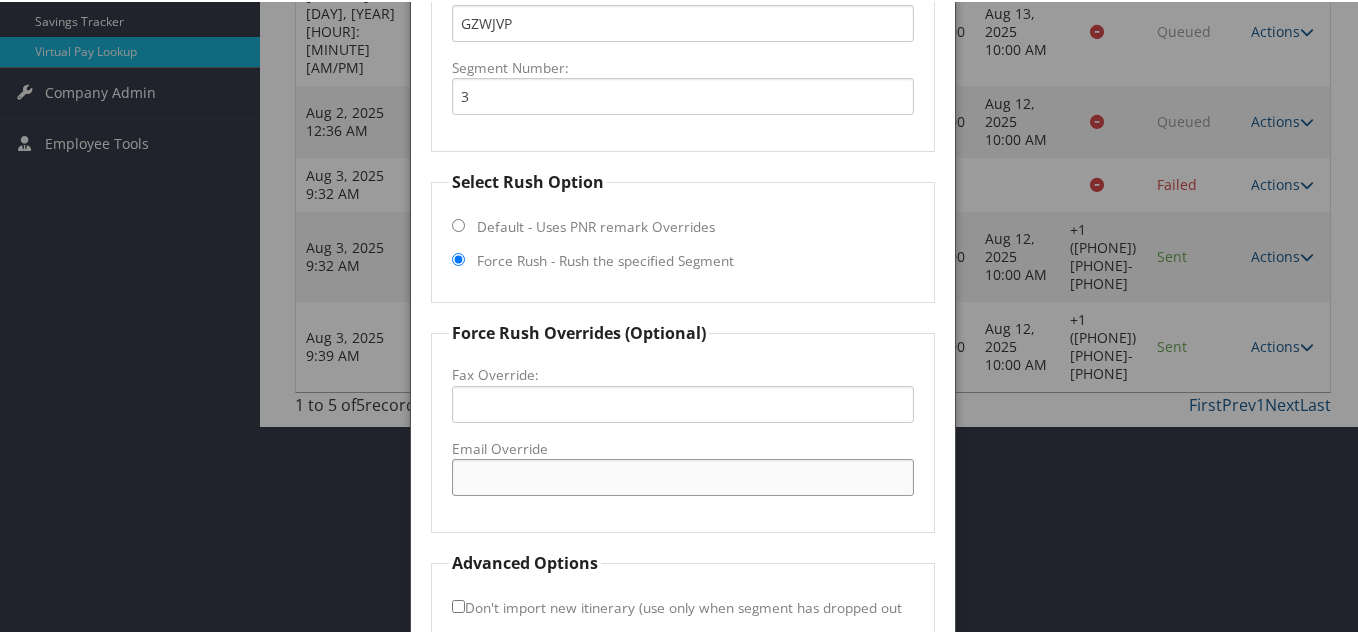 click on "Email Override" at bounding box center [683, 475] 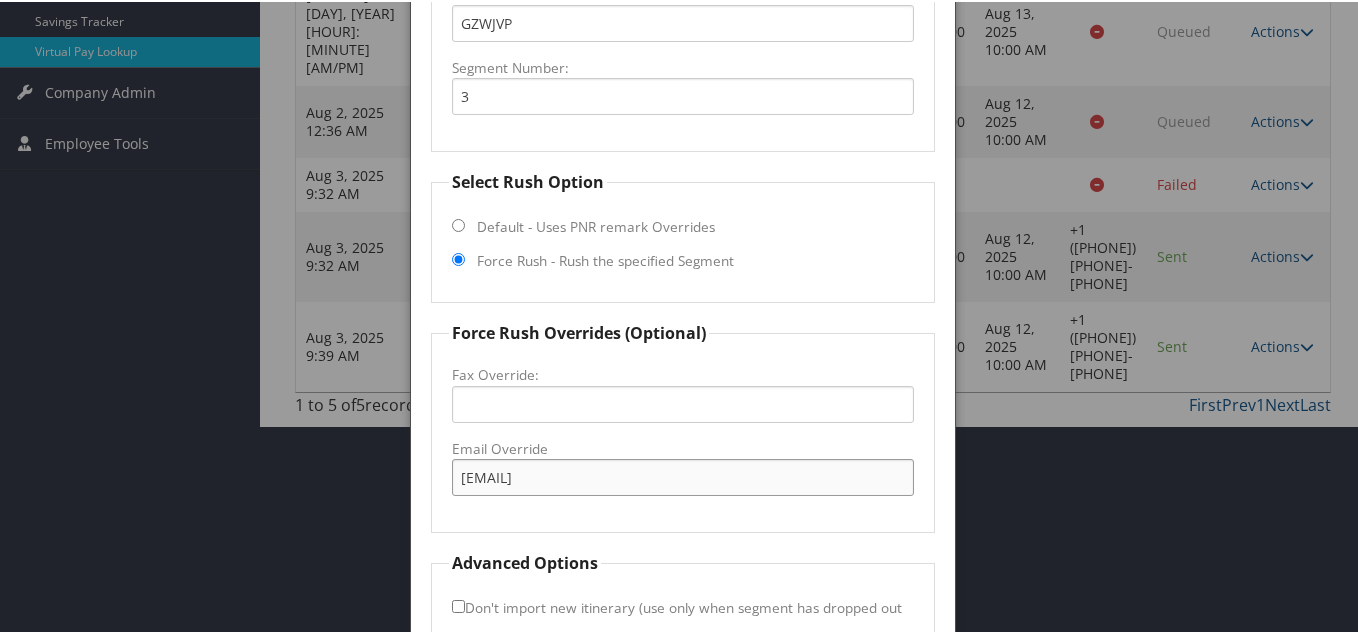 click on "[EMAIL]" at bounding box center (683, 475) 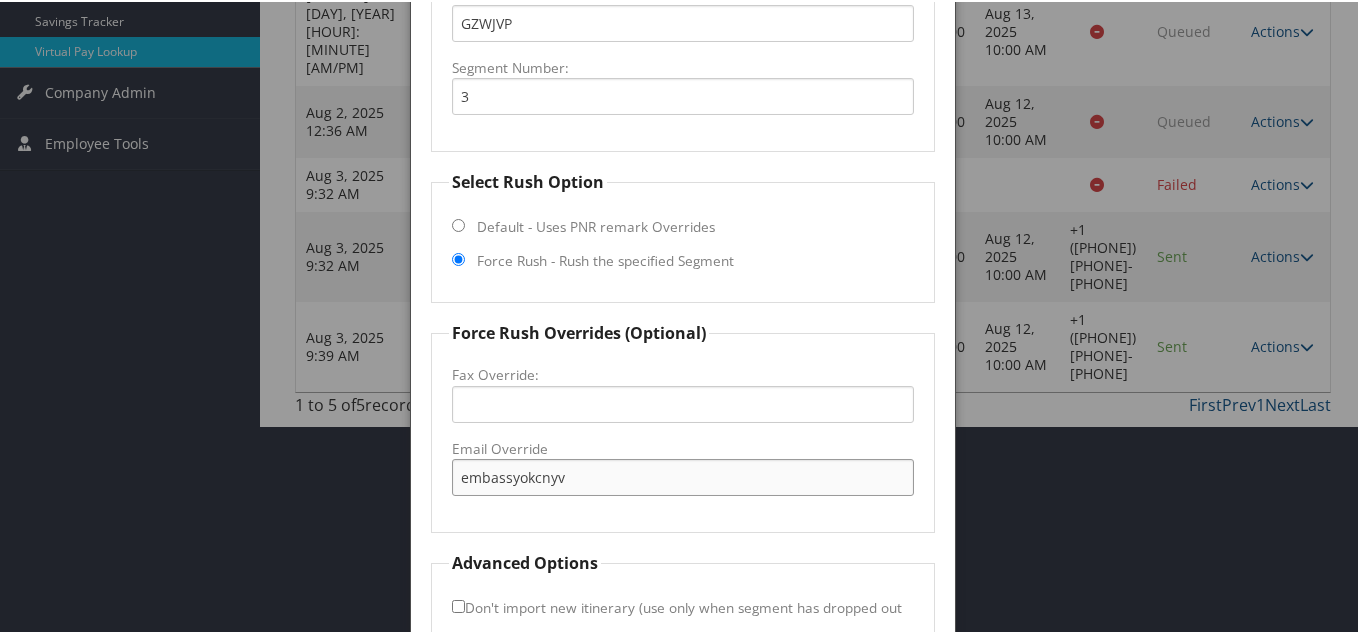 click on "embassyokcnyv" at bounding box center [683, 475] 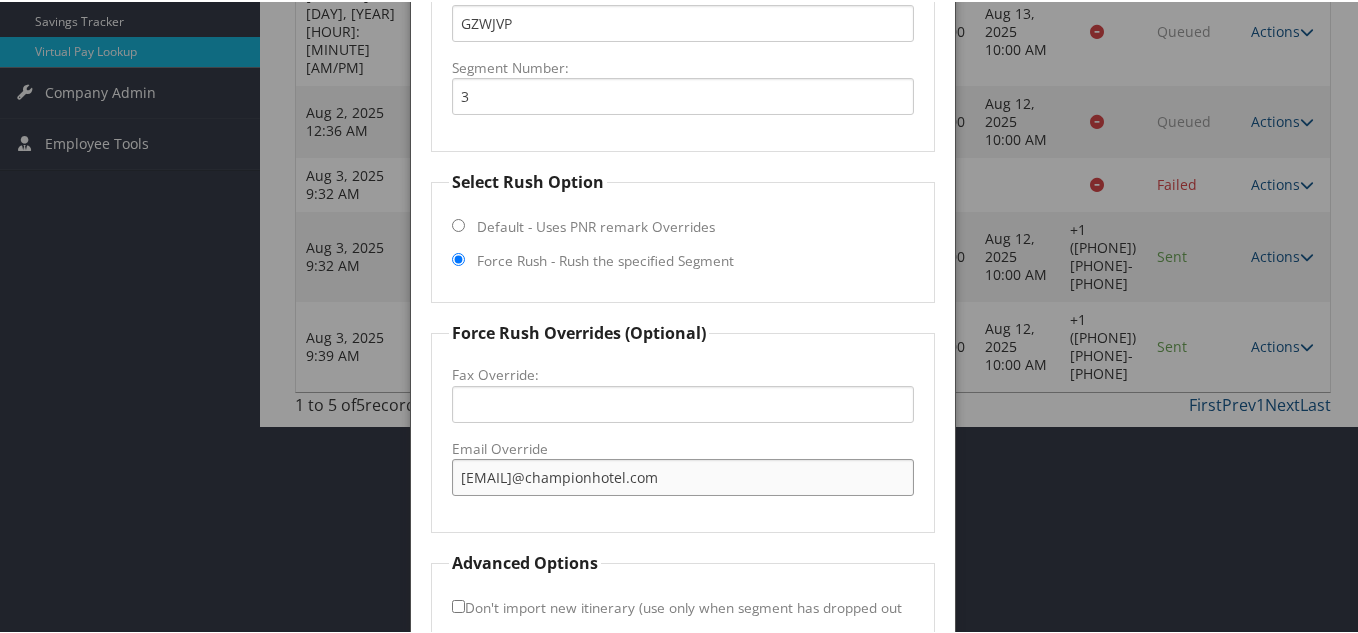 click on "[EMAIL]@championhotel.com" at bounding box center [683, 475] 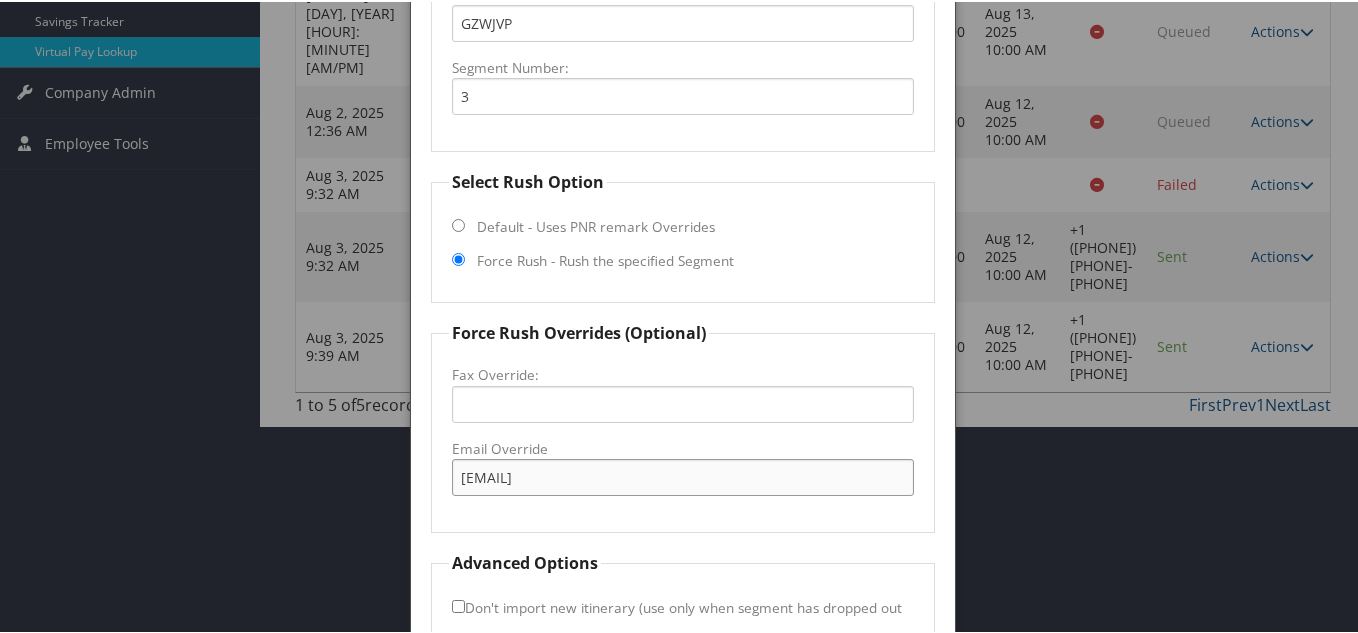 click on "[EMAIL]" at bounding box center (683, 475) 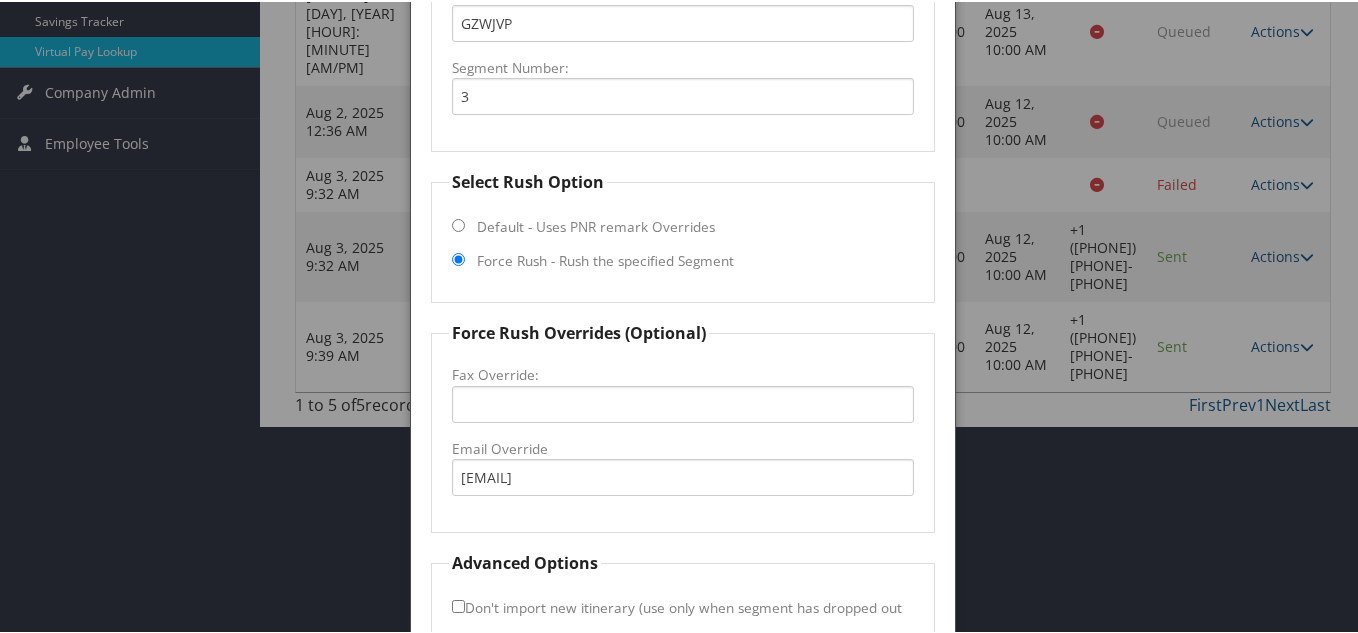 click on "Force Rush Overrides (Optional)
Fax Override:
Email Override
[EMAIL]" at bounding box center [683, 425] 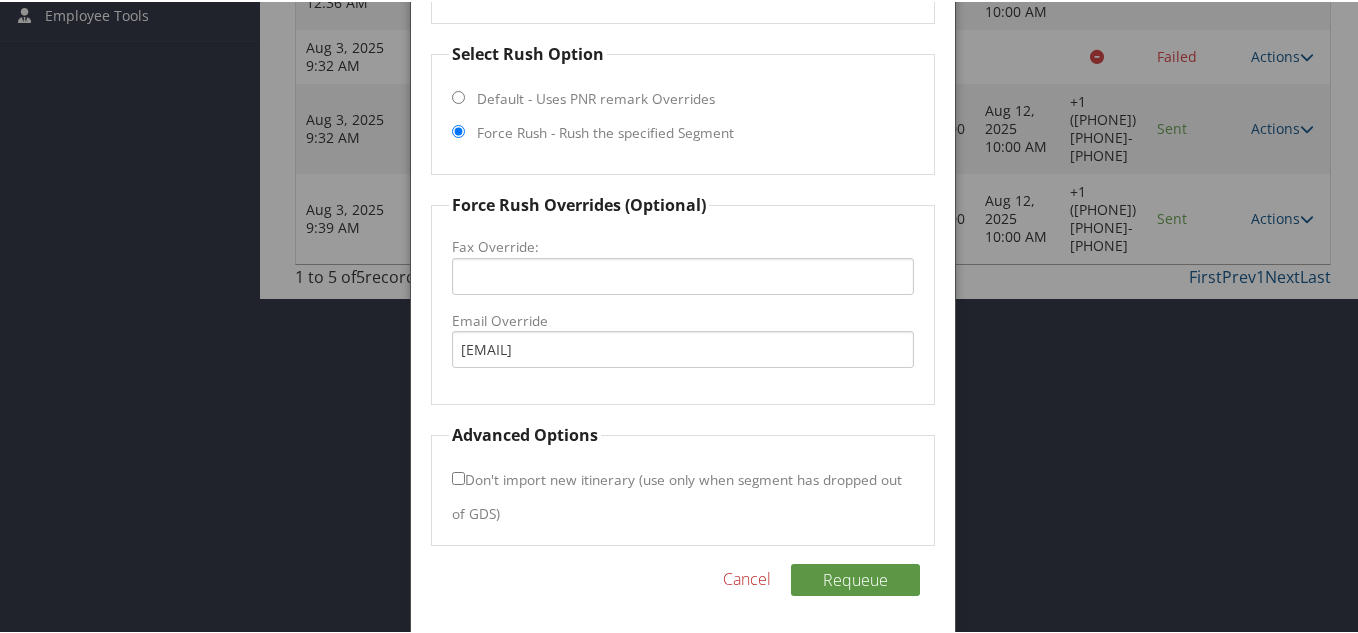 scroll, scrollTop: 531, scrollLeft: 0, axis: vertical 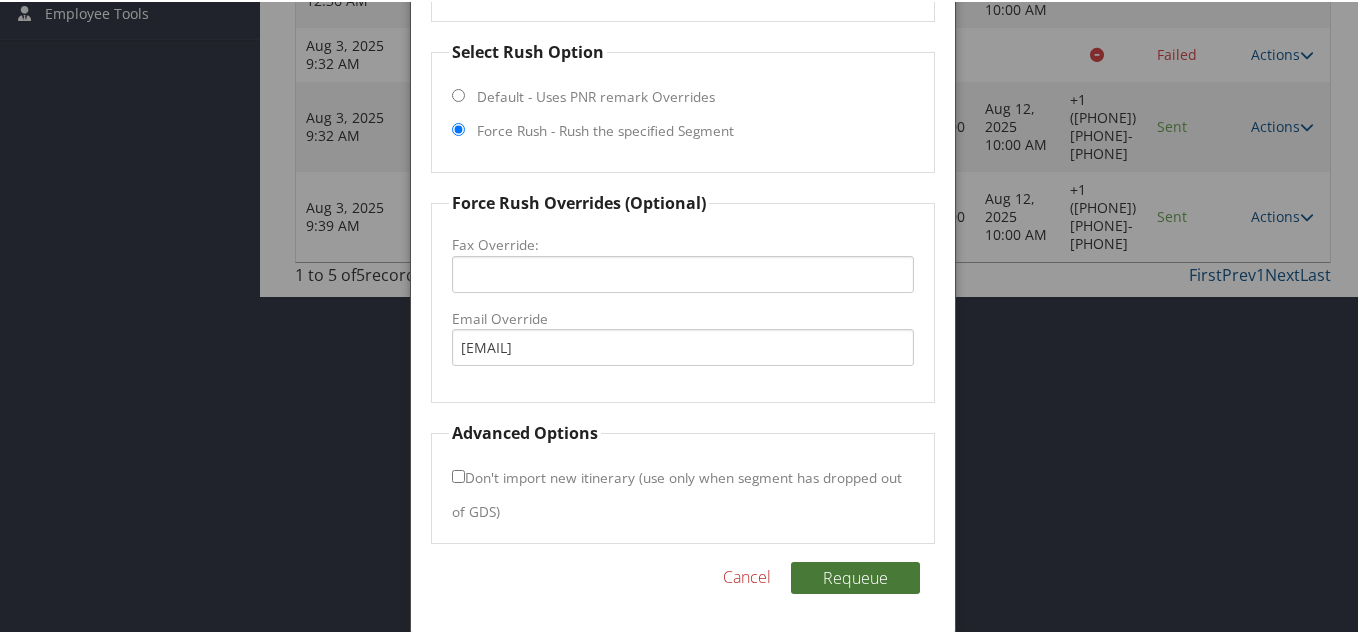 click on "Requeue" at bounding box center [855, 576] 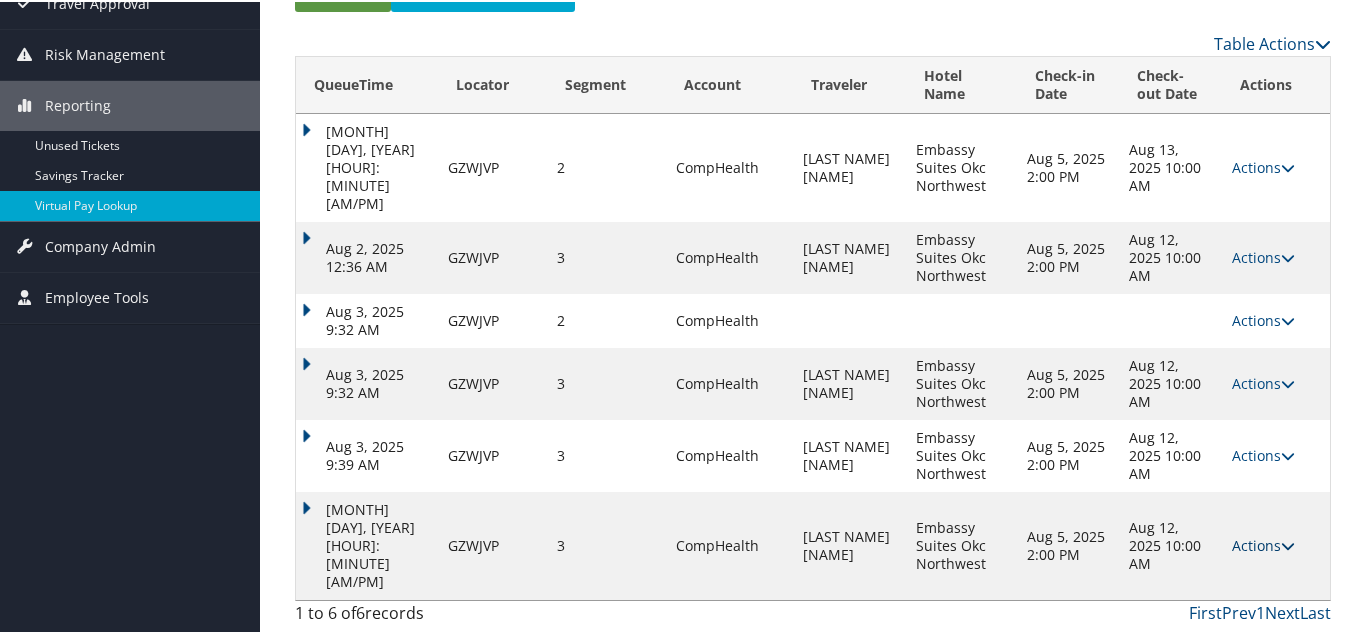 scroll, scrollTop: 175, scrollLeft: 0, axis: vertical 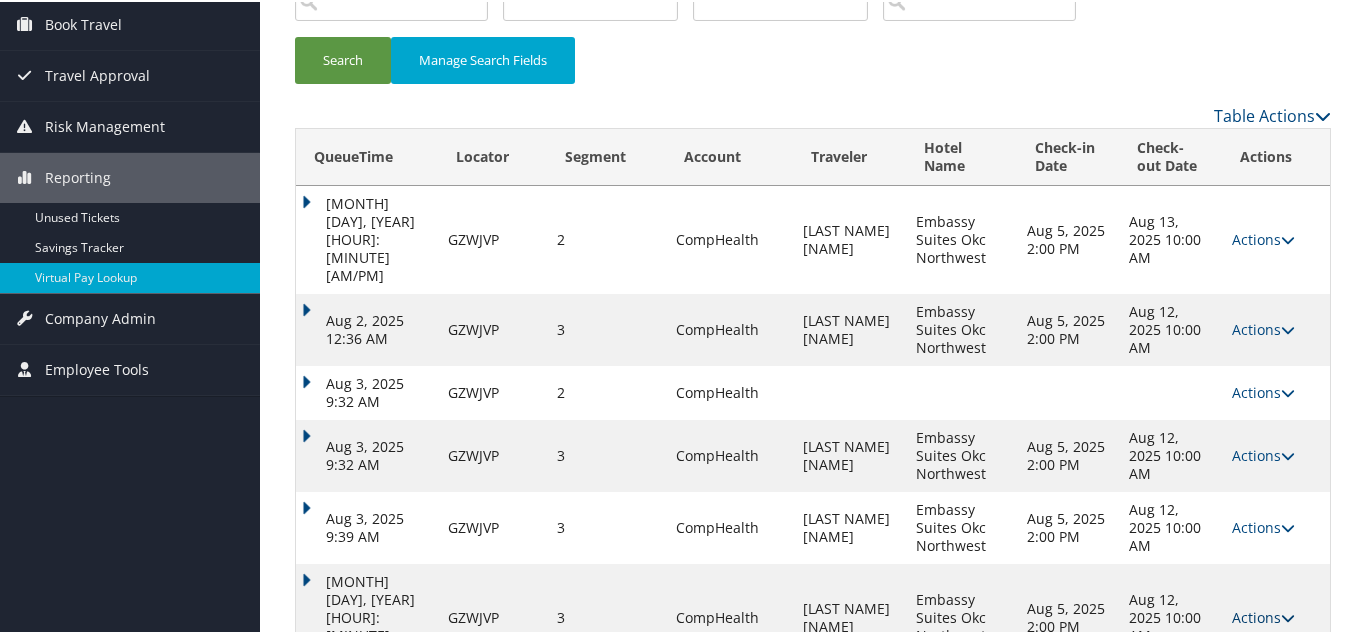 click at bounding box center [1288, 616] 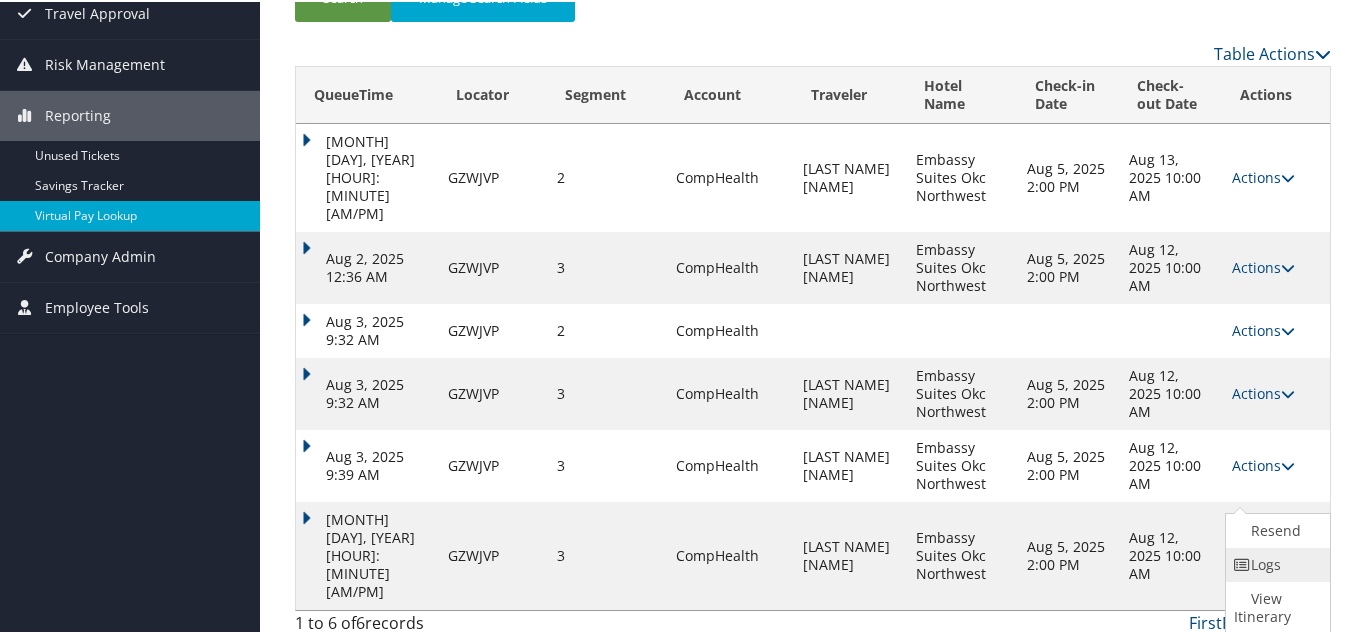 click on "Logs" at bounding box center [1275, 563] 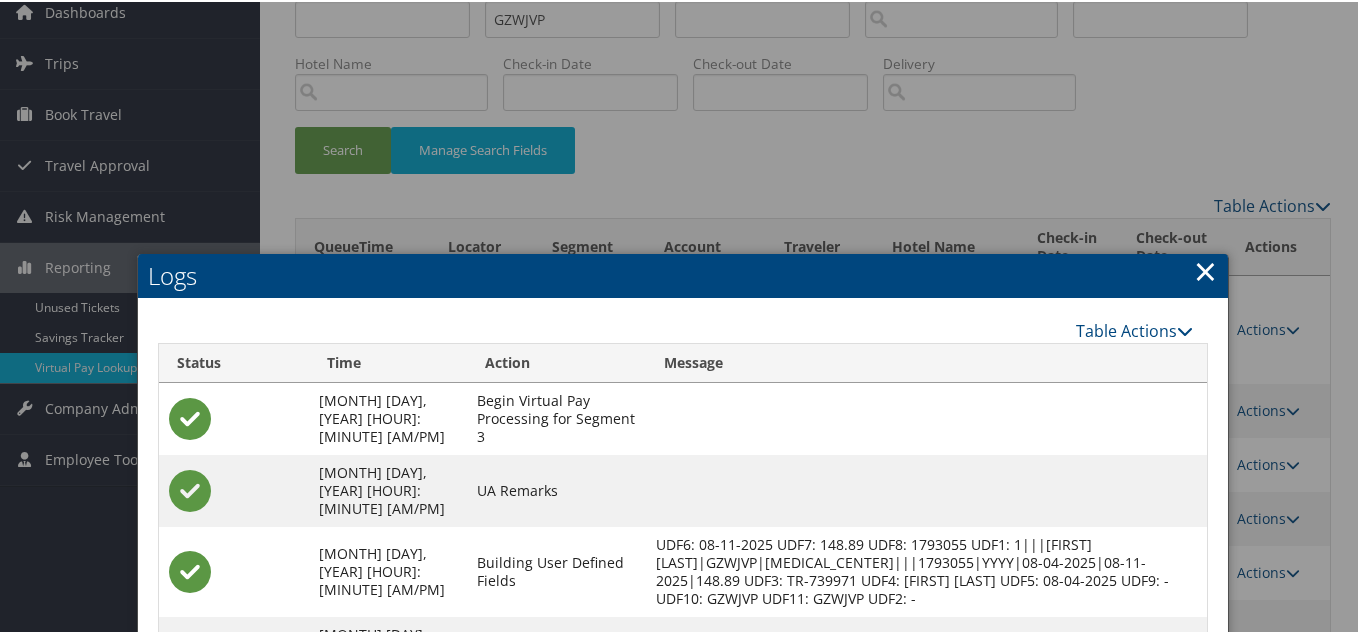 scroll, scrollTop: 357, scrollLeft: 0, axis: vertical 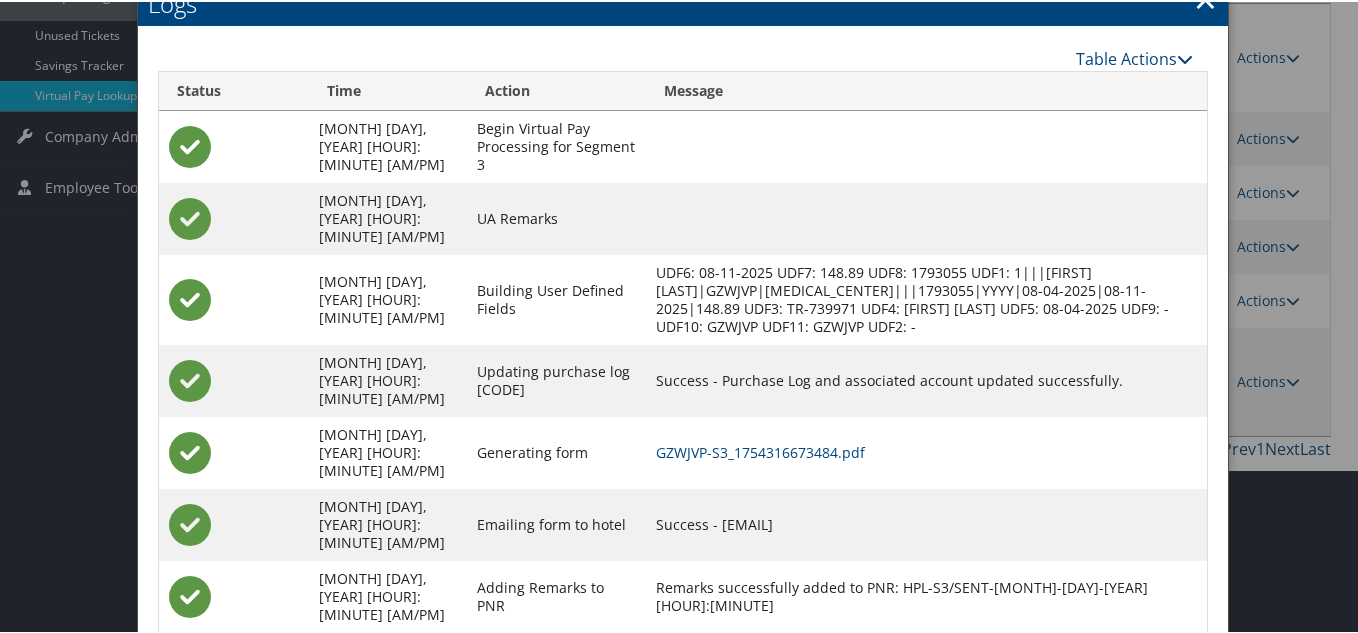 drag, startPoint x: 807, startPoint y: 484, endPoint x: 1048, endPoint y: 486, distance: 241.0083 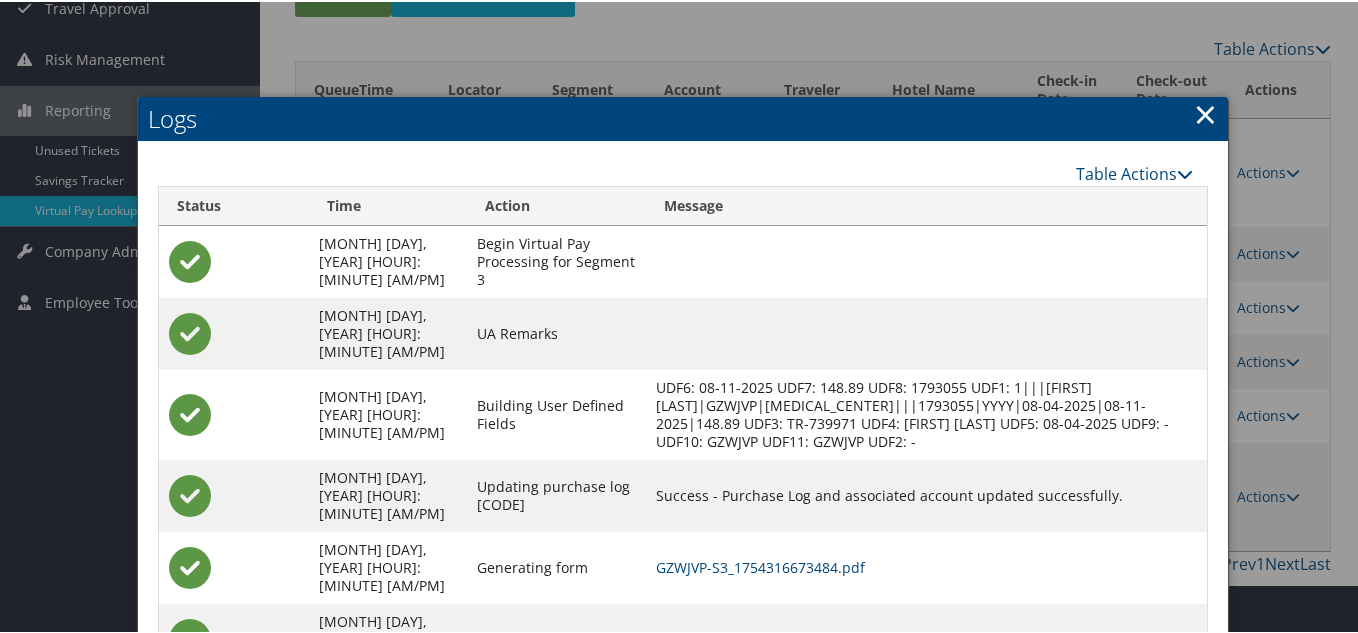 scroll, scrollTop: 57, scrollLeft: 0, axis: vertical 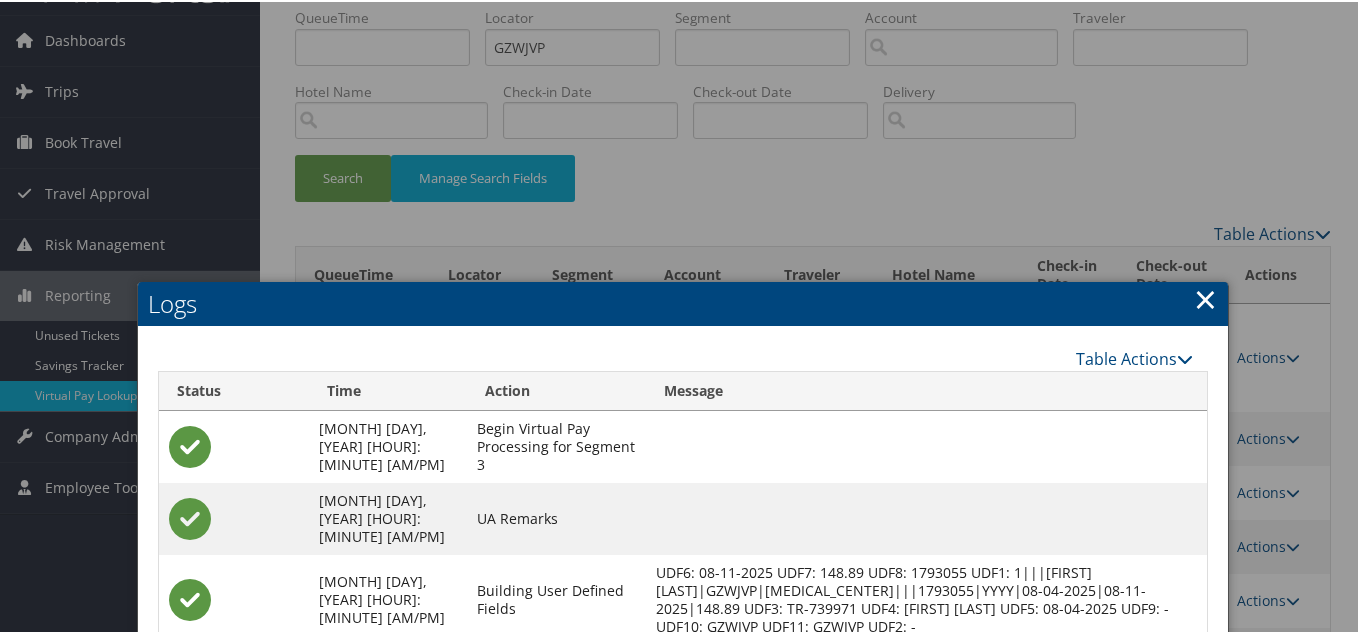 click on "×" at bounding box center (1205, 297) 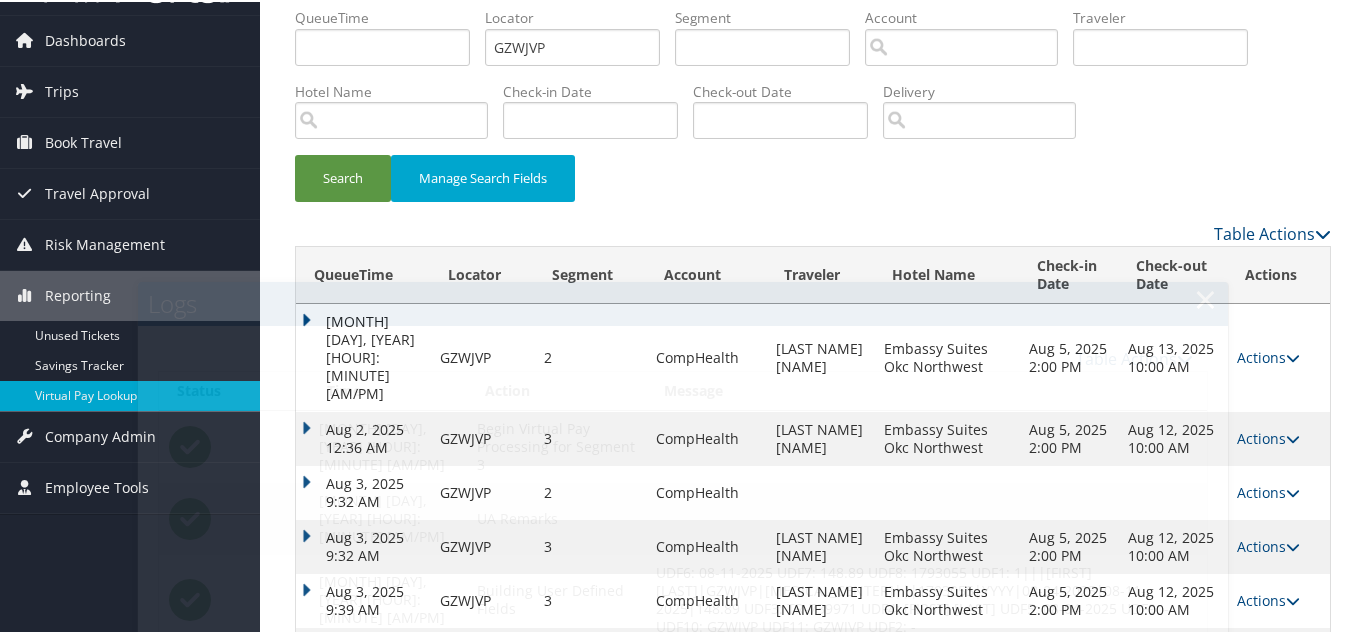 scroll, scrollTop: 85, scrollLeft: 0, axis: vertical 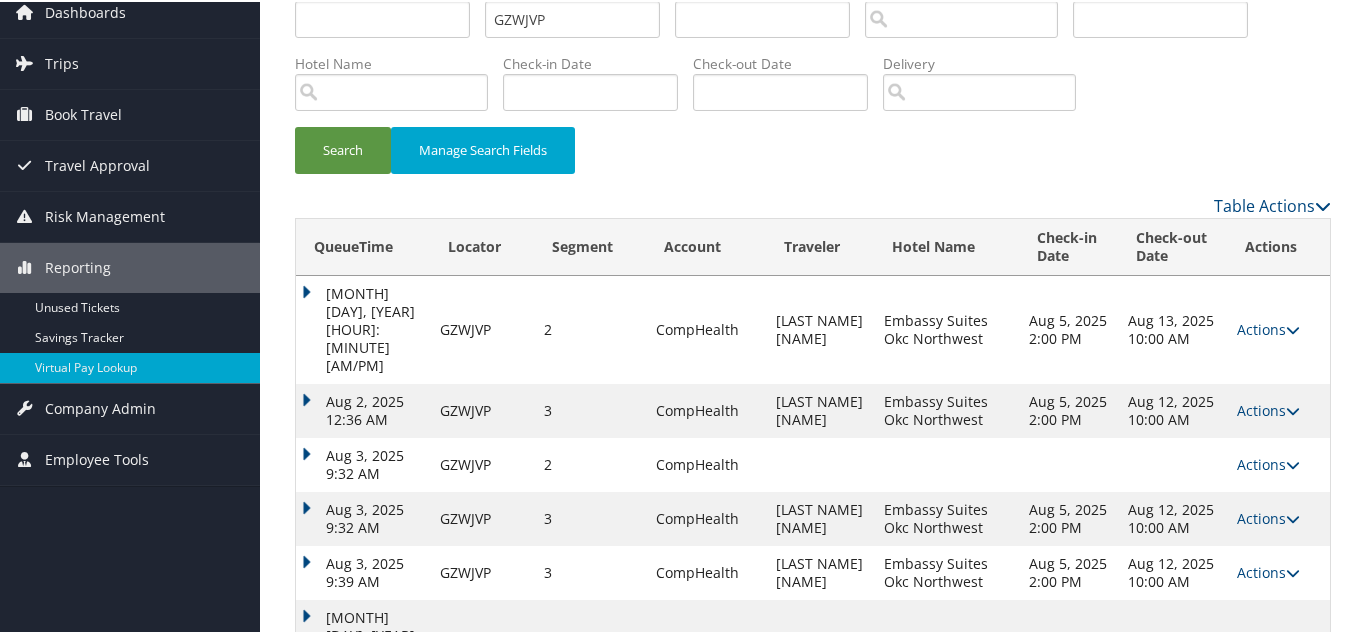 click at bounding box center (1293, 652) 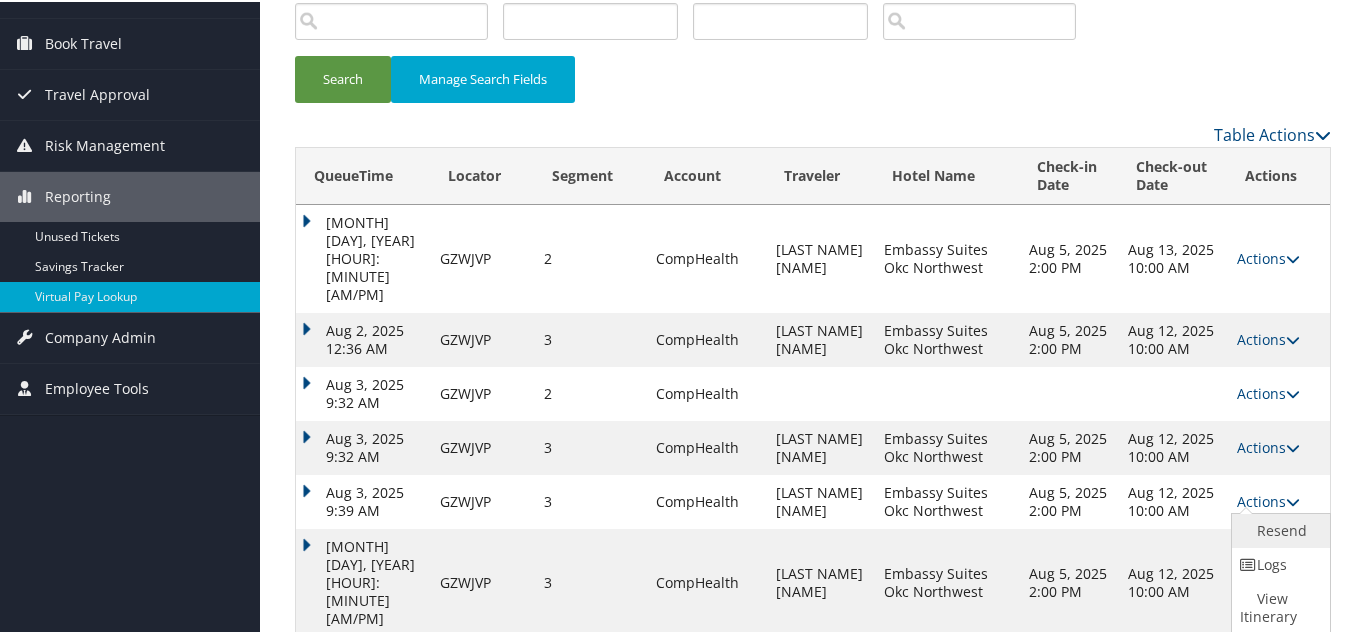 click on "Resend" at bounding box center [1278, 529] 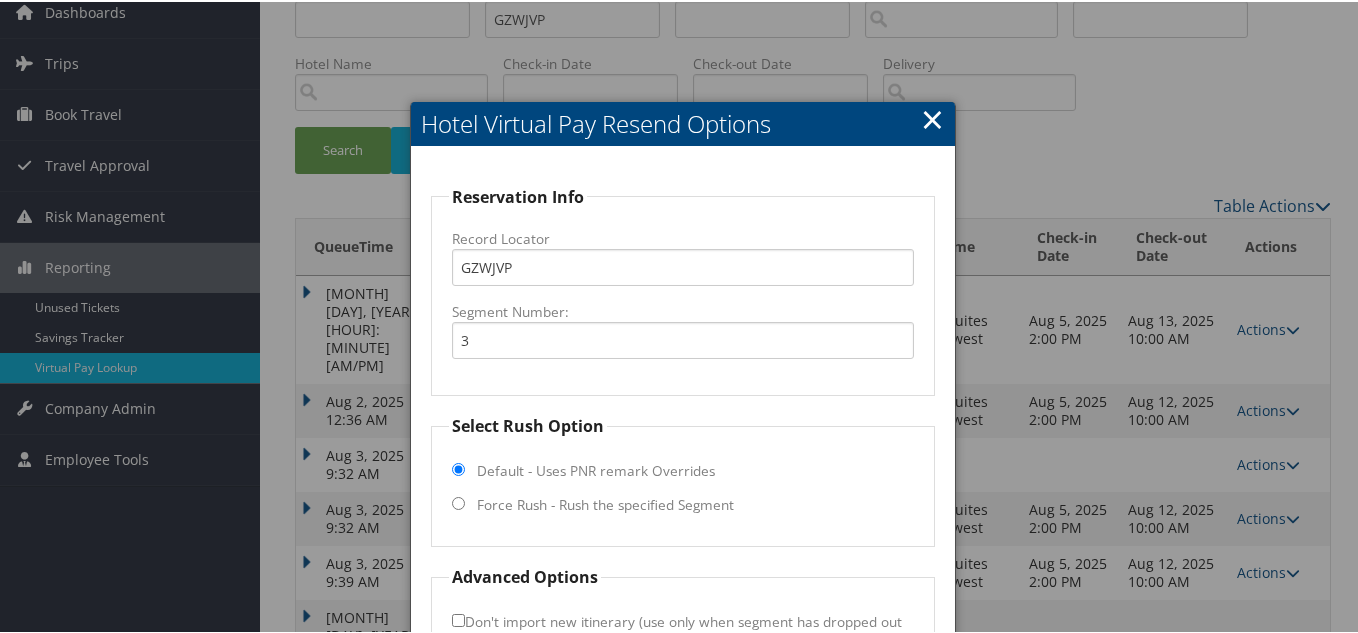 scroll, scrollTop: 229, scrollLeft: 0, axis: vertical 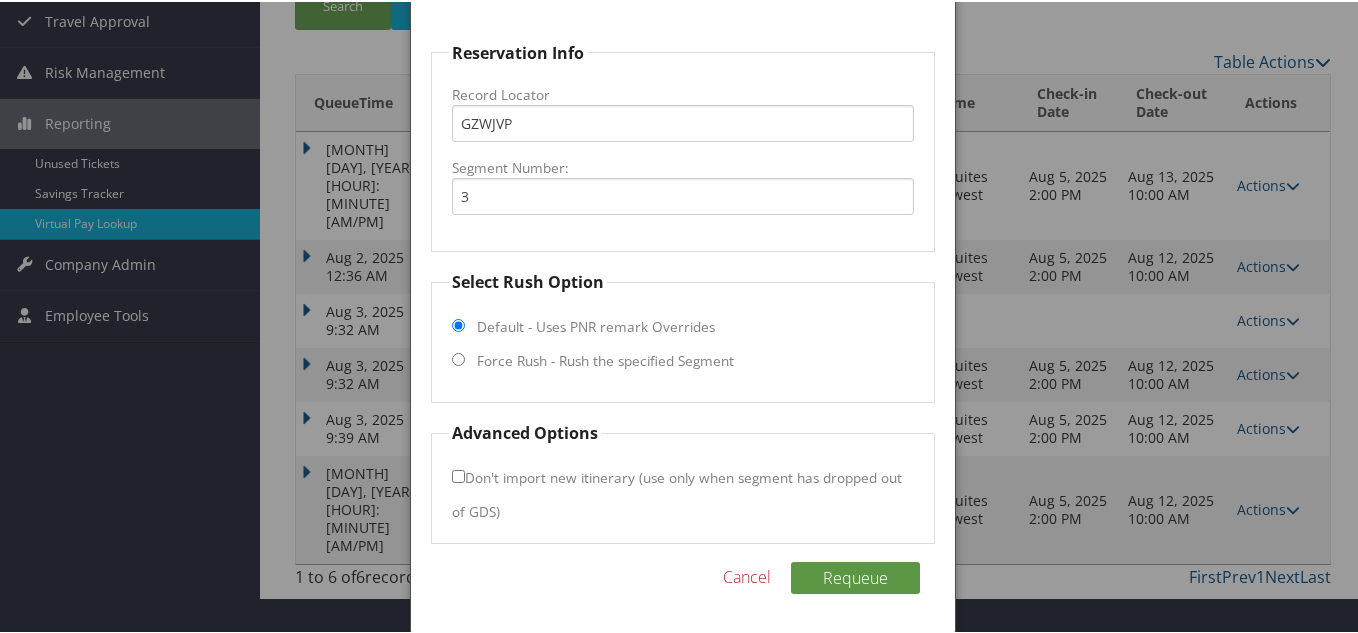 click on "Force Rush - Rush the specified Segment" at bounding box center [458, 357] 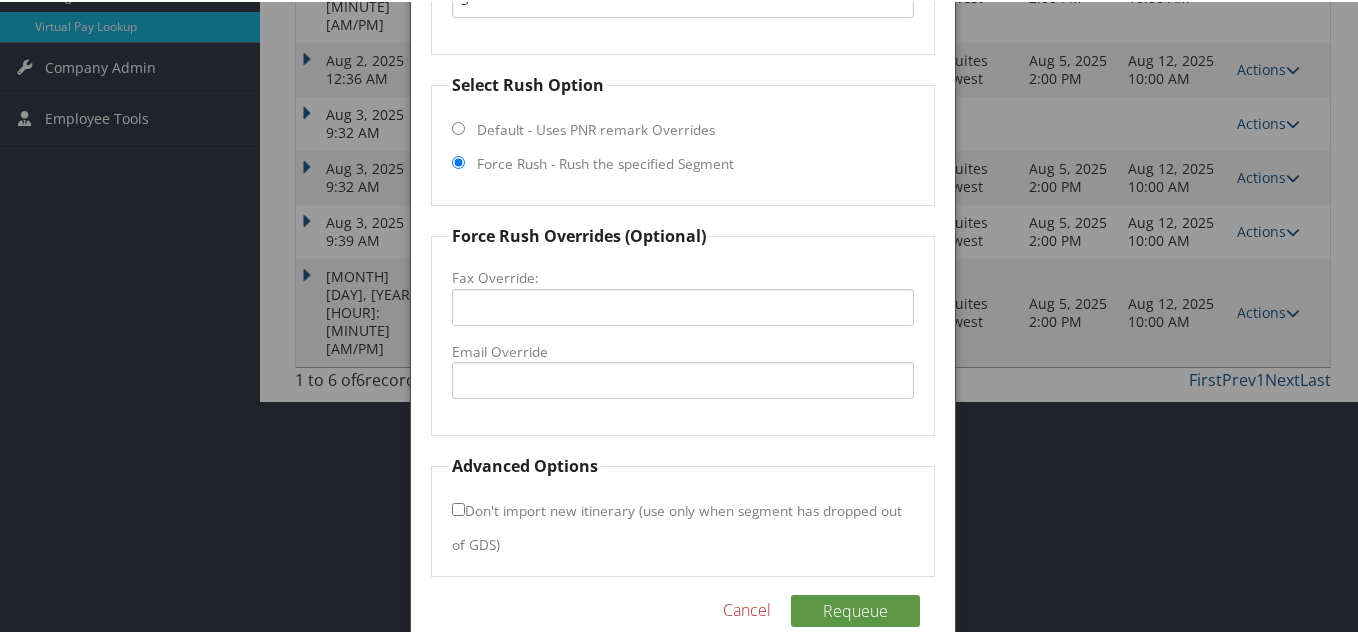 scroll, scrollTop: 459, scrollLeft: 0, axis: vertical 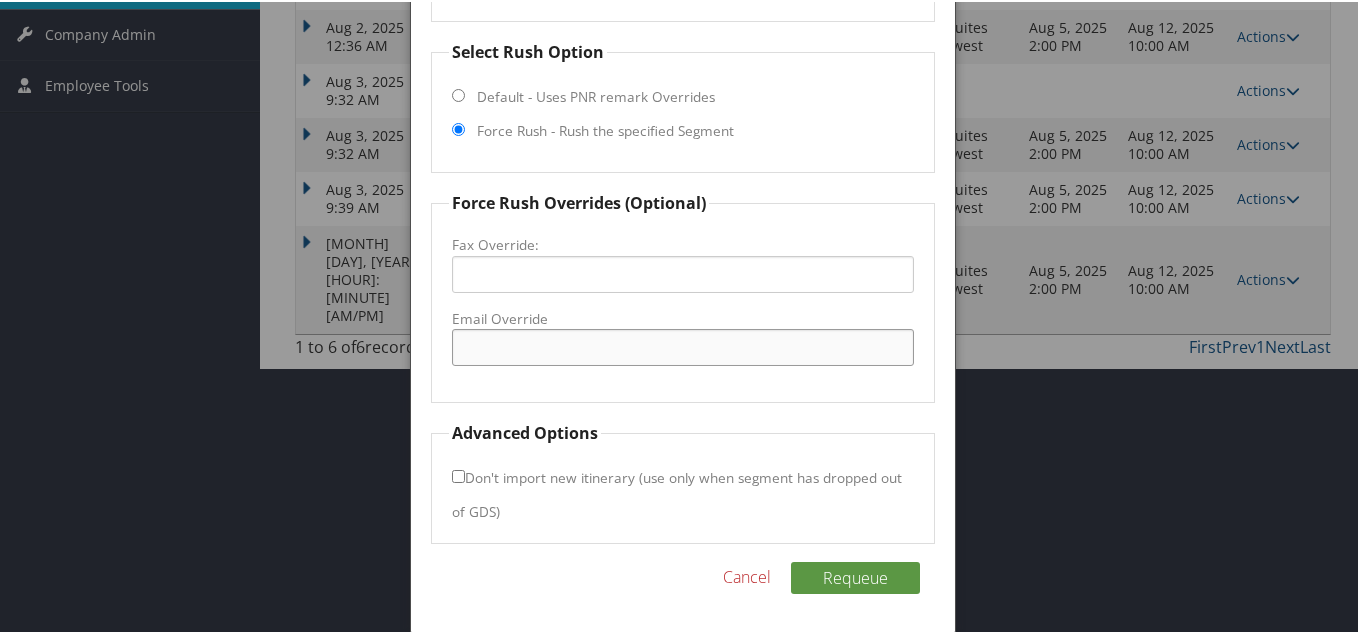 click on "Email Override" at bounding box center (683, 345) 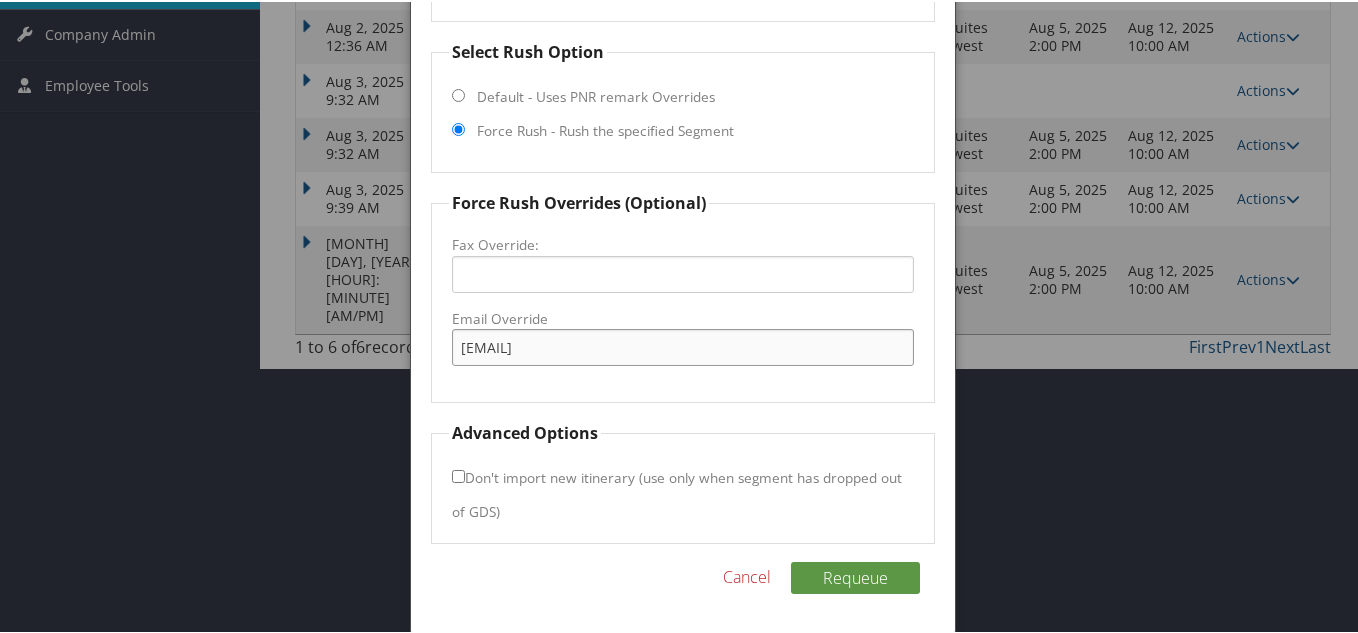 click on "[EMAIL]" at bounding box center (683, 345) 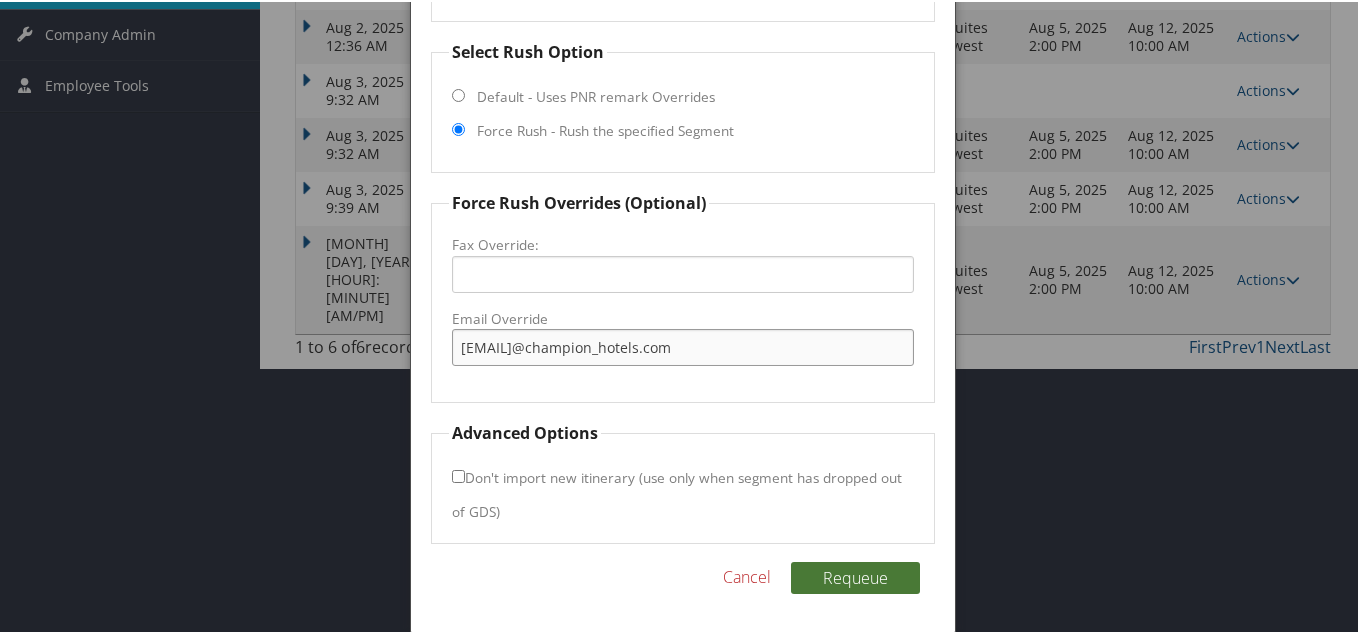 type on "[EMAIL]@champion_hotels.com" 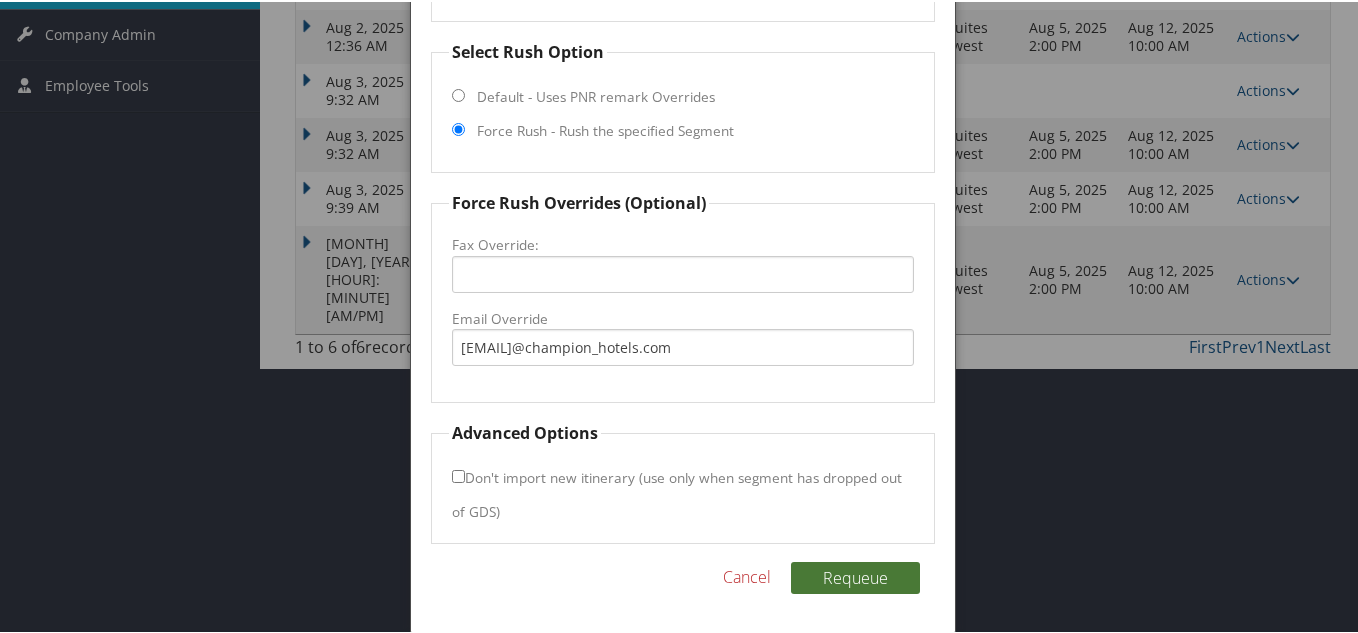 click on "Requeue" at bounding box center (855, 576) 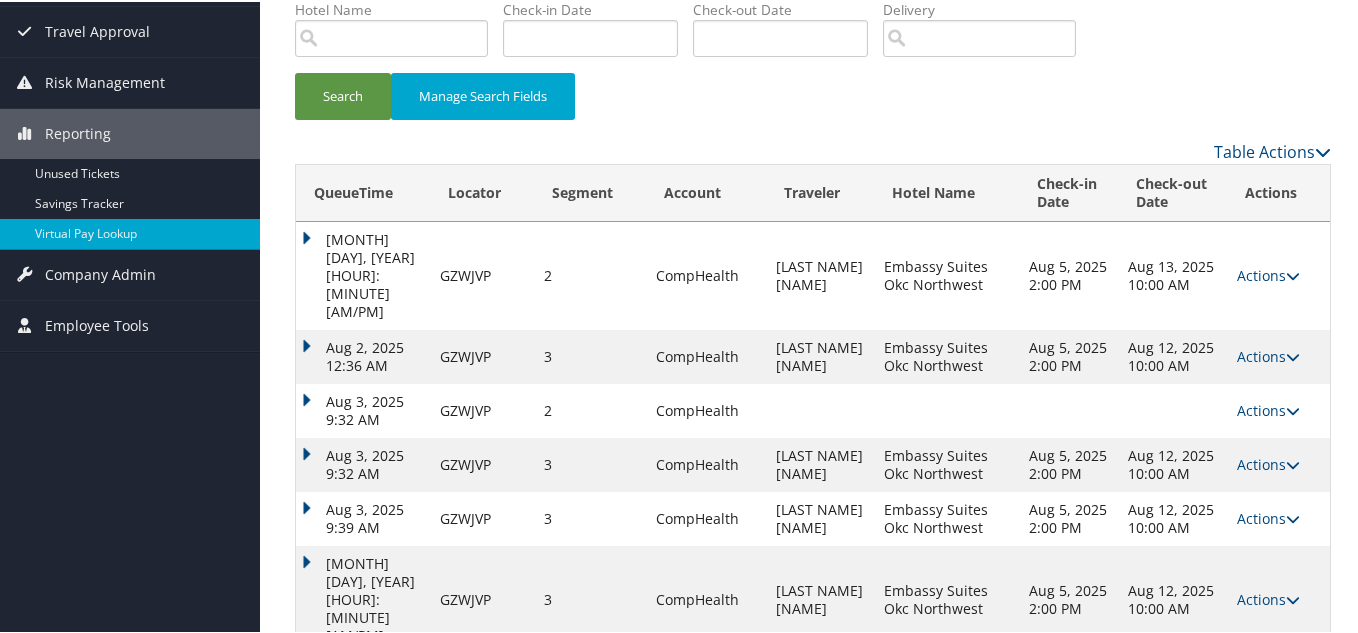 scroll, scrollTop: 139, scrollLeft: 0, axis: vertical 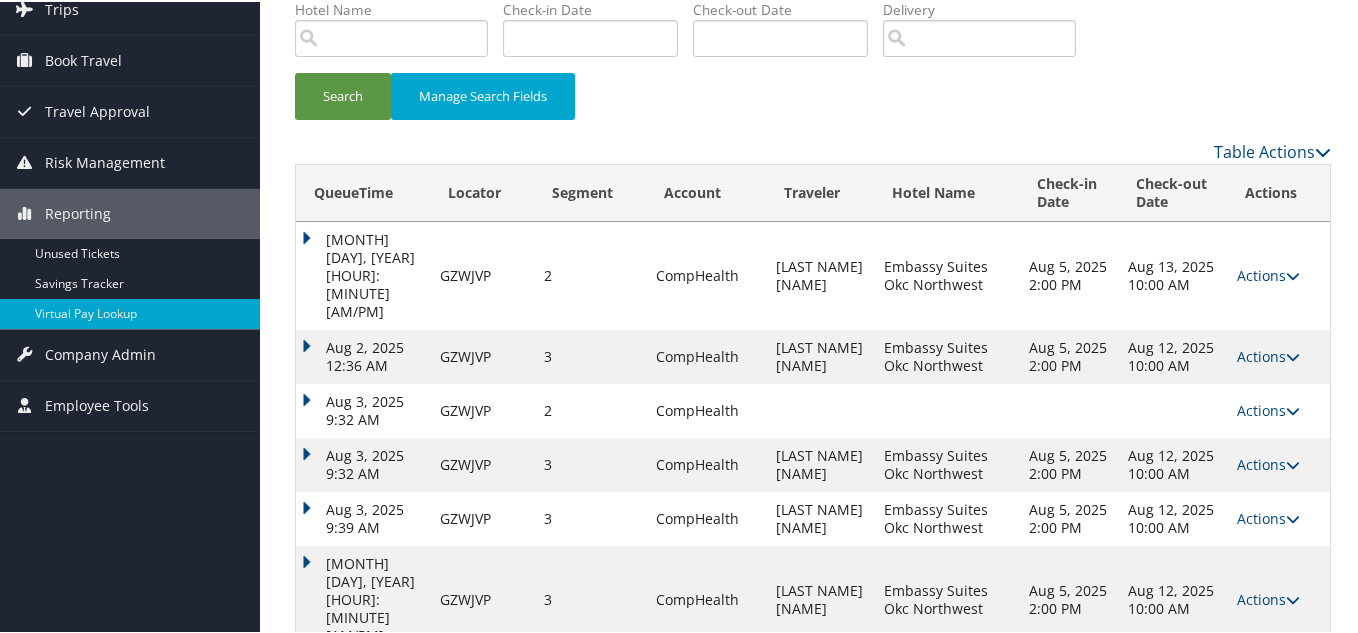 click at bounding box center [1293, 706] 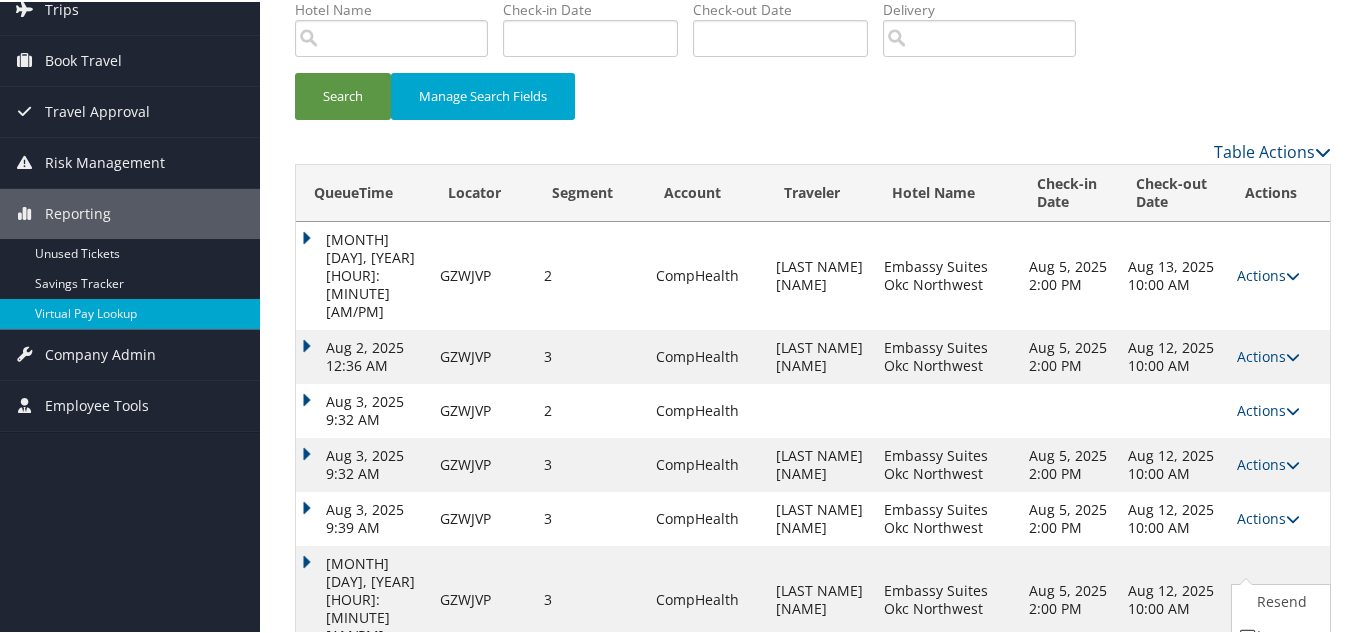 scroll, scrollTop: 210, scrollLeft: 0, axis: vertical 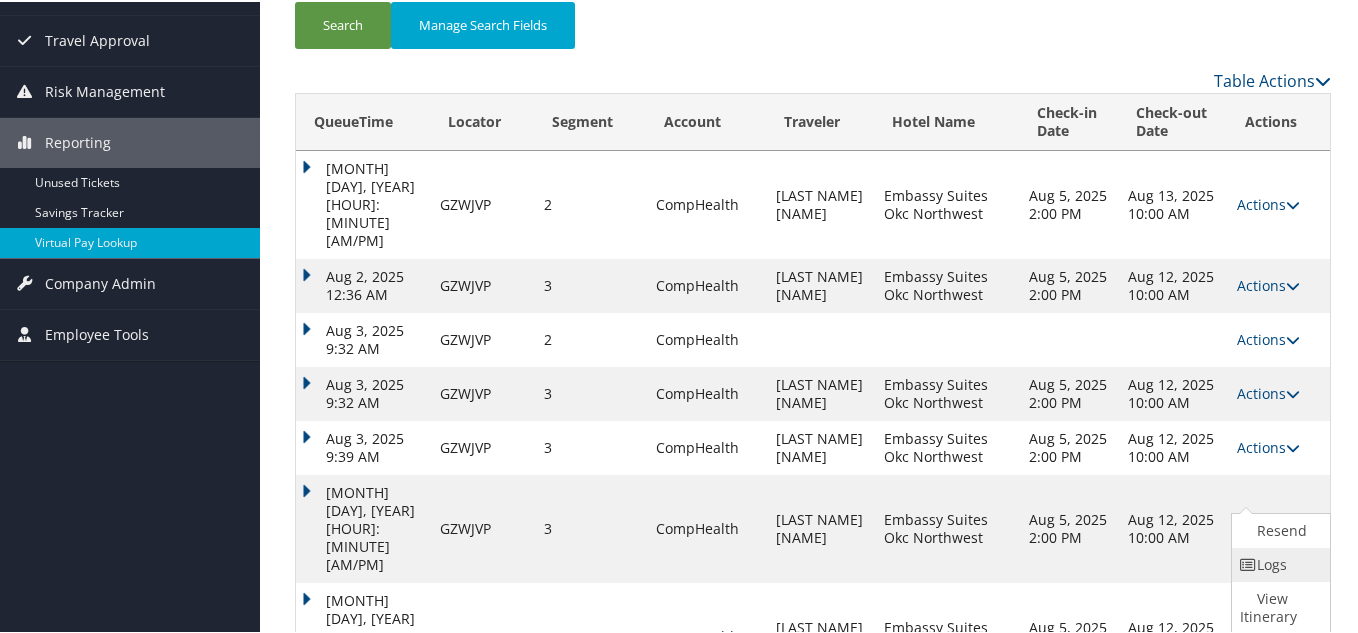 click on "Logs" at bounding box center [1278, 563] 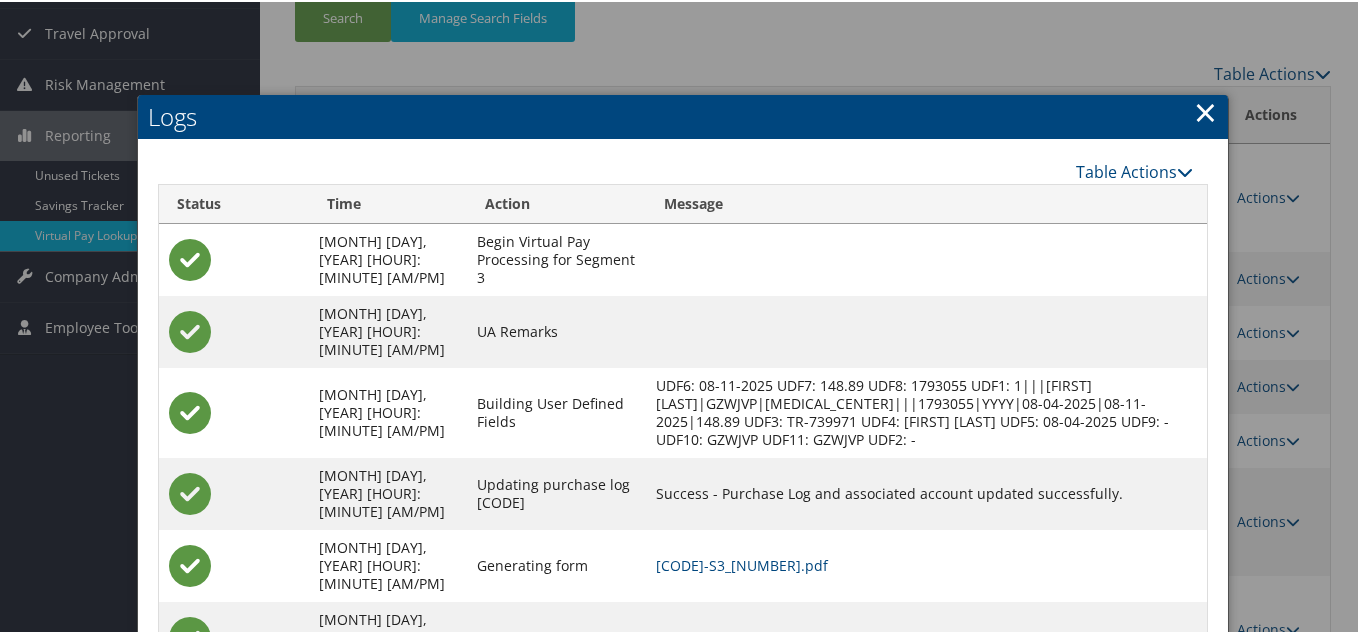 scroll, scrollTop: 330, scrollLeft: 0, axis: vertical 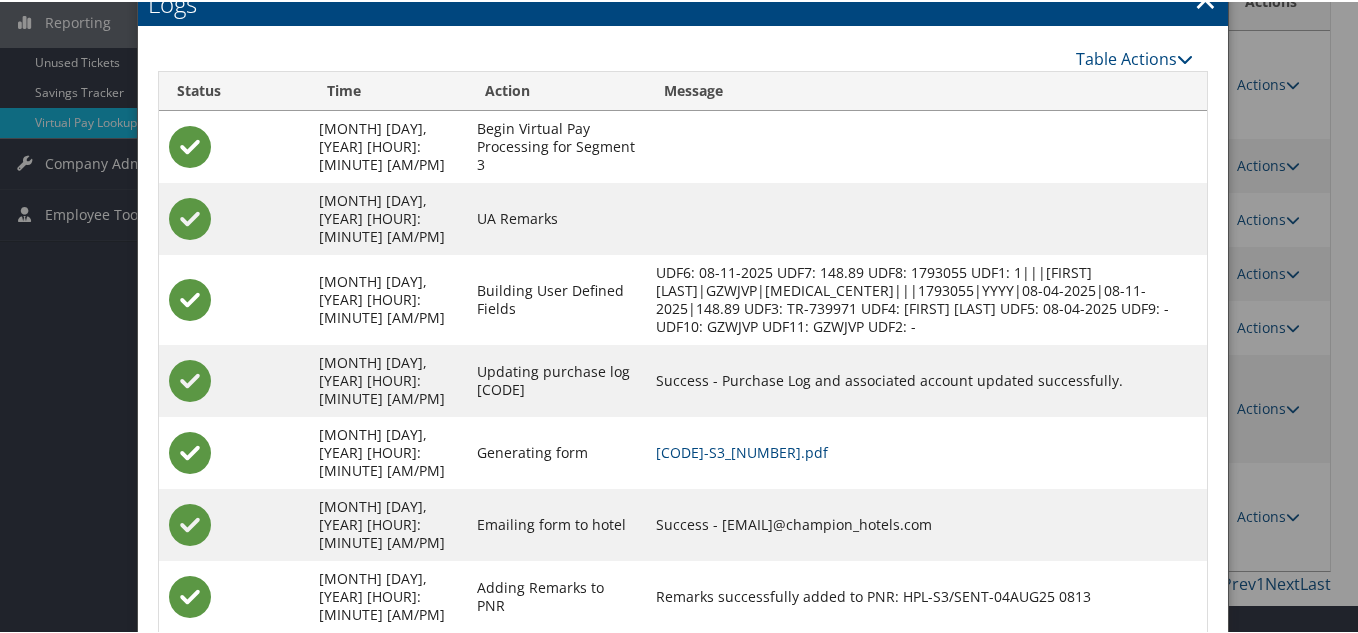 drag, startPoint x: 800, startPoint y: 486, endPoint x: 1047, endPoint y: 487, distance: 247.00203 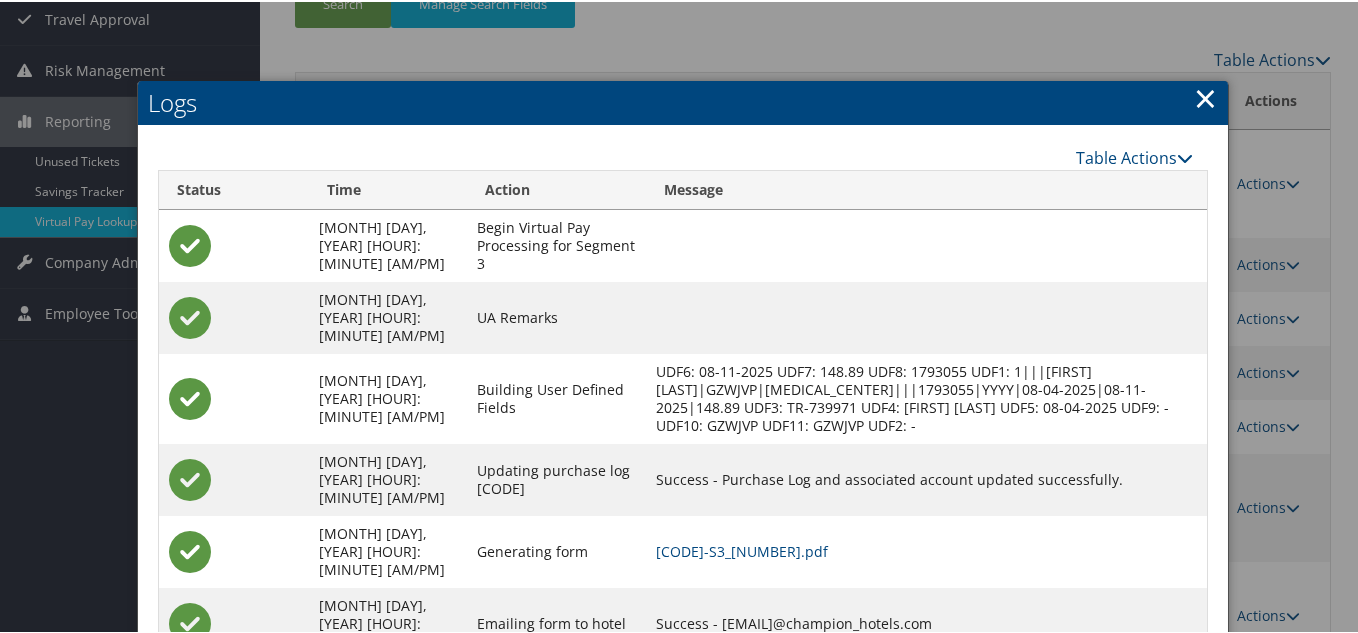 scroll, scrollTop: 230, scrollLeft: 0, axis: vertical 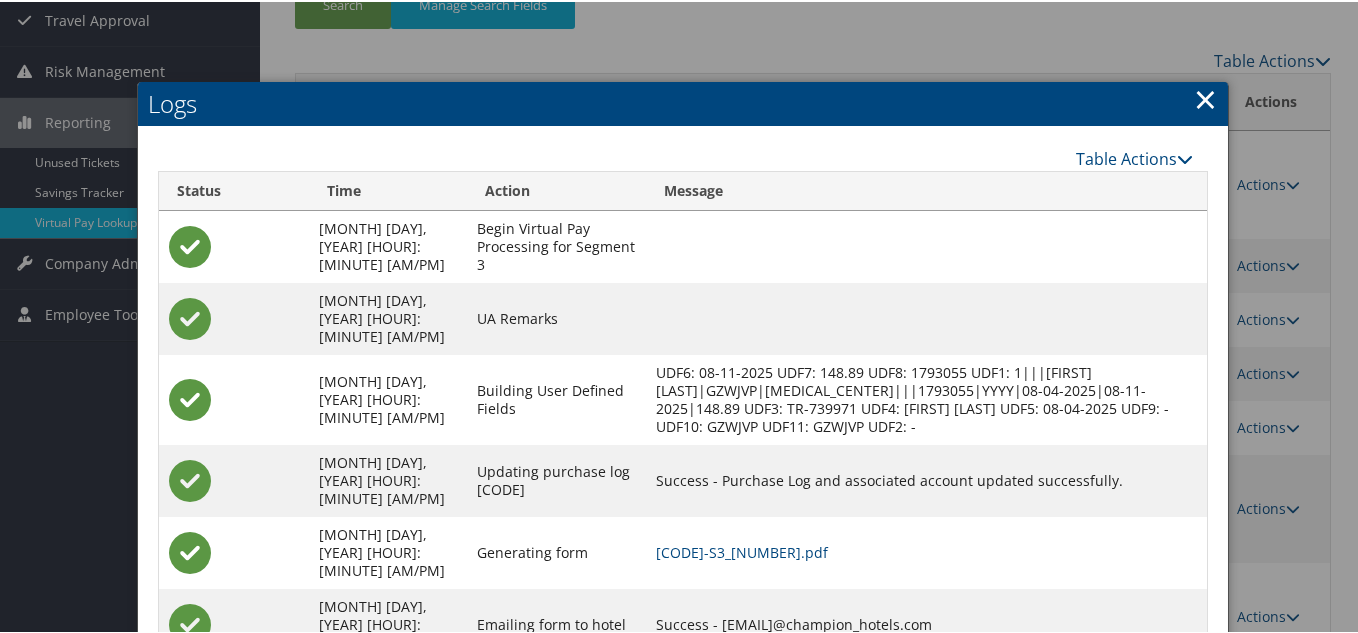 click on "×" at bounding box center [1205, 97] 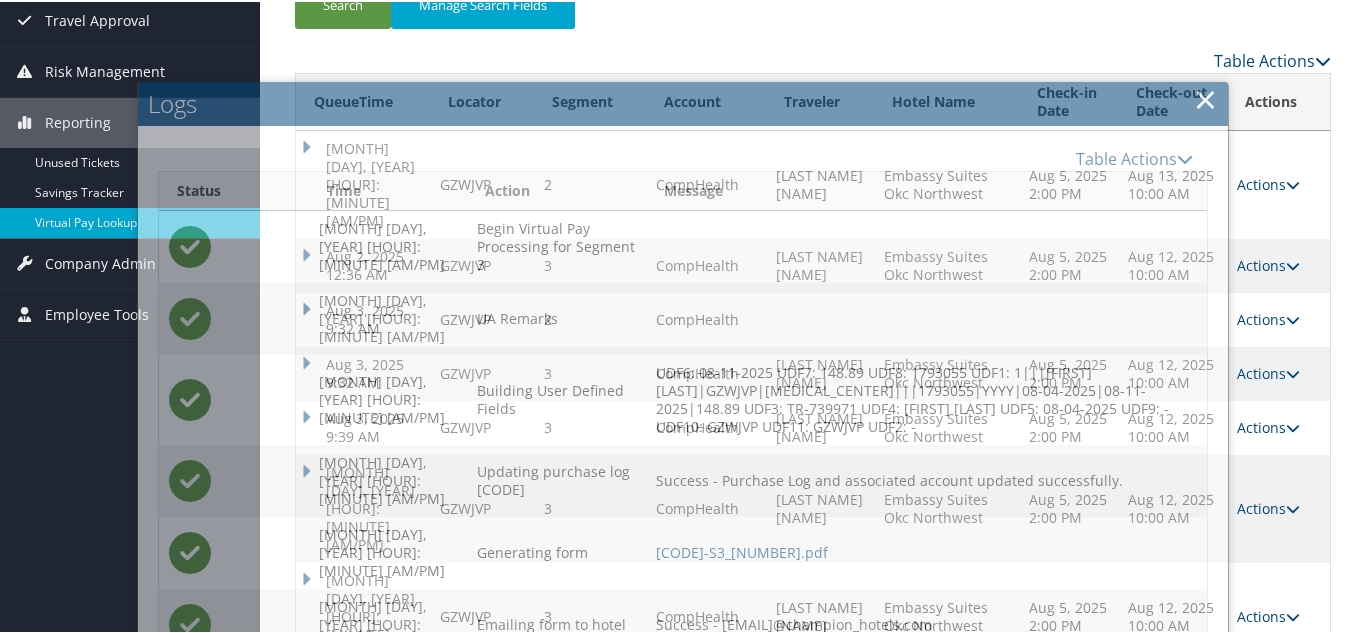 scroll, scrollTop: 139, scrollLeft: 0, axis: vertical 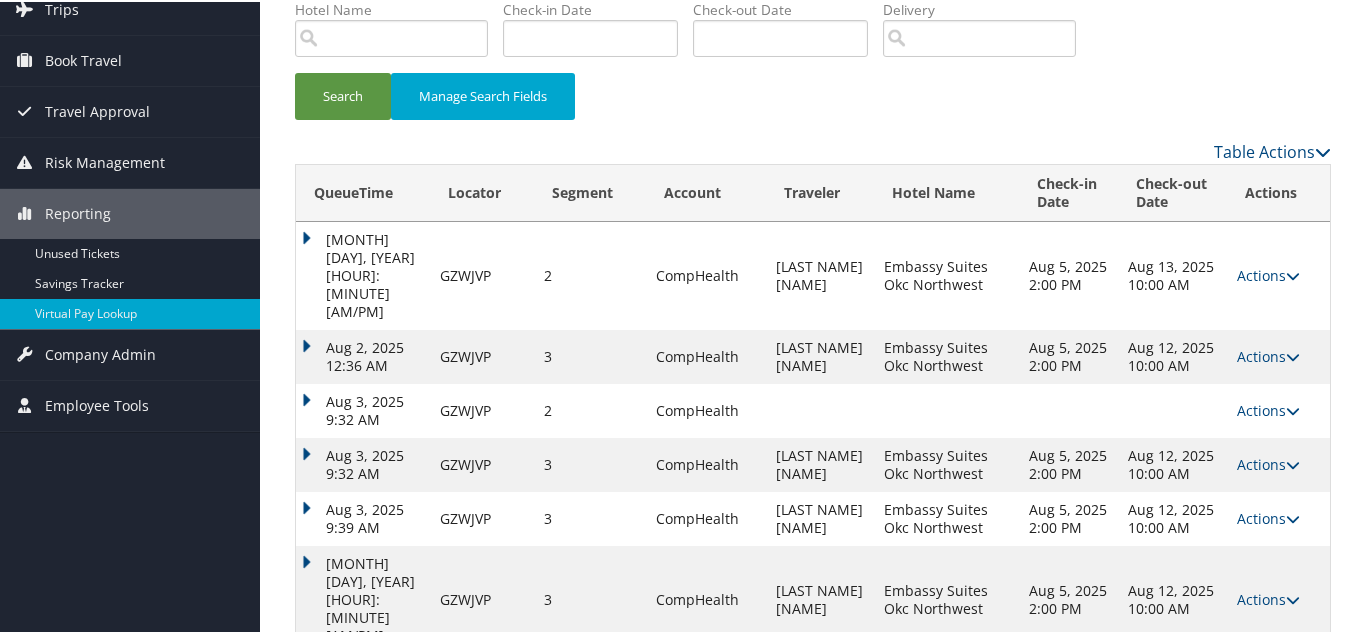 click at bounding box center (1293, 706) 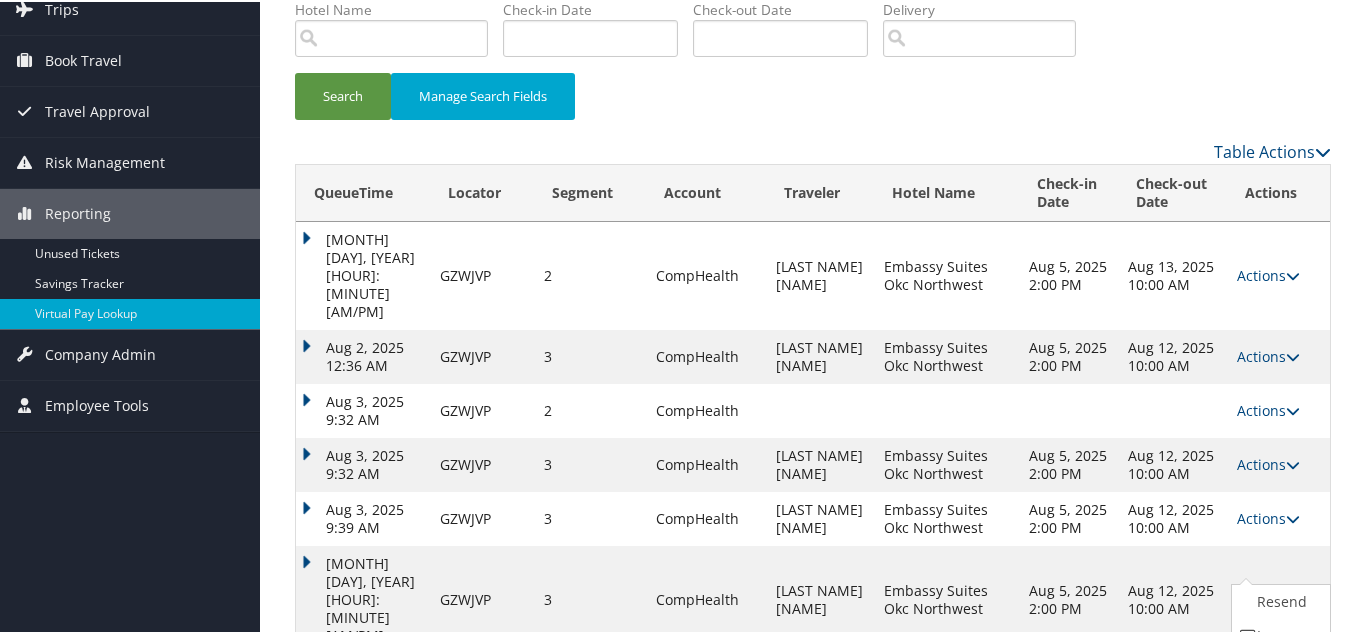 scroll, scrollTop: 210, scrollLeft: 0, axis: vertical 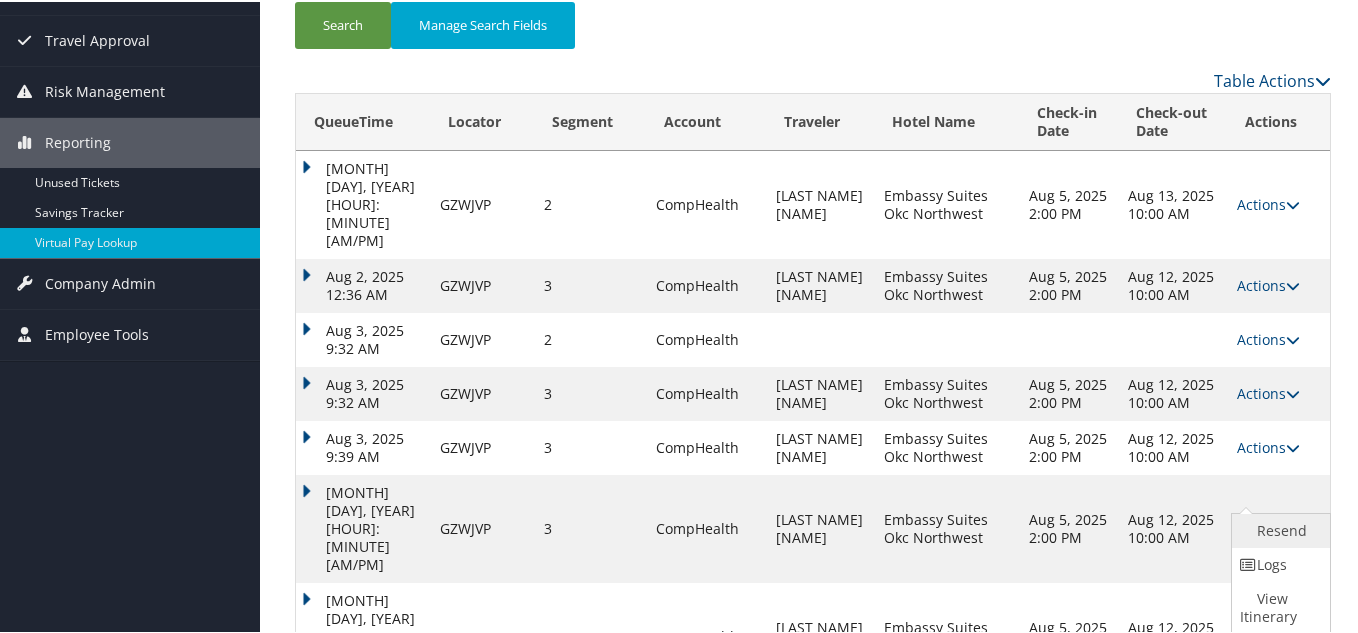 click on "Resend" at bounding box center (1278, 529) 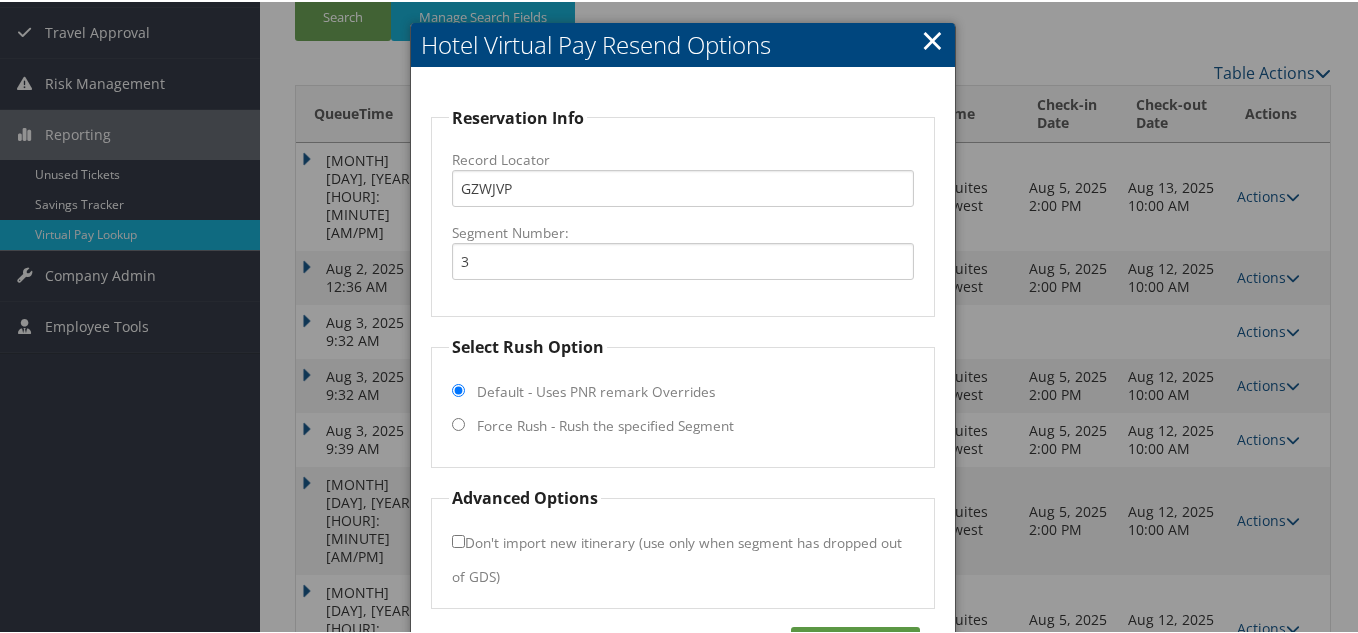 scroll, scrollTop: 183, scrollLeft: 0, axis: vertical 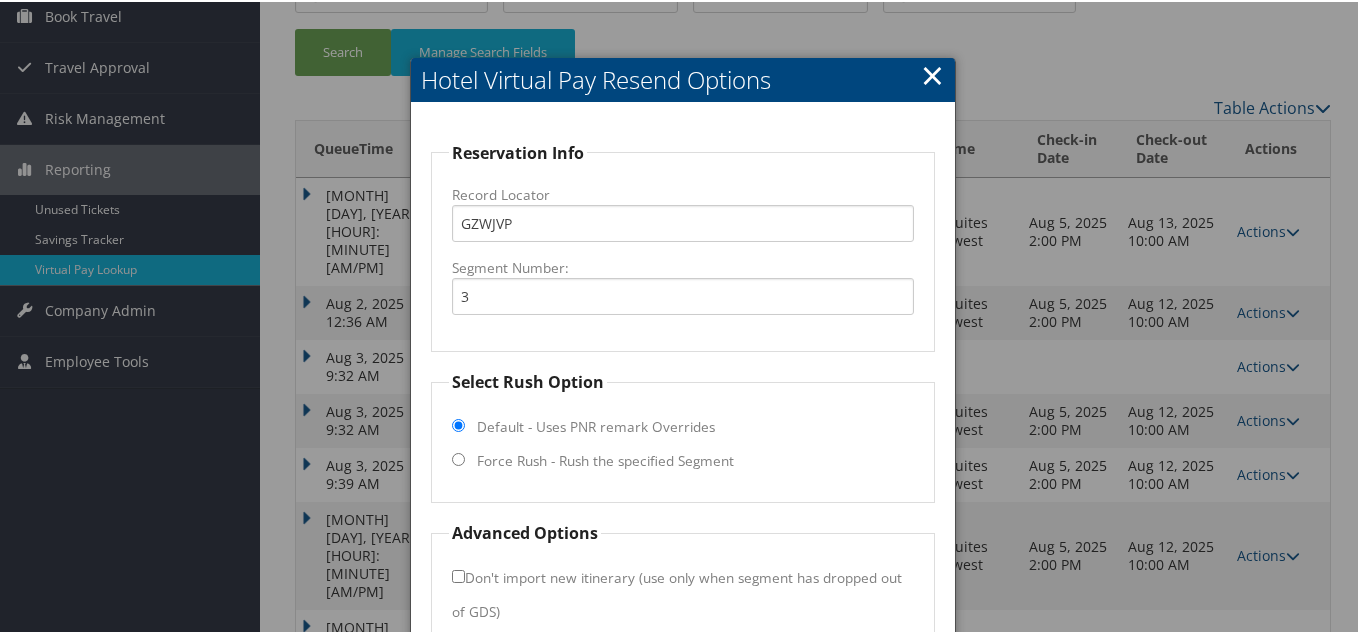 click on "×" at bounding box center (932, 73) 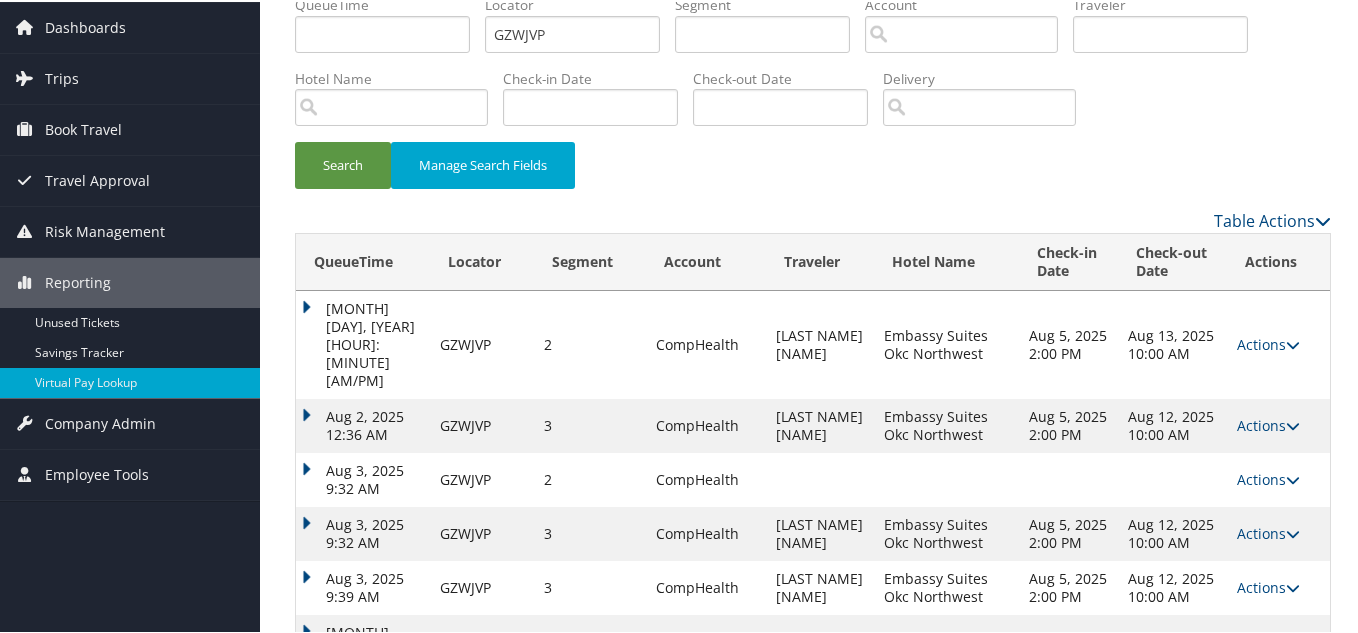 scroll, scrollTop: 0, scrollLeft: 0, axis: both 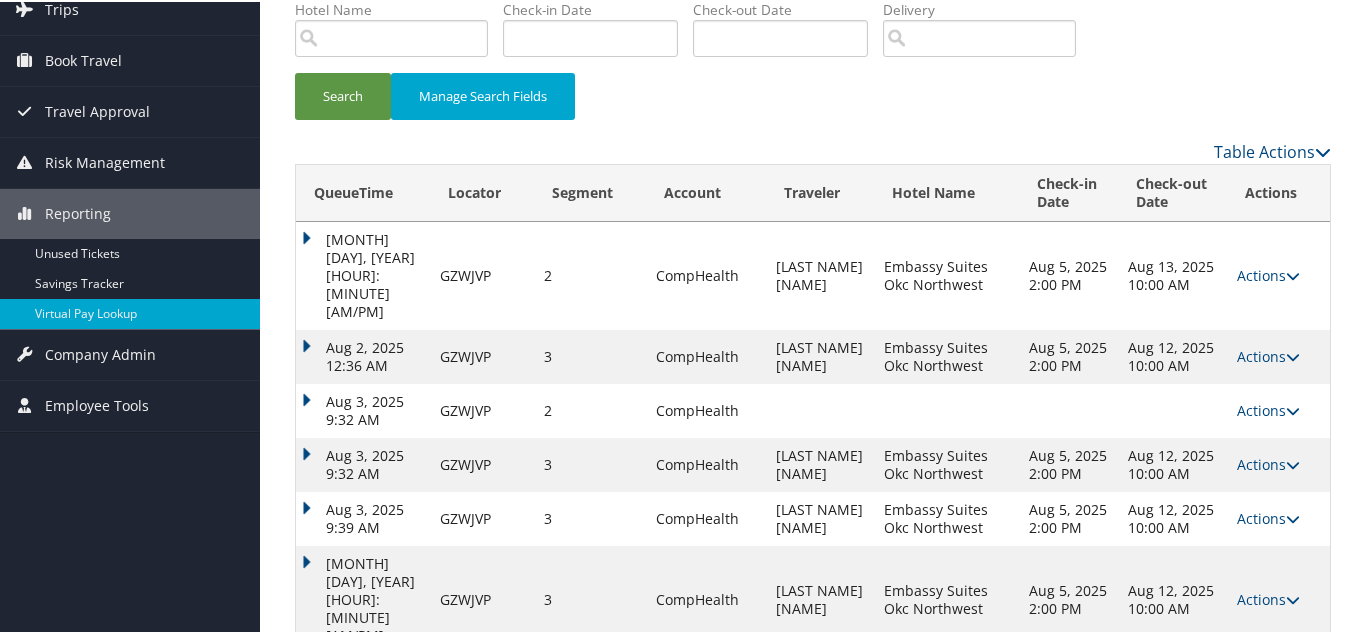 click at bounding box center (1293, 706) 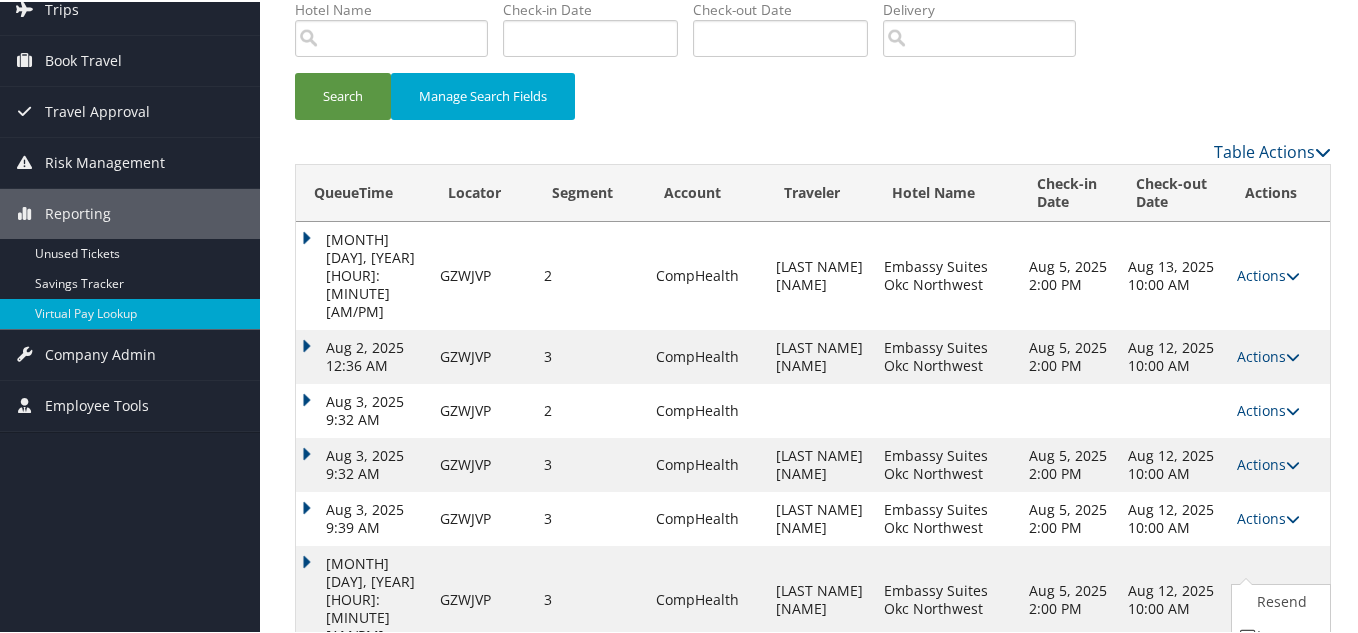 scroll, scrollTop: 210, scrollLeft: 0, axis: vertical 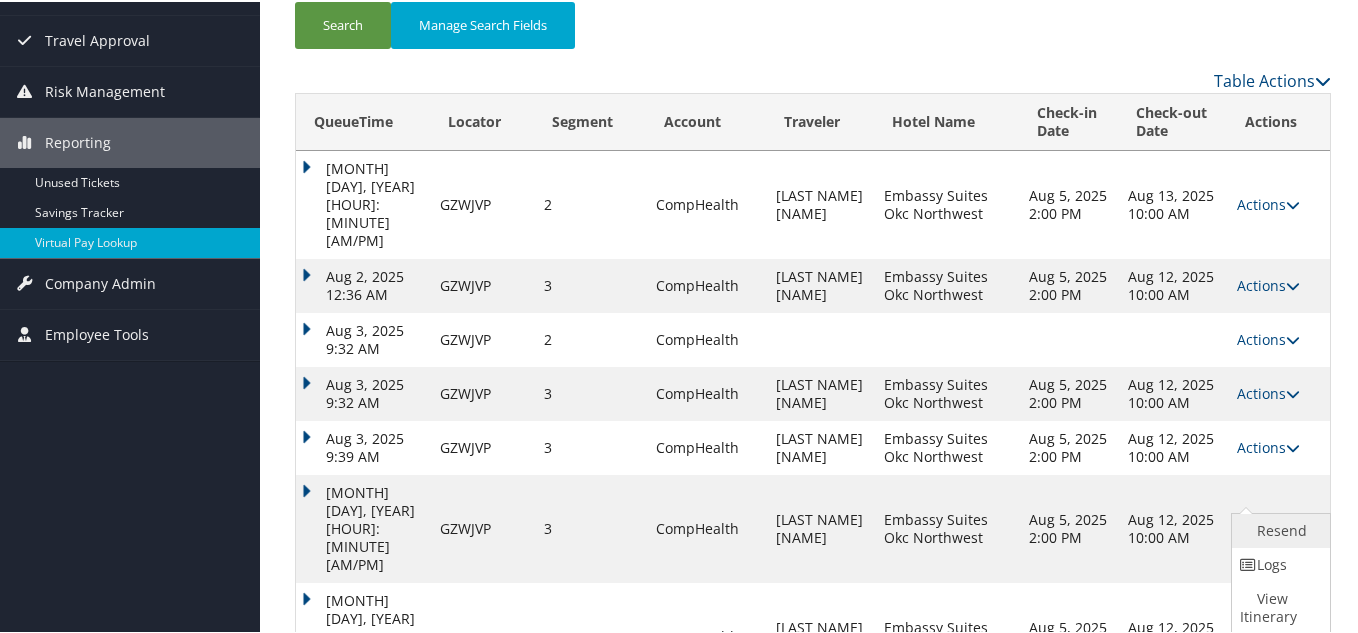 click on "Resend" at bounding box center (1278, 529) 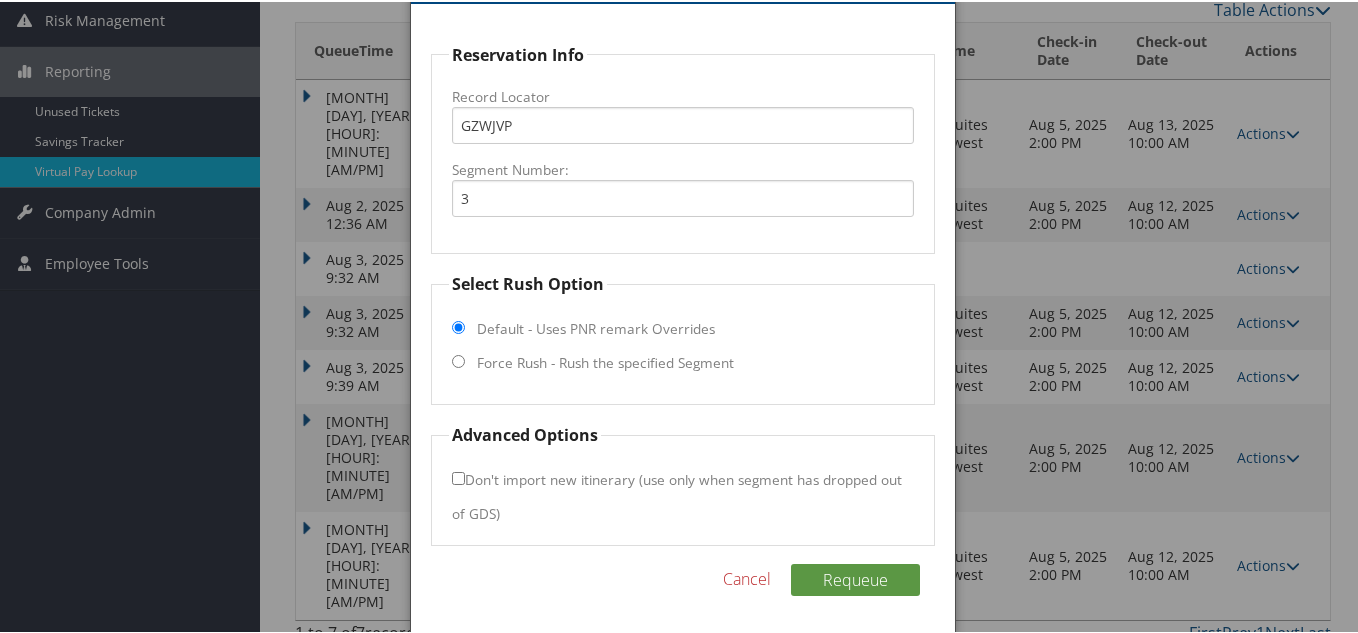 scroll, scrollTop: 283, scrollLeft: 0, axis: vertical 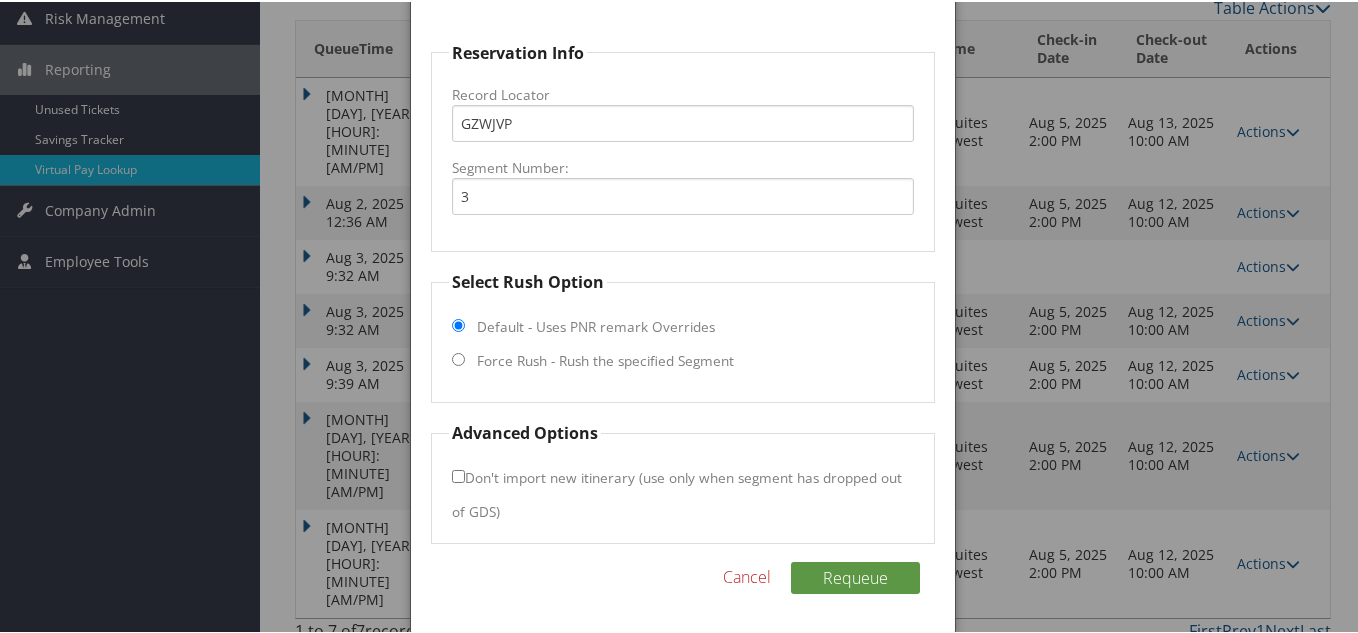 click on "Force Rush - Rush the specified Segment" at bounding box center [458, 357] 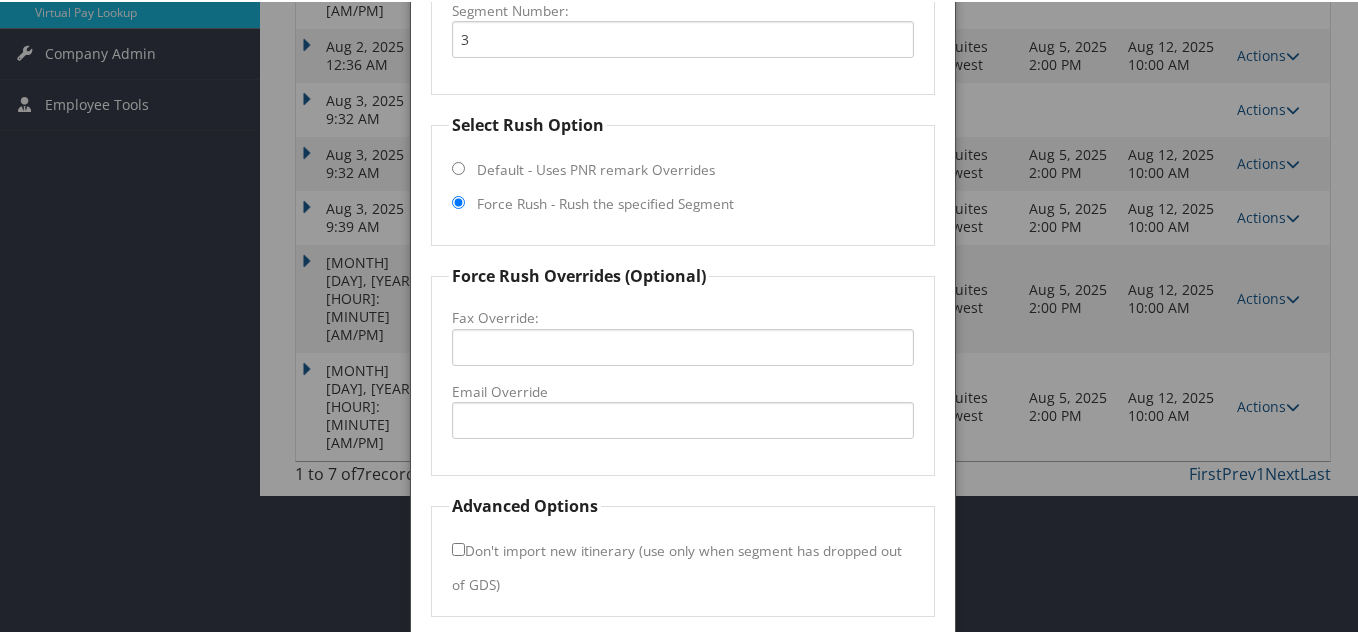 scroll, scrollTop: 483, scrollLeft: 0, axis: vertical 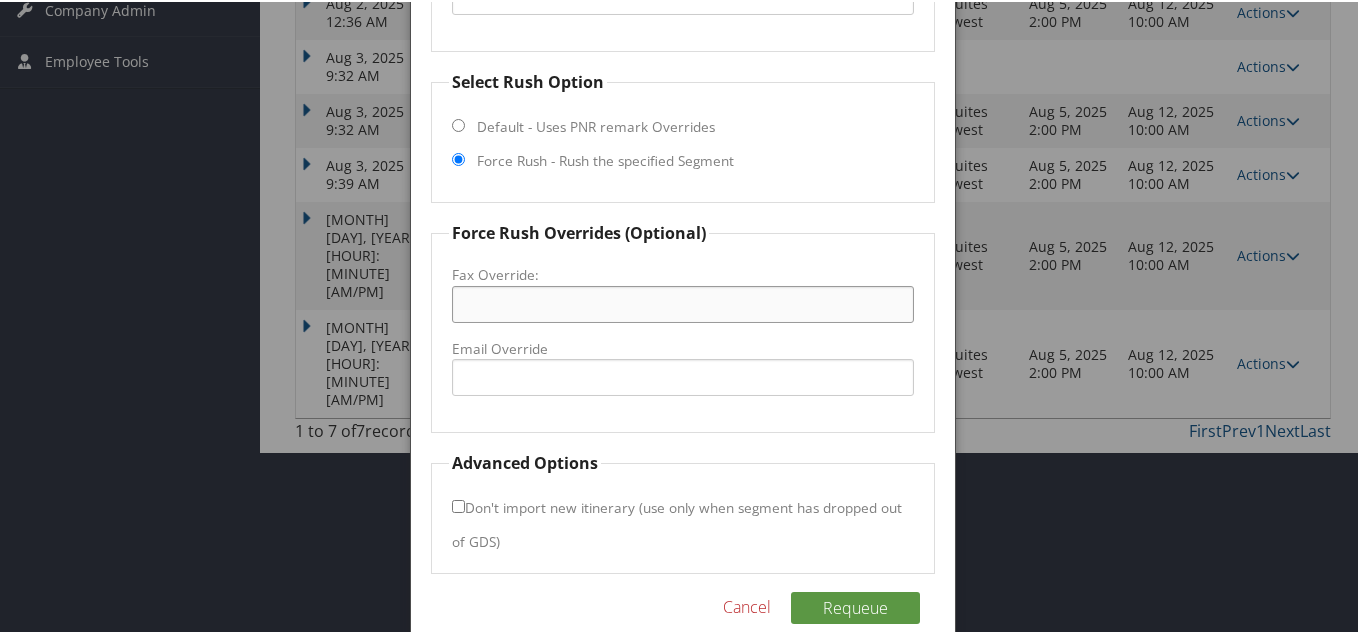 click on "Fax Override:" at bounding box center (683, 302) 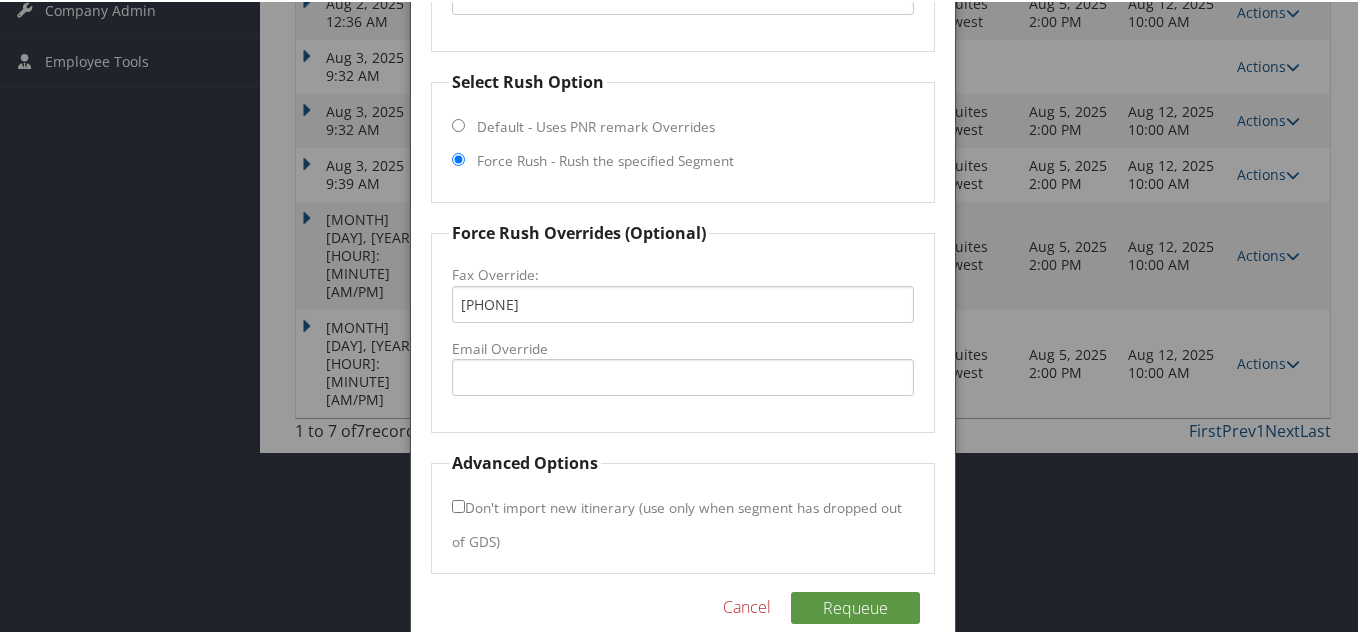 click on "Email Override" at bounding box center (683, 347) 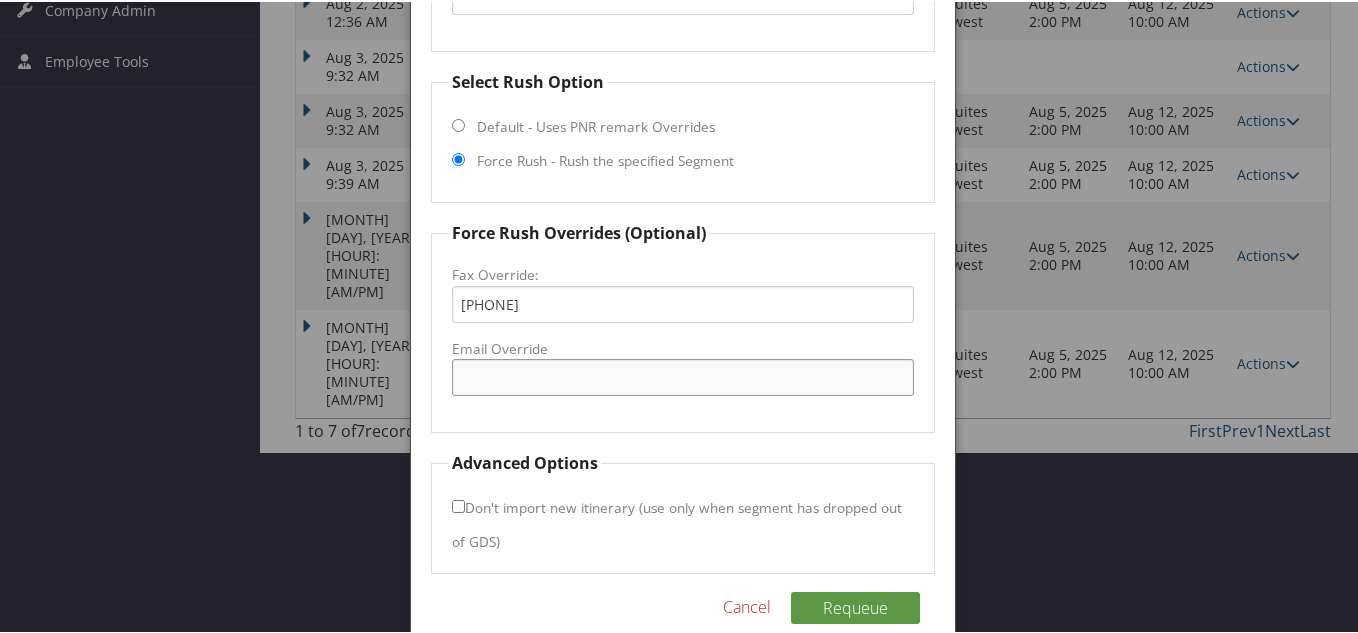 click on "Email Override" at bounding box center [683, 375] 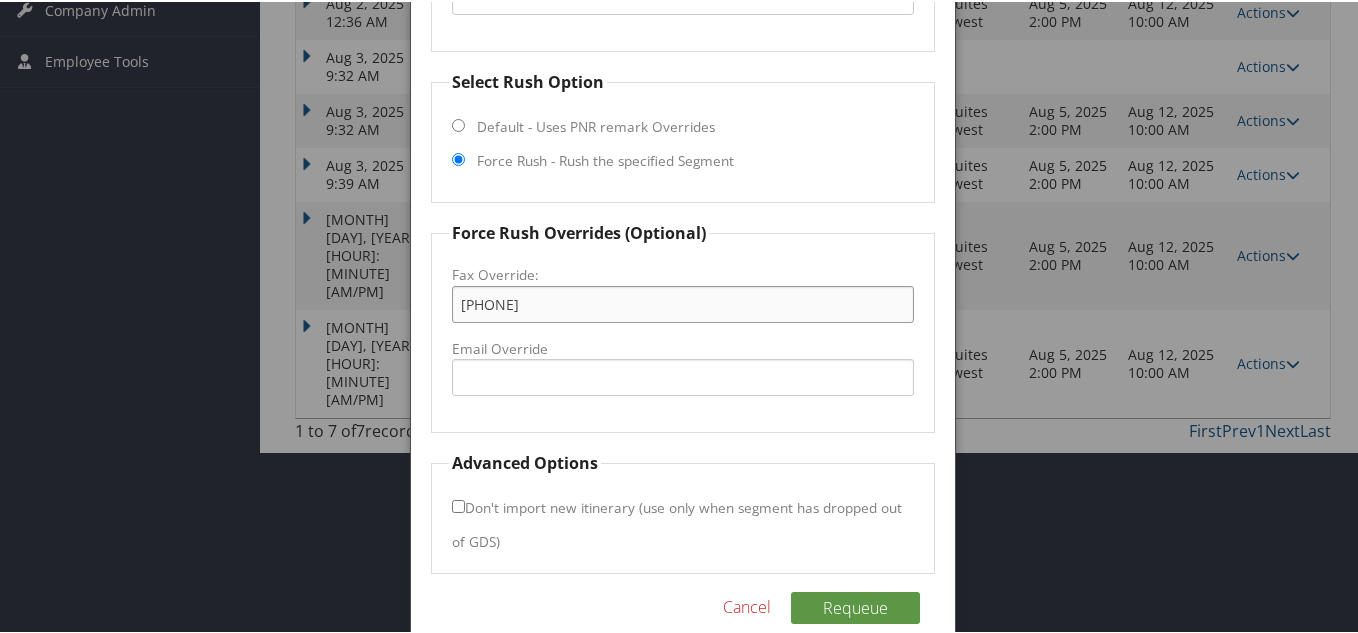 click on "[PHONE]" at bounding box center (683, 302) 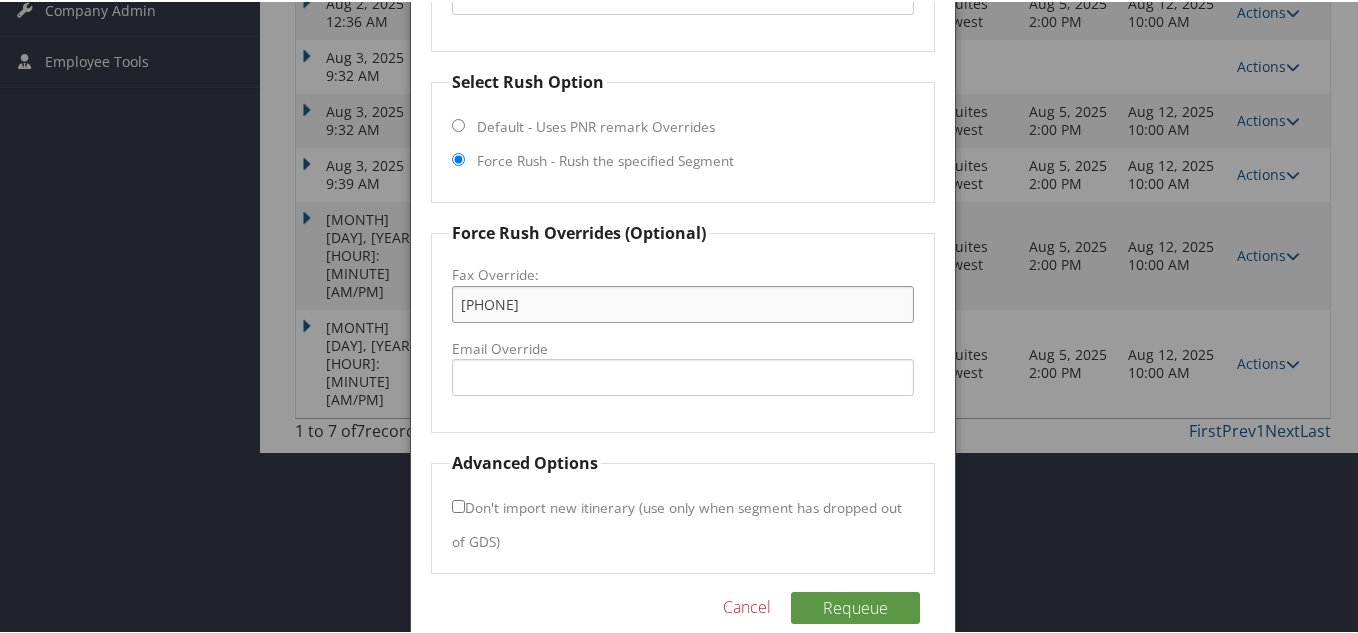 click on "[PHONE]" at bounding box center [683, 302] 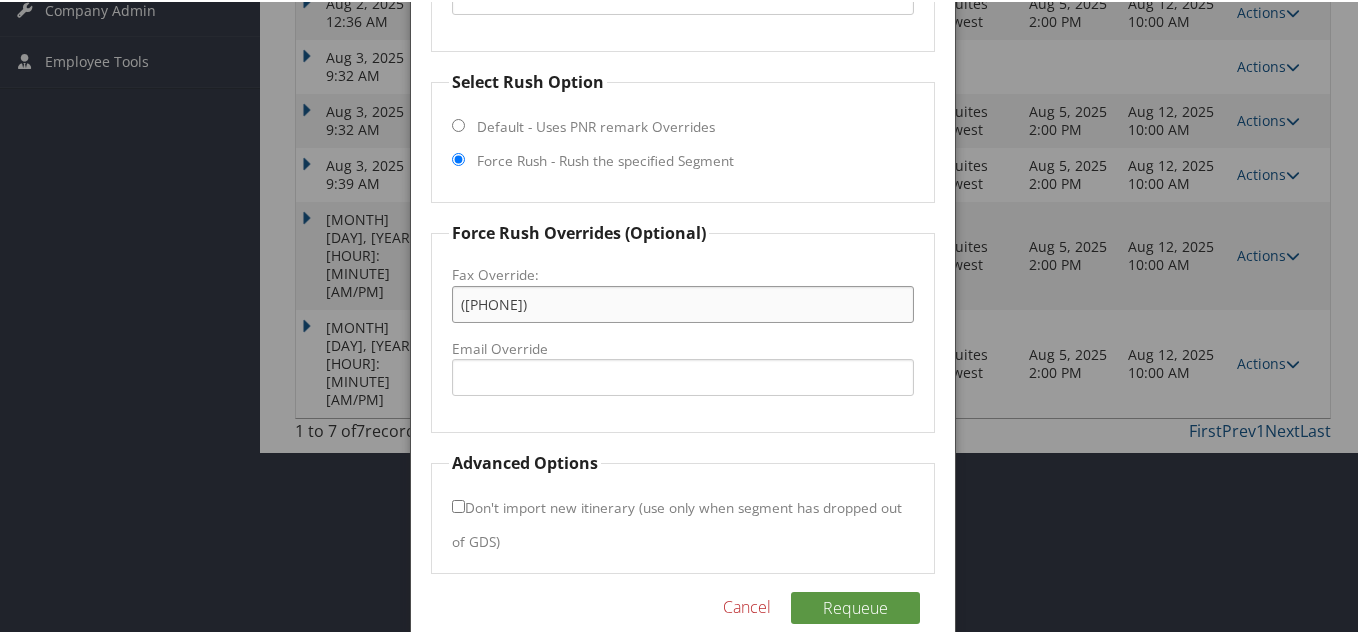 click on "([PHONE])" at bounding box center (683, 302) 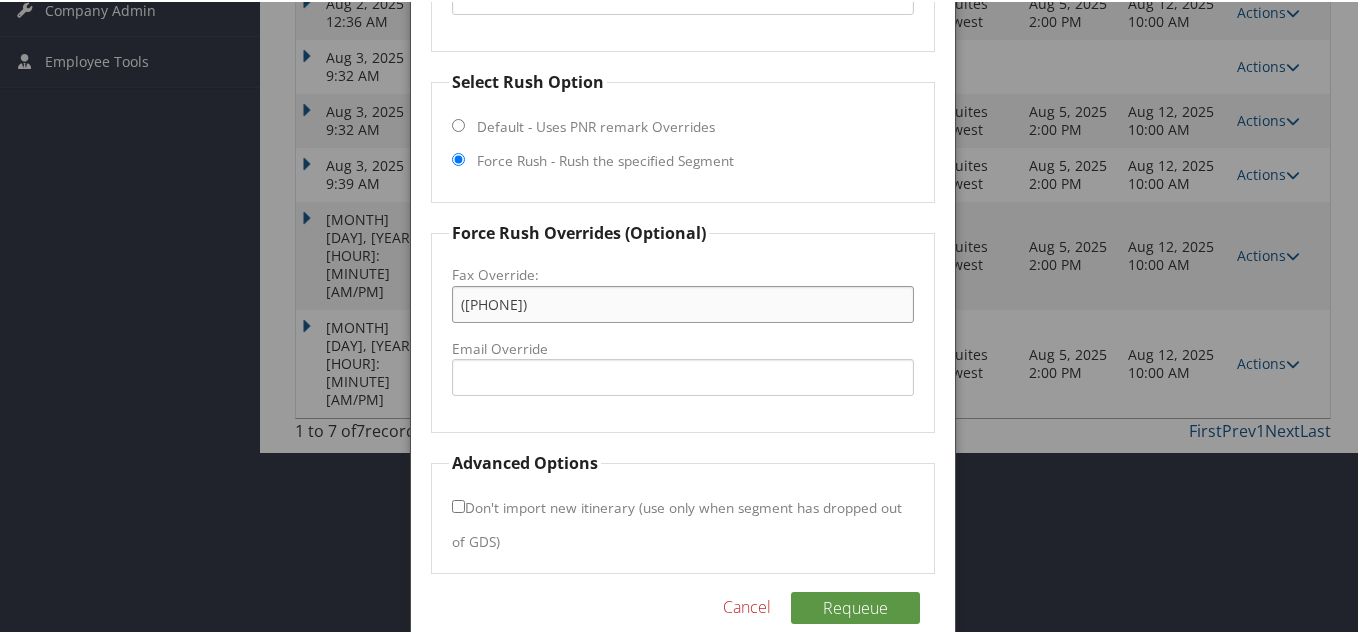 drag, startPoint x: 578, startPoint y: 306, endPoint x: 229, endPoint y: 310, distance: 349.02292 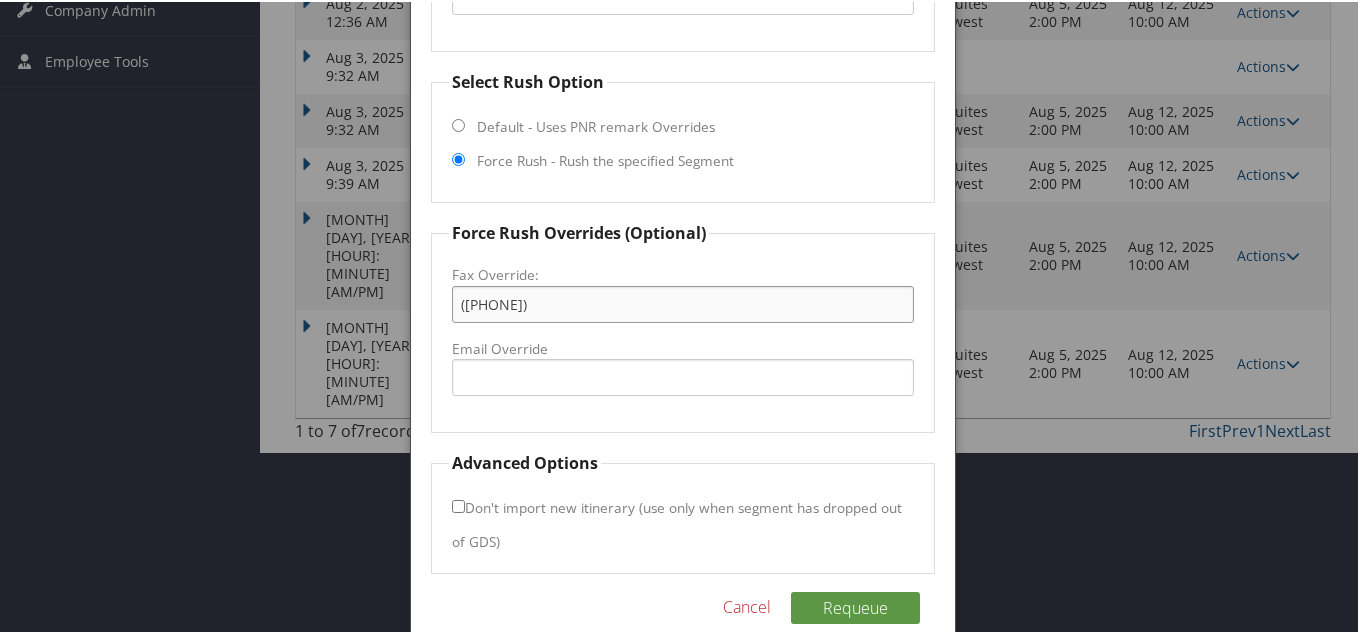 click on "([PHONE])" at bounding box center (683, 302) 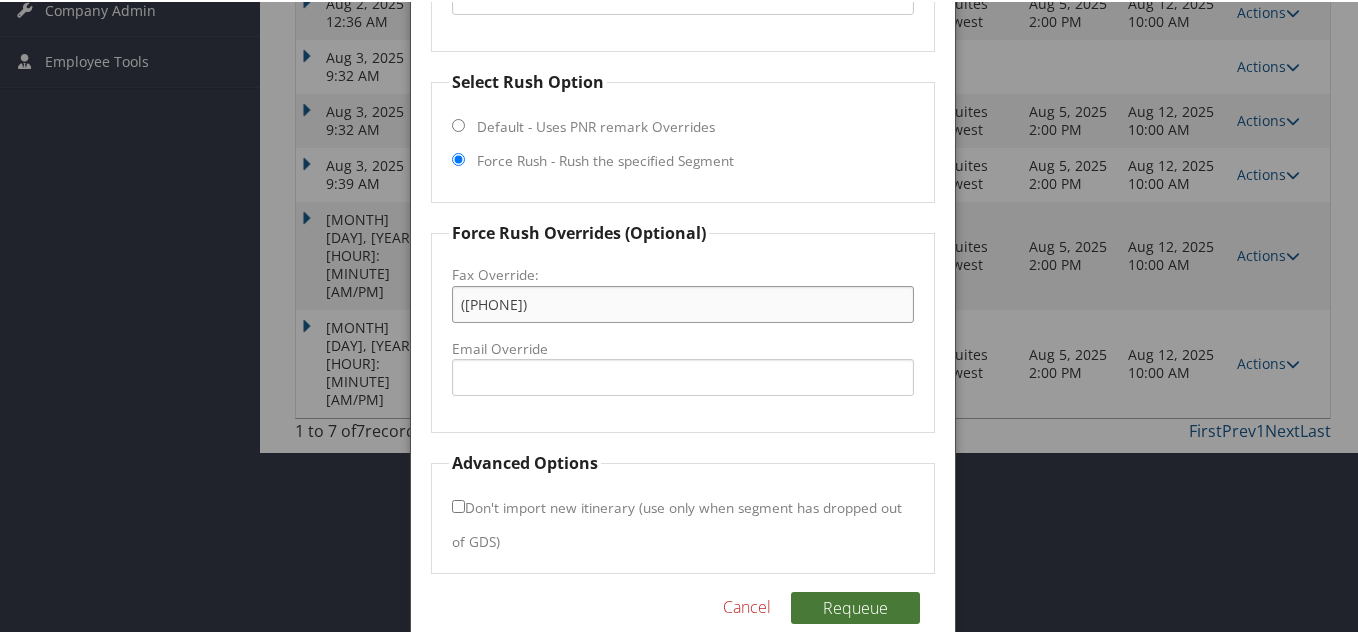 type on "([PHONE])" 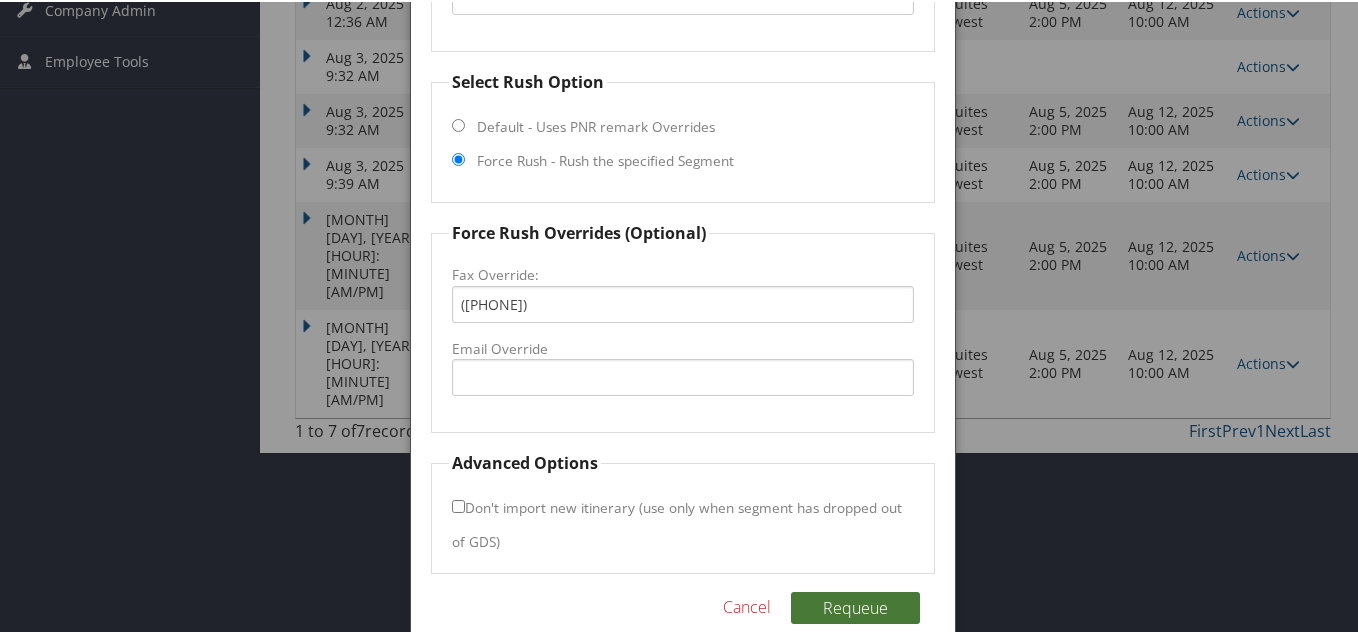 click on "Requeue" at bounding box center [855, 606] 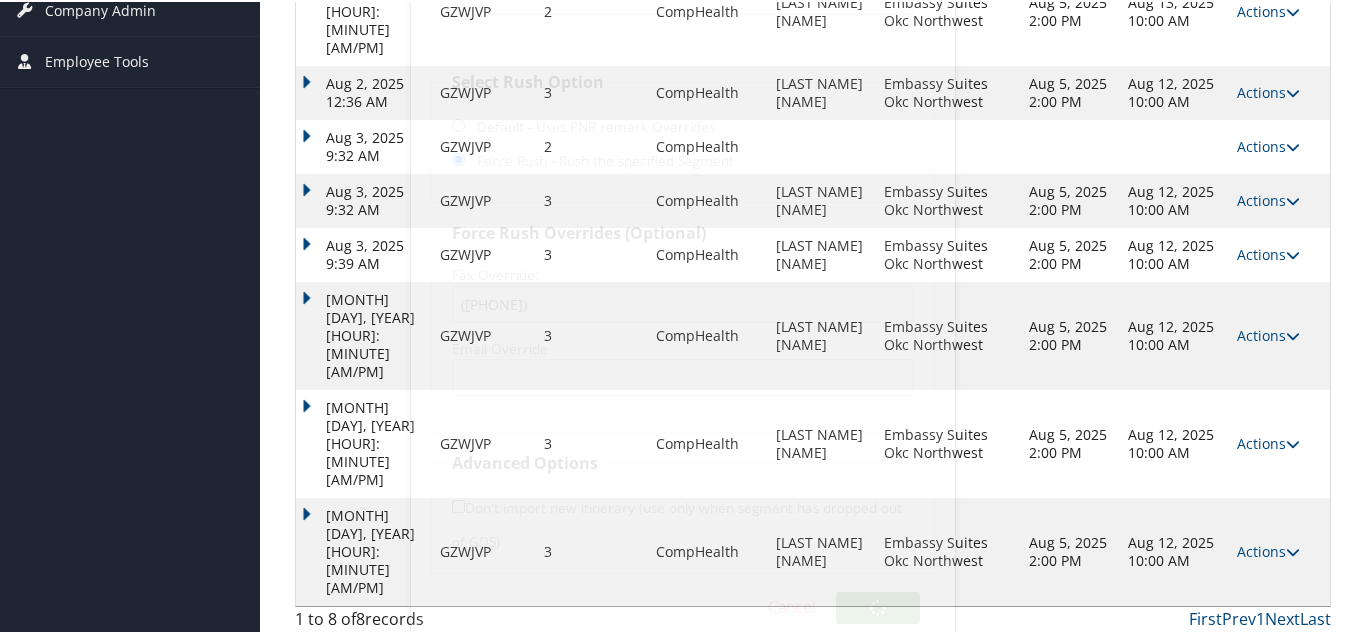 scroll, scrollTop: 273, scrollLeft: 0, axis: vertical 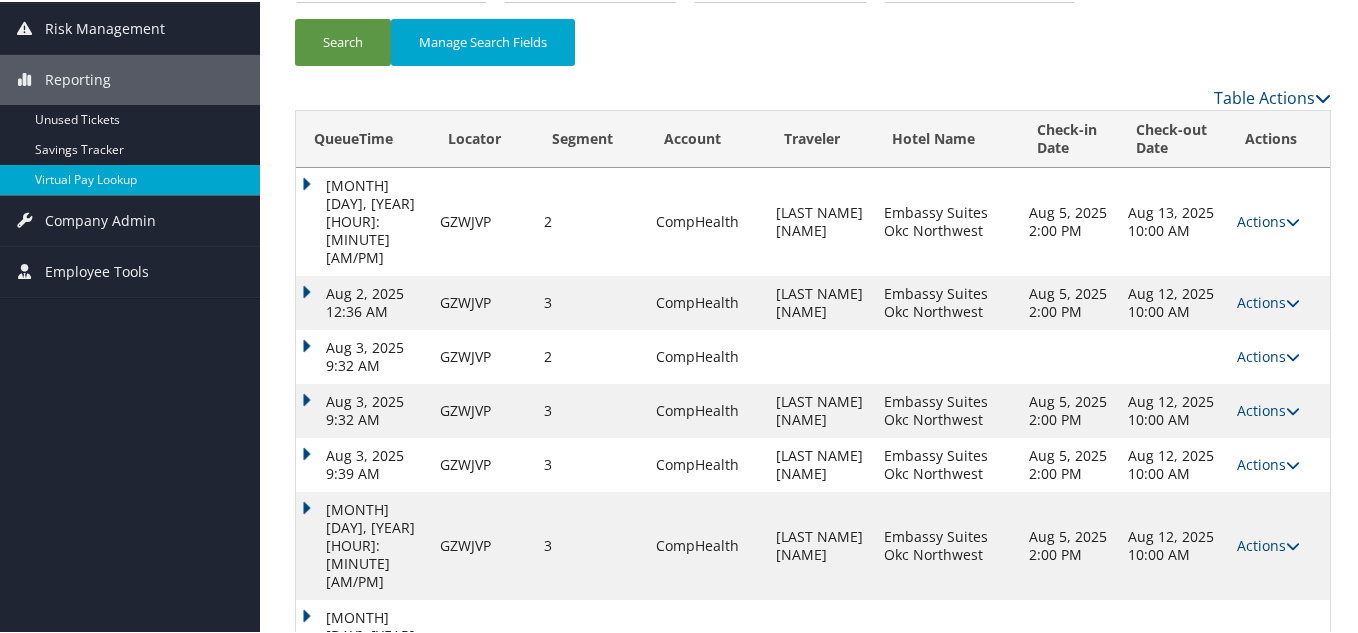click at bounding box center (1293, 760) 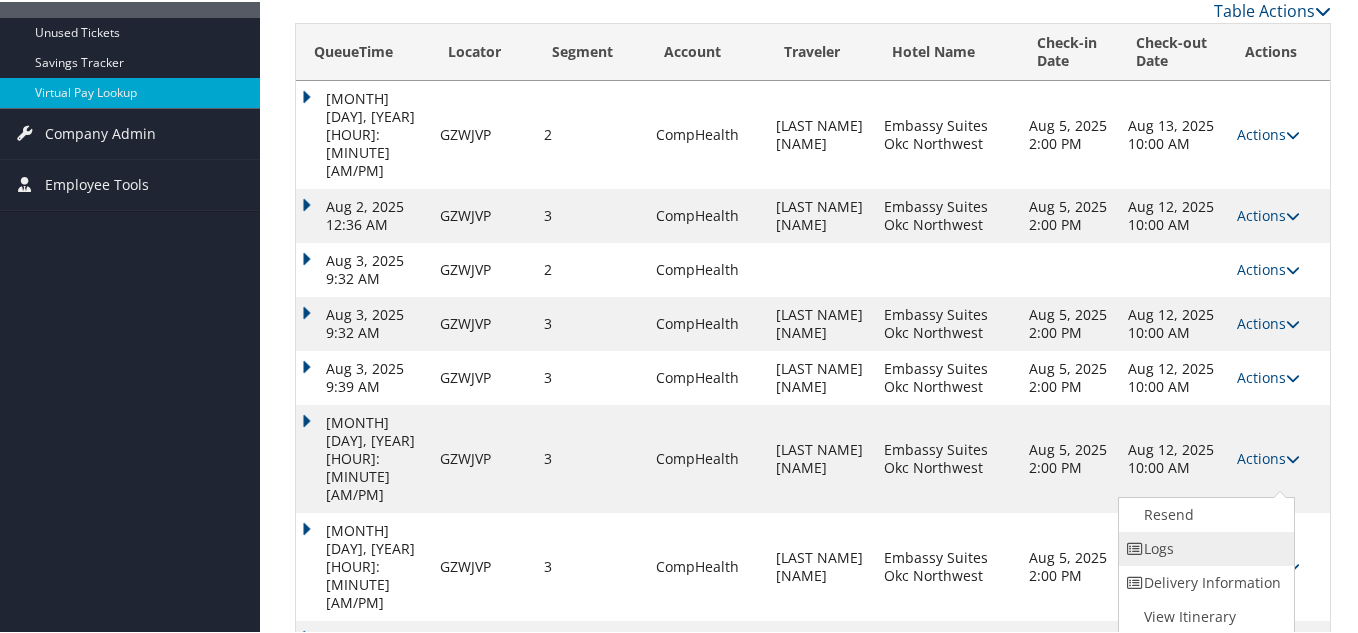 click on "Logs" at bounding box center [1204, 547] 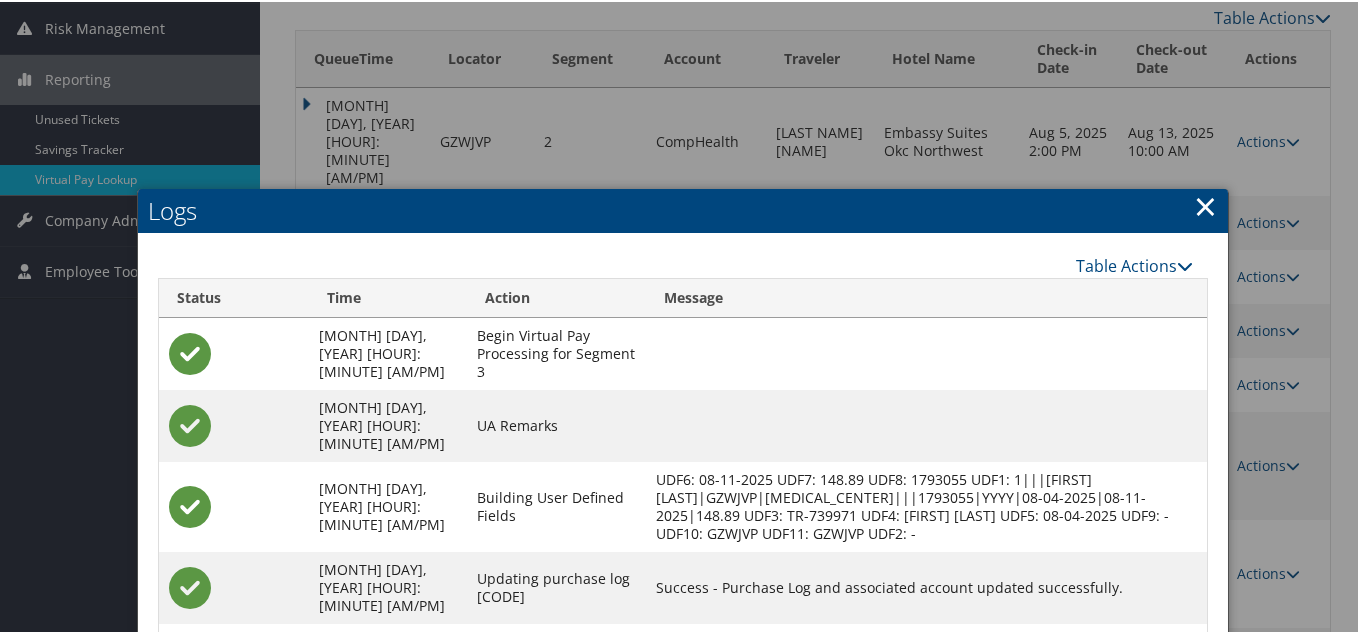scroll, scrollTop: 438, scrollLeft: 0, axis: vertical 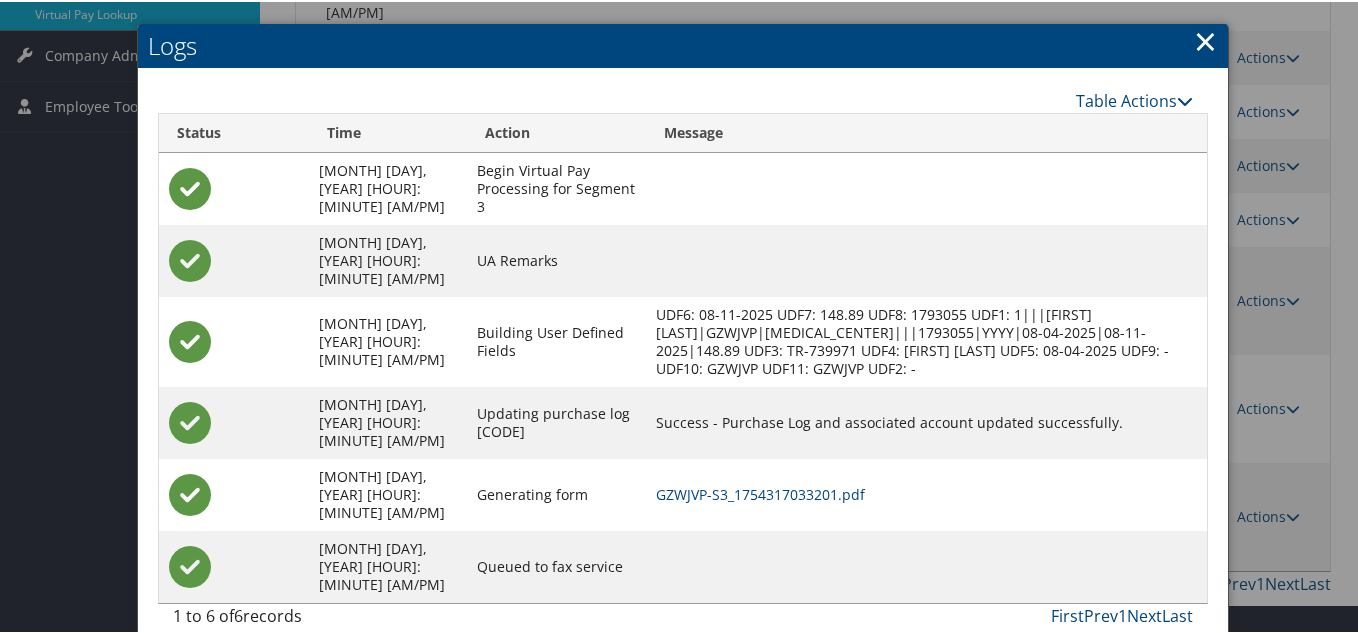 click on "×" at bounding box center (1205, 39) 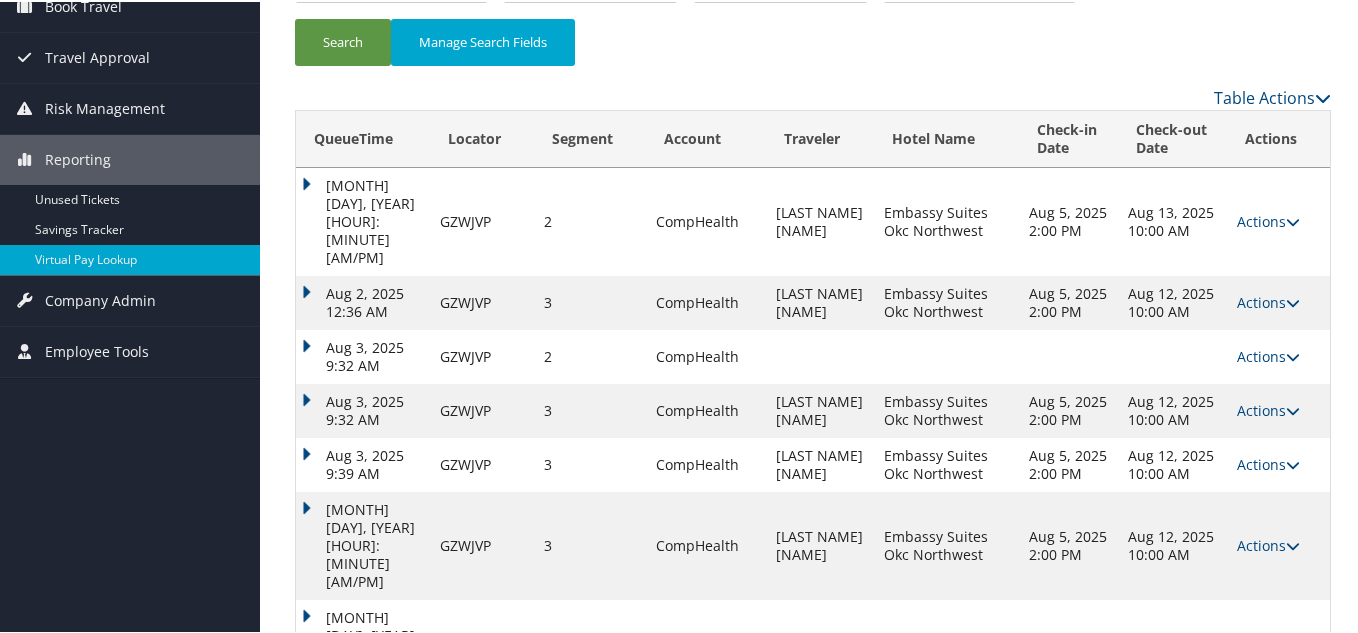 click at bounding box center (1293, 760) 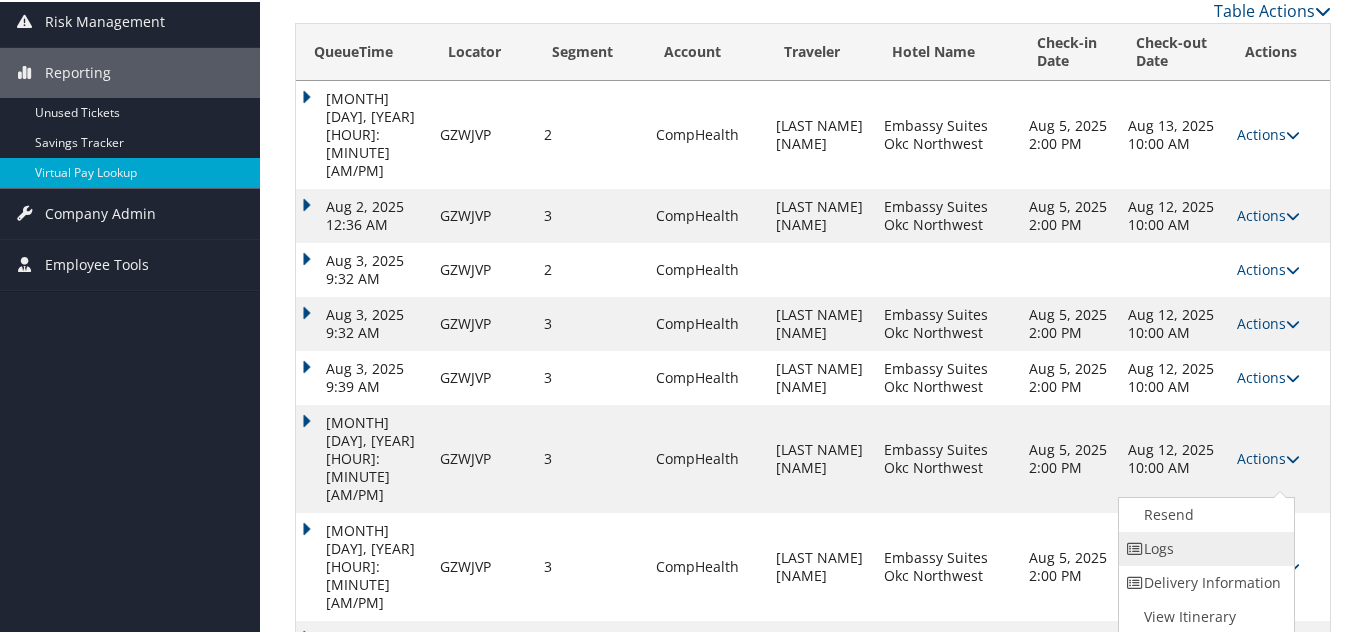 click on "Logs" at bounding box center (1204, 547) 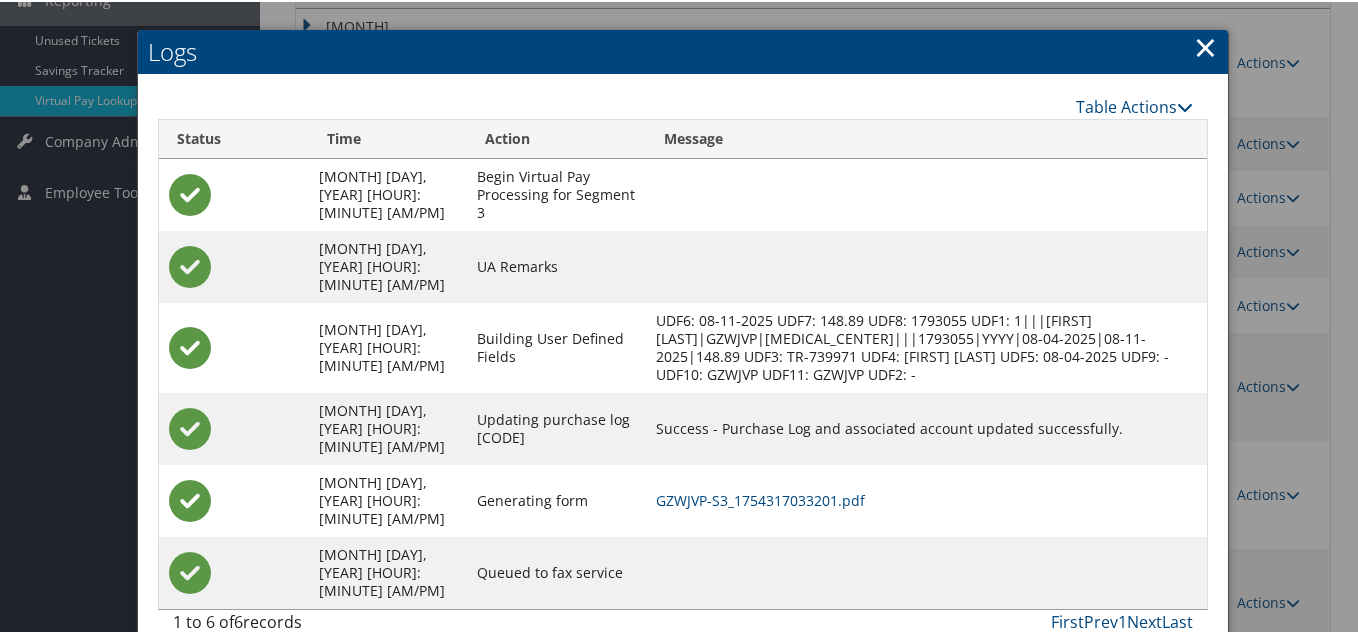 scroll, scrollTop: 0, scrollLeft: 0, axis: both 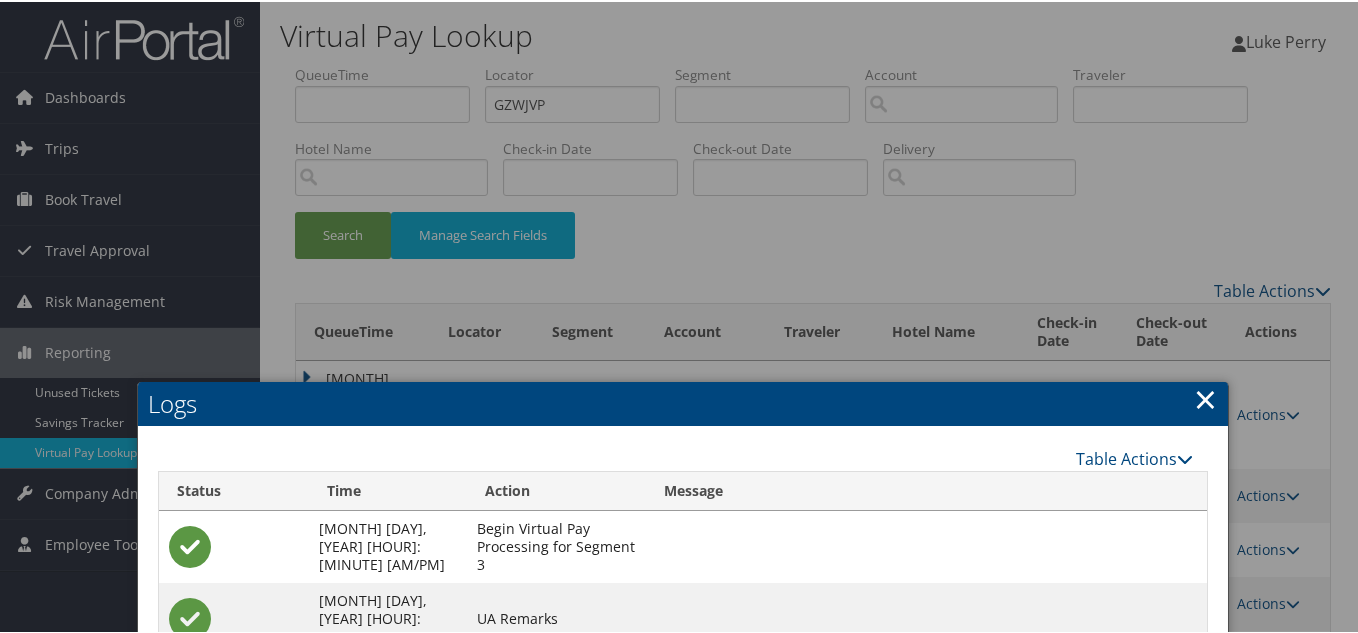 click on "×" at bounding box center [1205, 397] 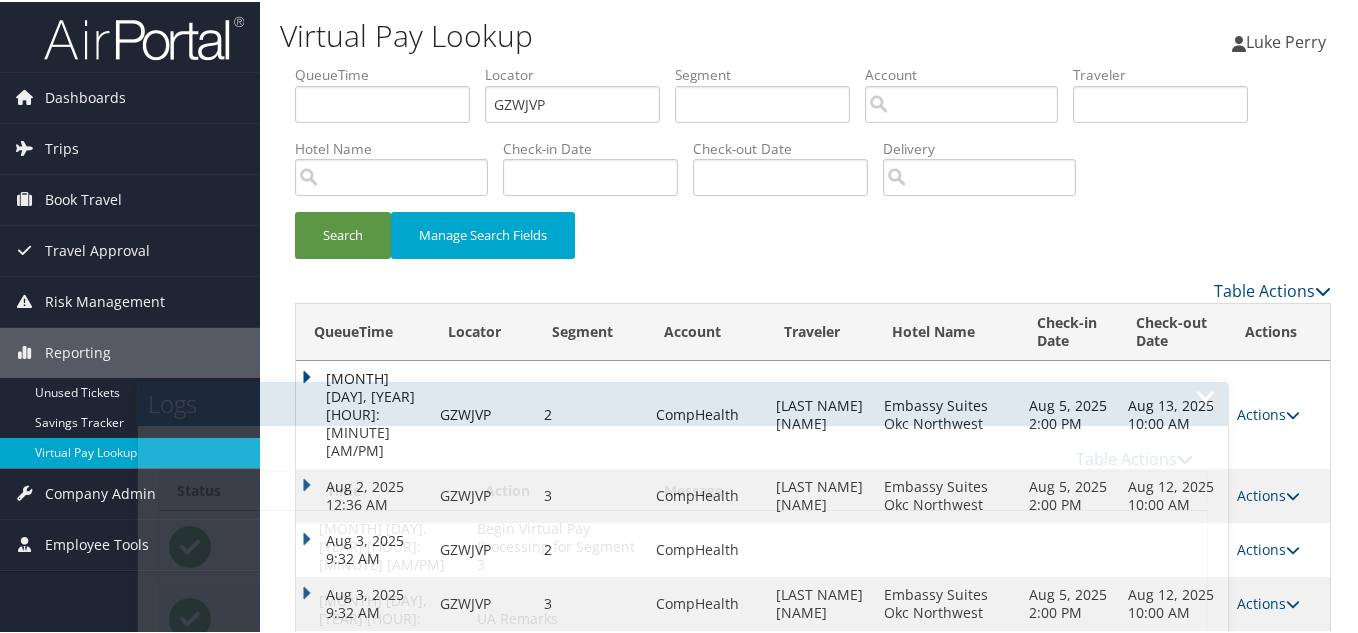 drag, startPoint x: 710, startPoint y: 238, endPoint x: 669, endPoint y: 238, distance: 41 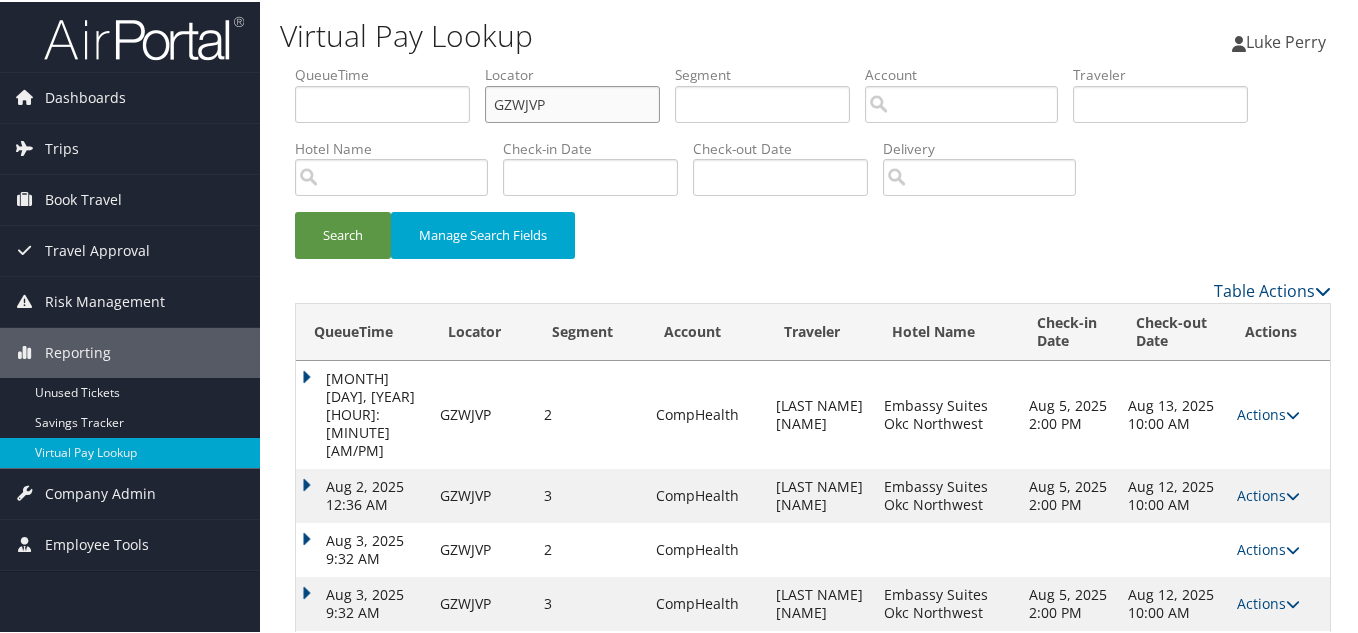 click on "GZWJVP" at bounding box center (572, 102) 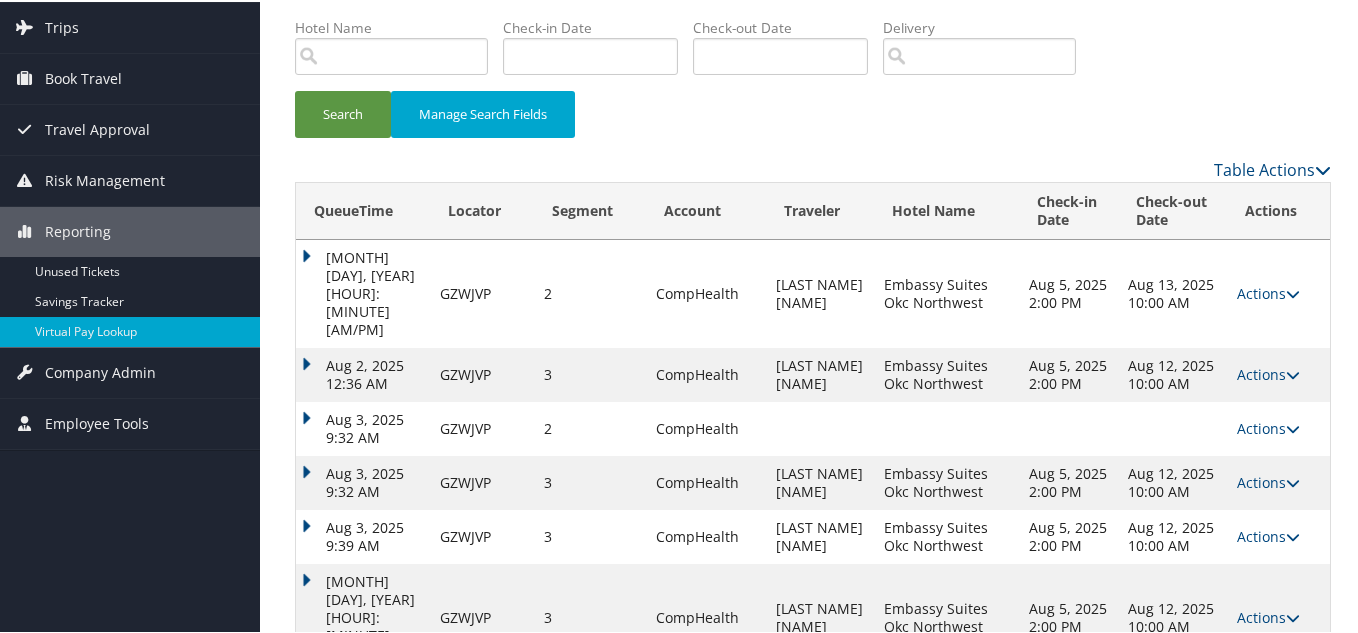 scroll, scrollTop: 193, scrollLeft: 0, axis: vertical 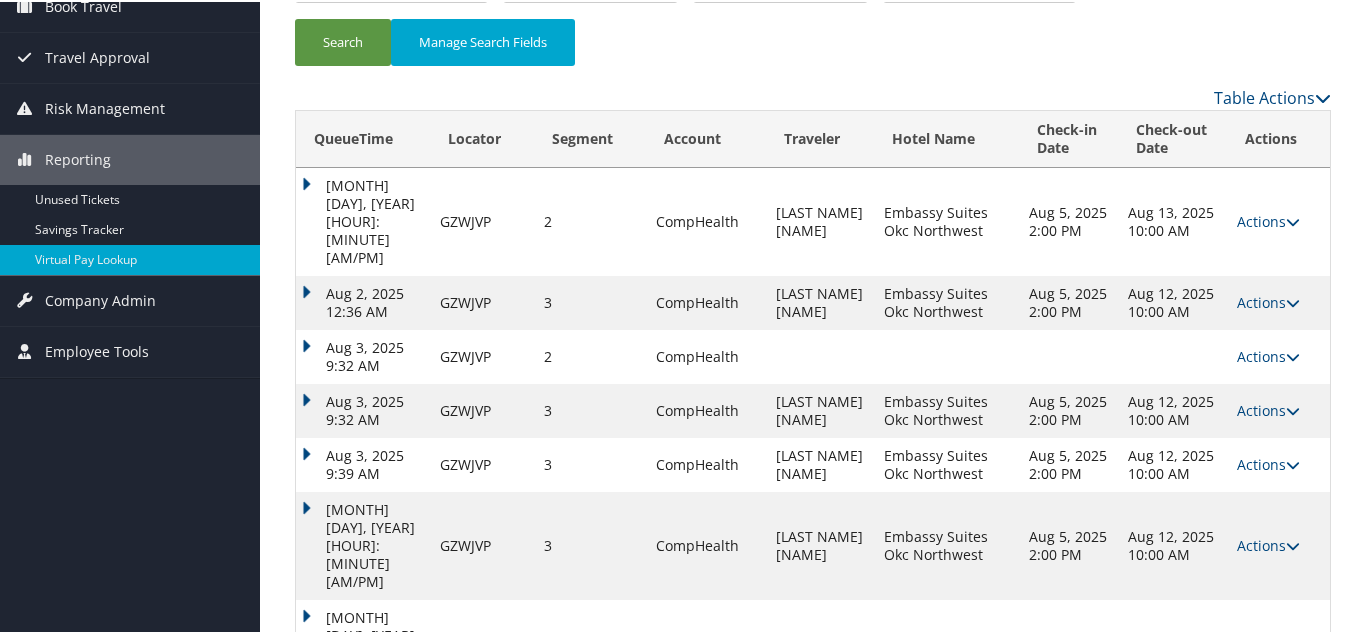click at bounding box center (1293, 760) 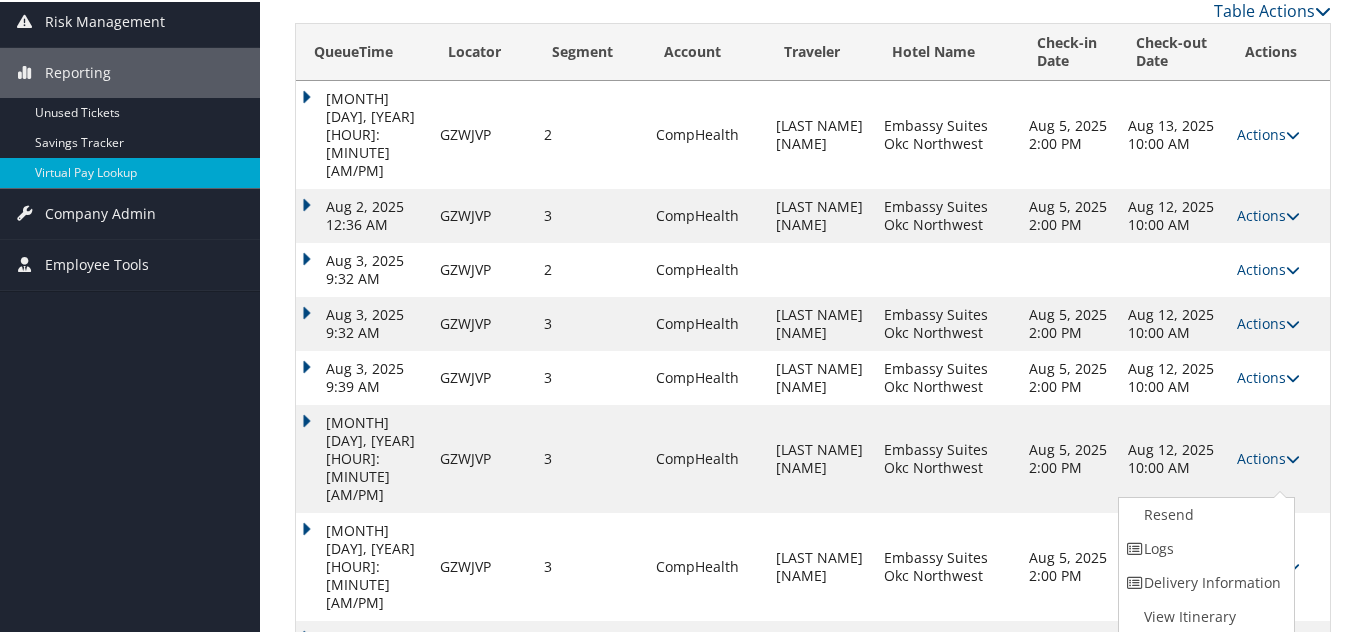 click on "Logs" at bounding box center (1204, 547) 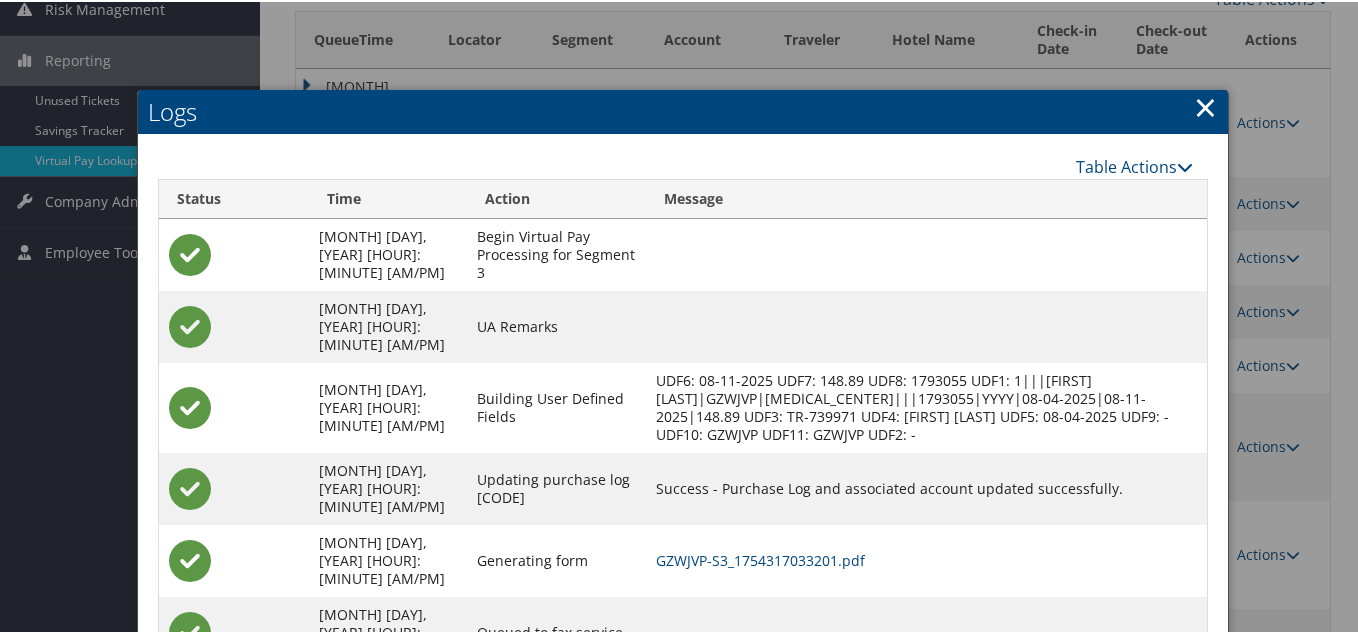 scroll, scrollTop: 358, scrollLeft: 0, axis: vertical 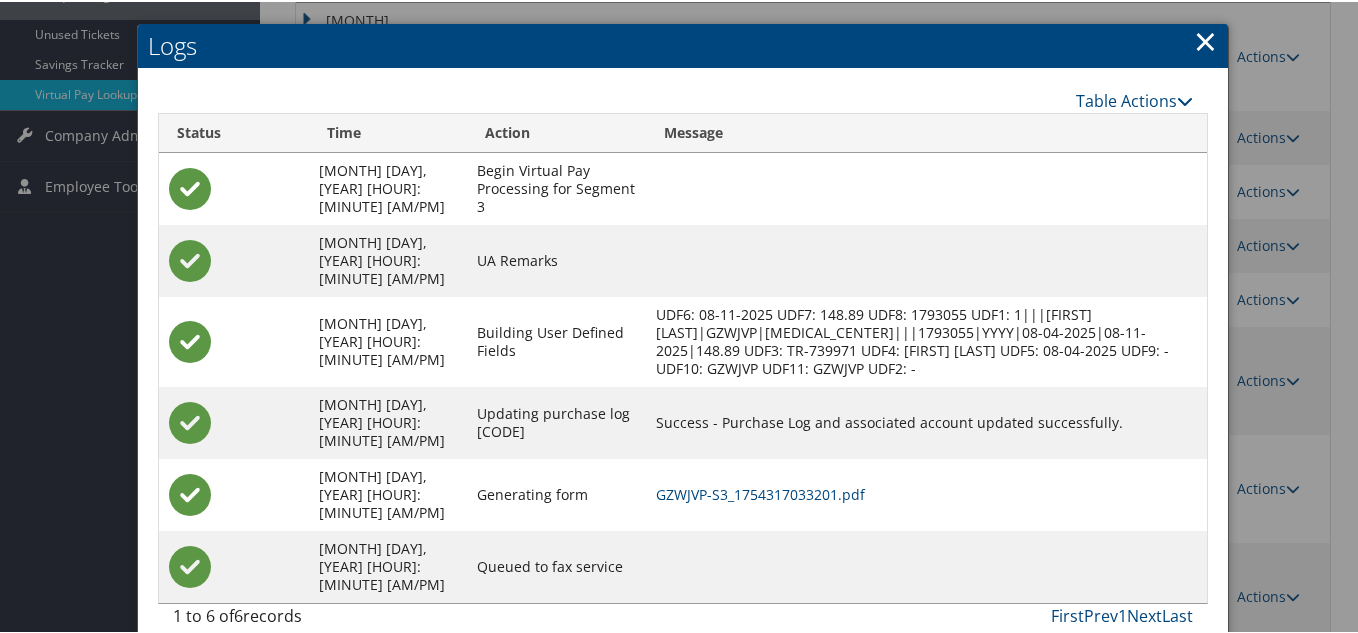 click on "×" at bounding box center (1205, 39) 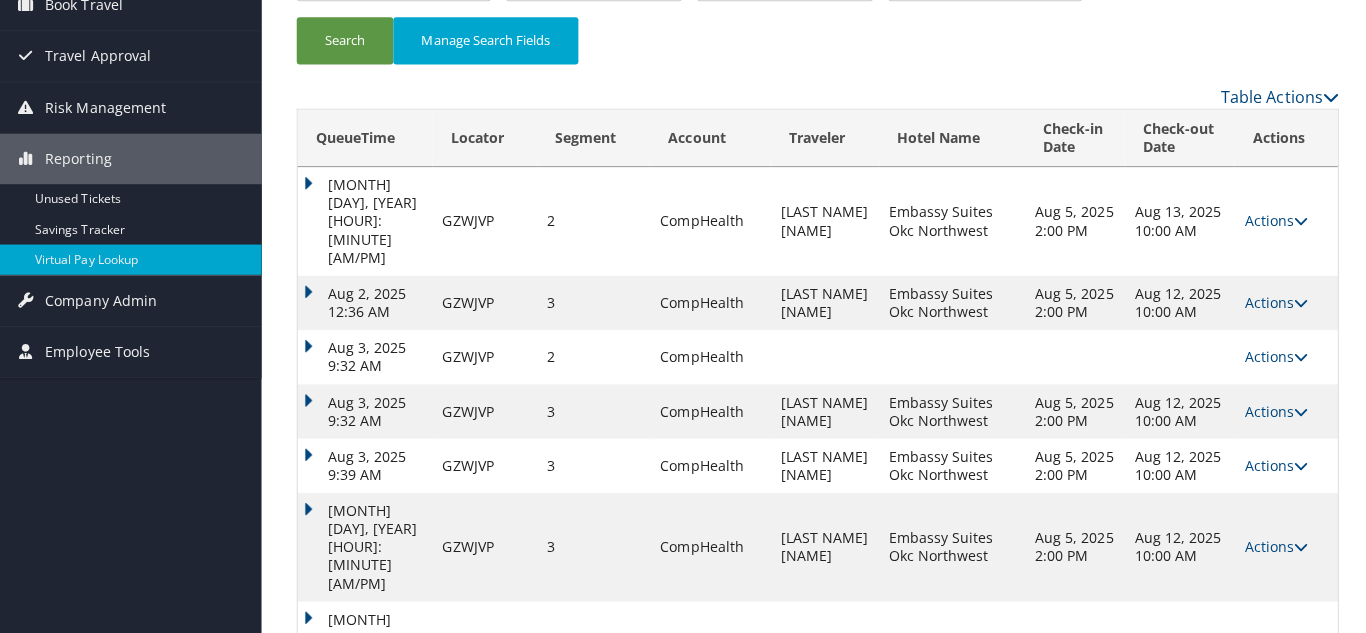 scroll, scrollTop: 0, scrollLeft: 0, axis: both 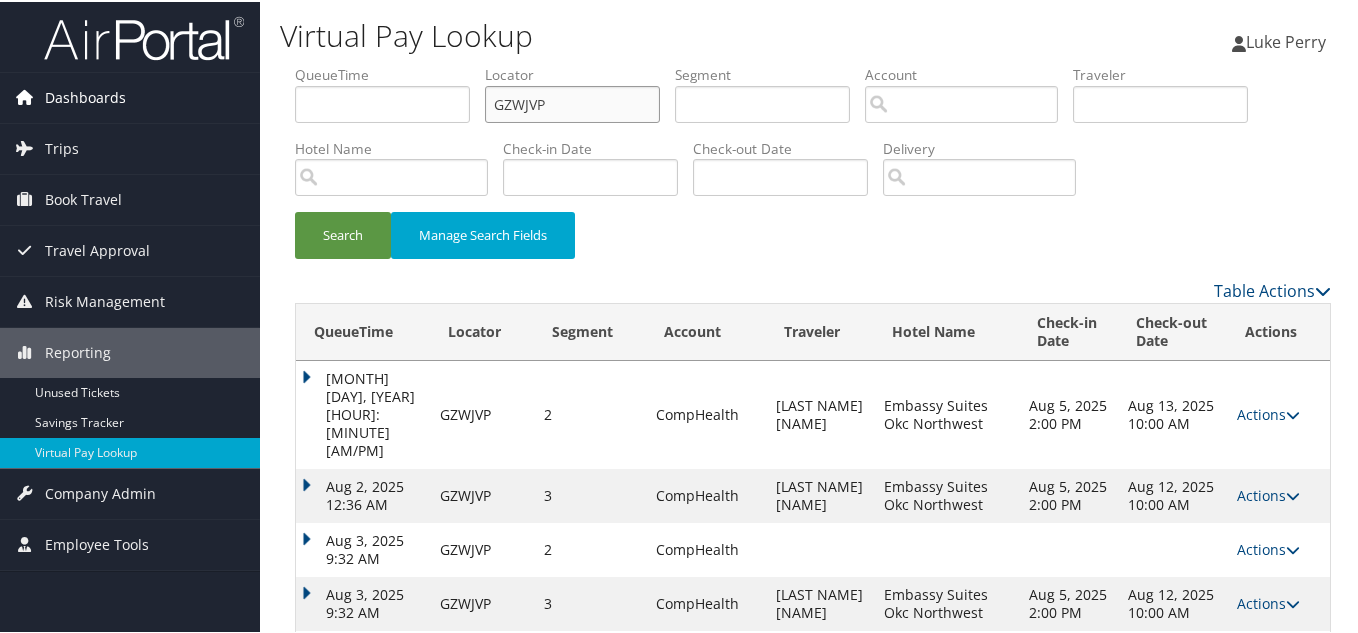 drag, startPoint x: 547, startPoint y: 109, endPoint x: 218, endPoint y: 102, distance: 329.07446 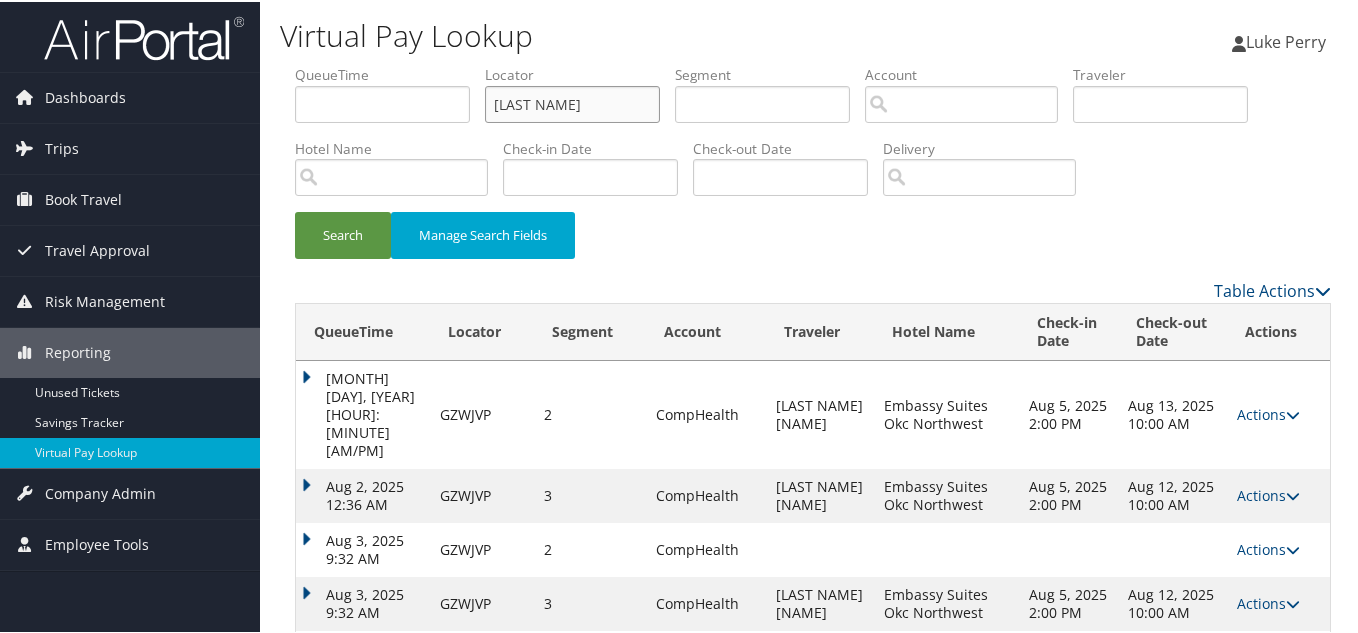 click on "Search" at bounding box center [343, 233] 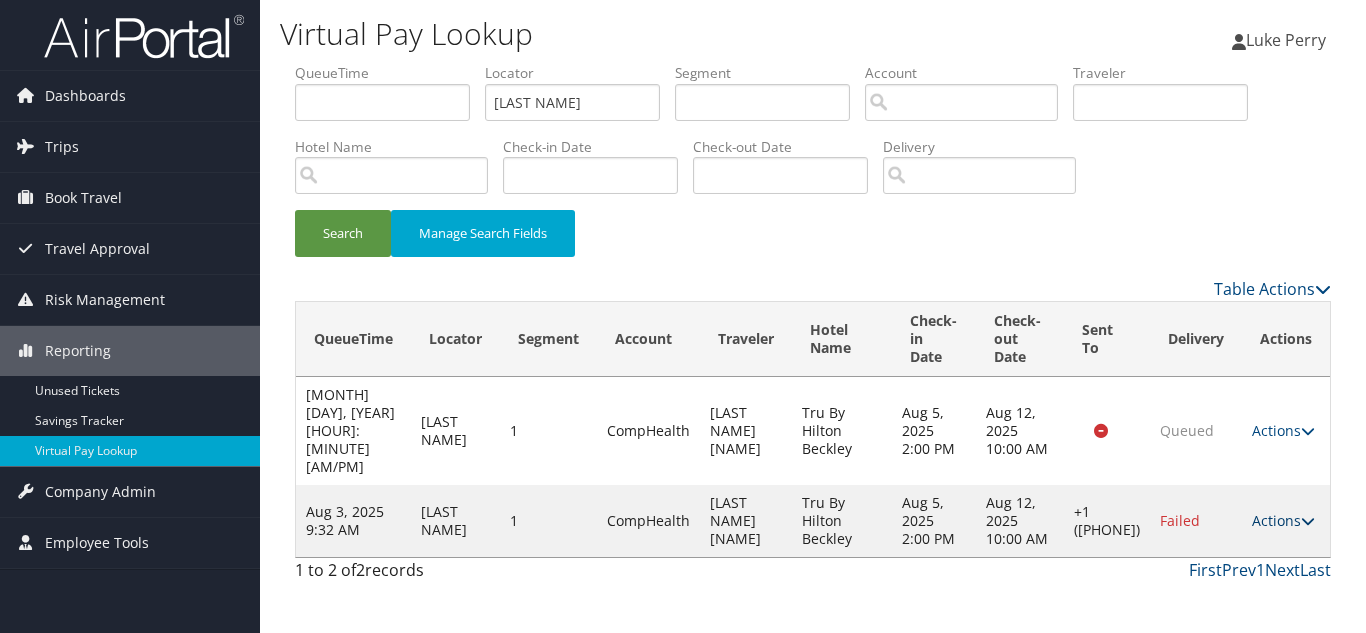 click at bounding box center [1308, 521] 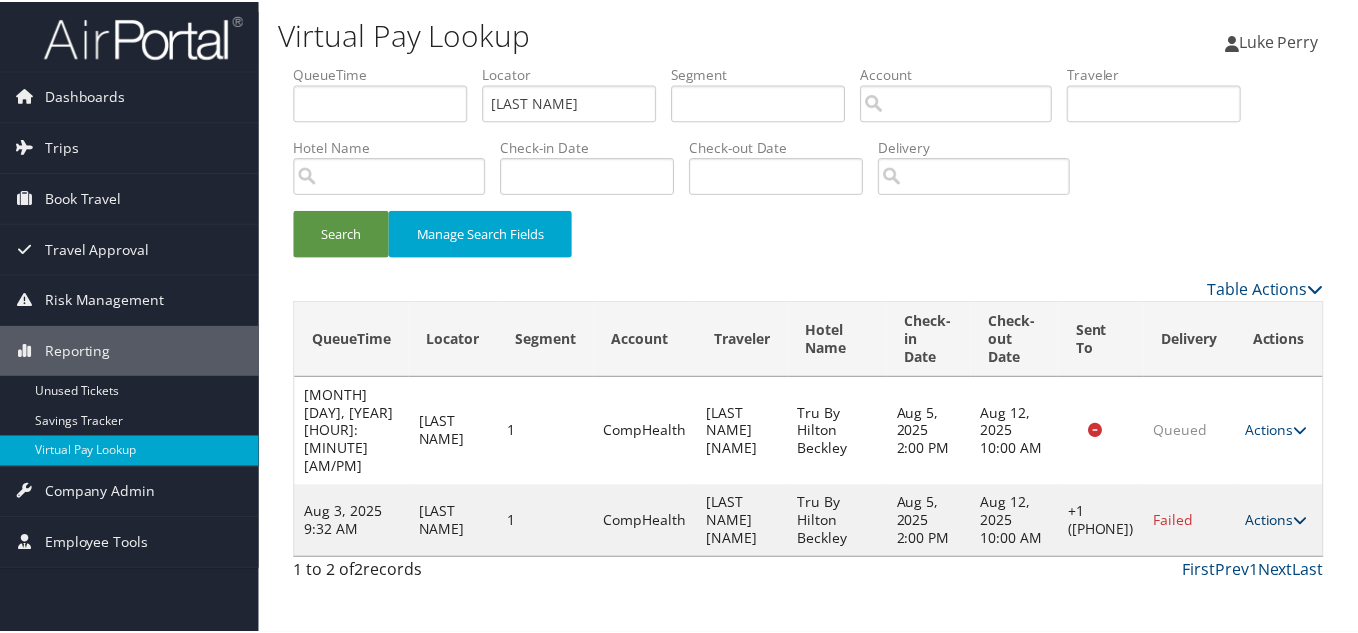 scroll, scrollTop: 10, scrollLeft: 0, axis: vertical 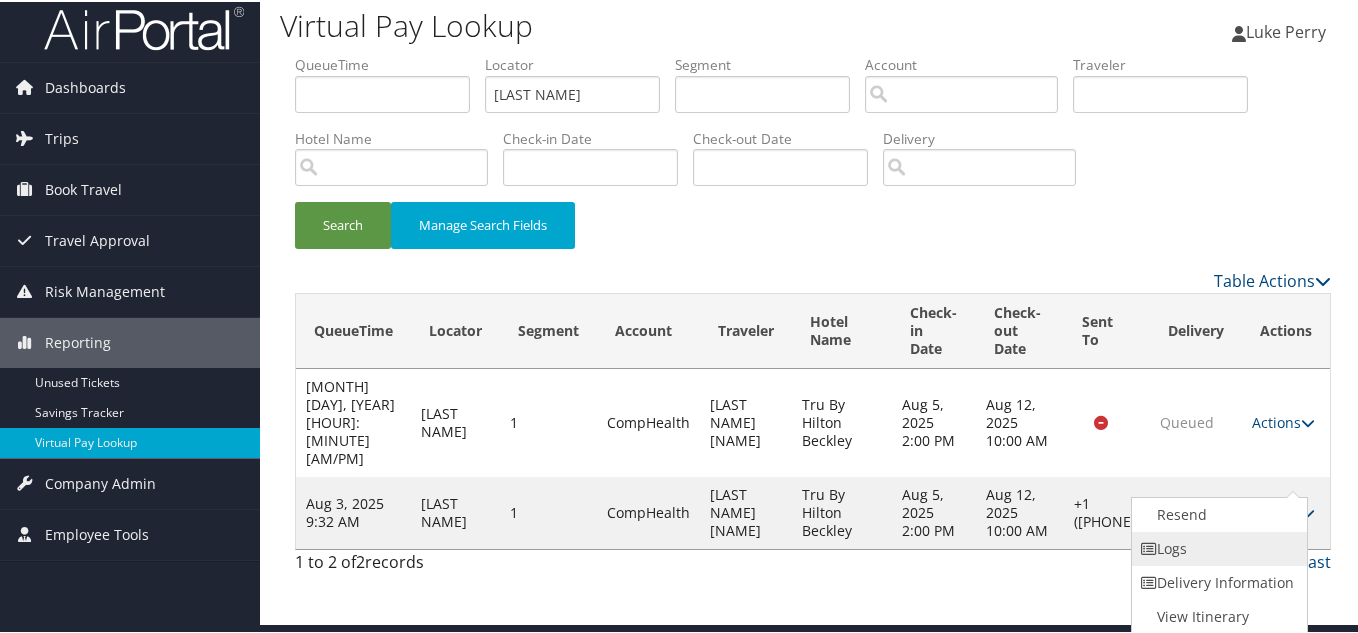 click on "Logs" at bounding box center [1217, 547] 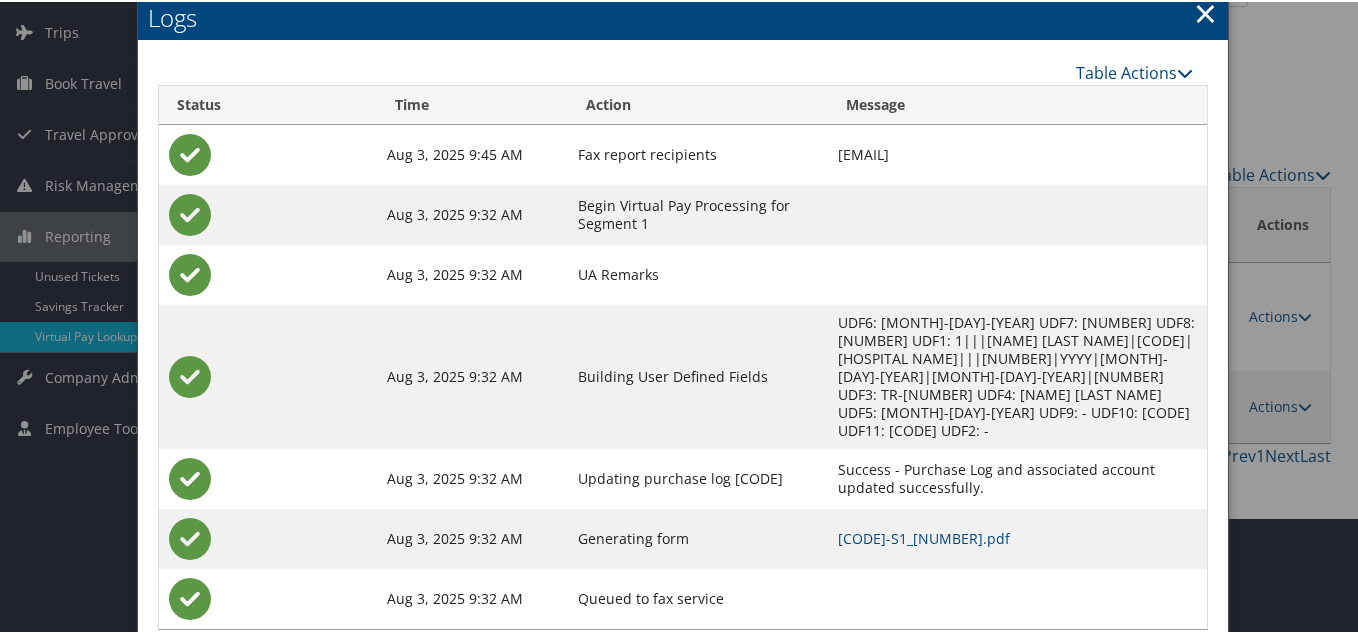 scroll, scrollTop: 130, scrollLeft: 0, axis: vertical 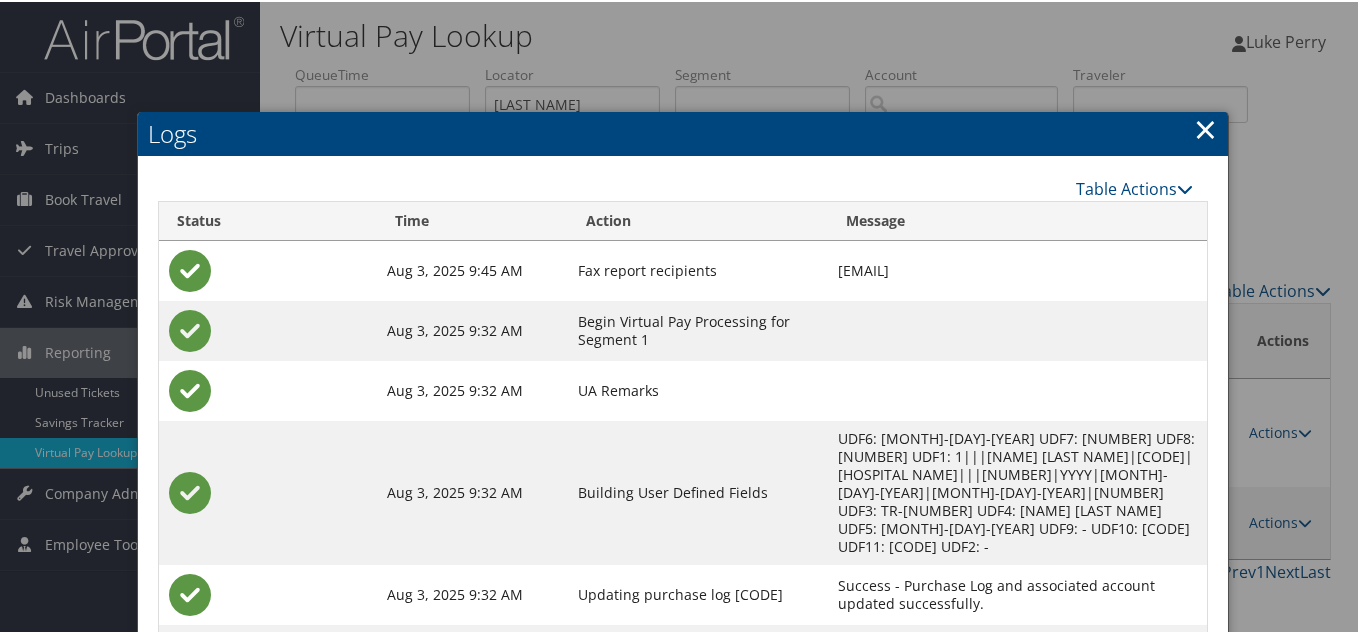 drag, startPoint x: 1193, startPoint y: 124, endPoint x: 618, endPoint y: 190, distance: 578.77545 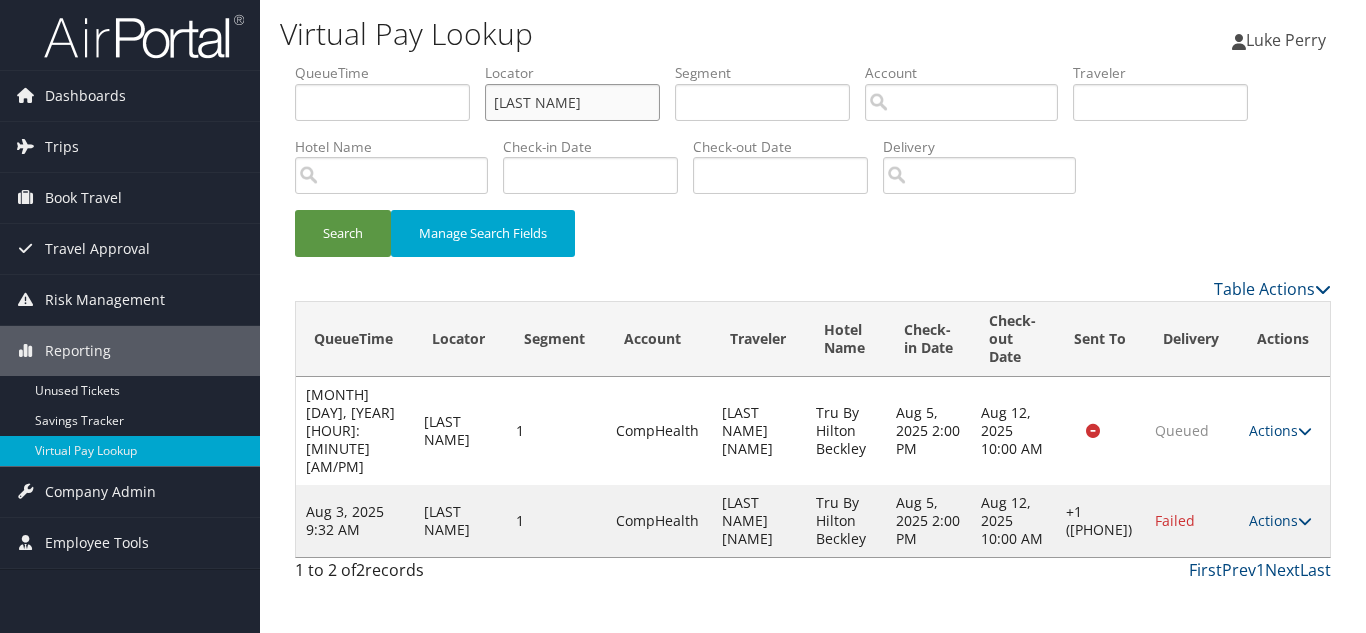 drag, startPoint x: 573, startPoint y: 110, endPoint x: 340, endPoint y: 113, distance: 233.01932 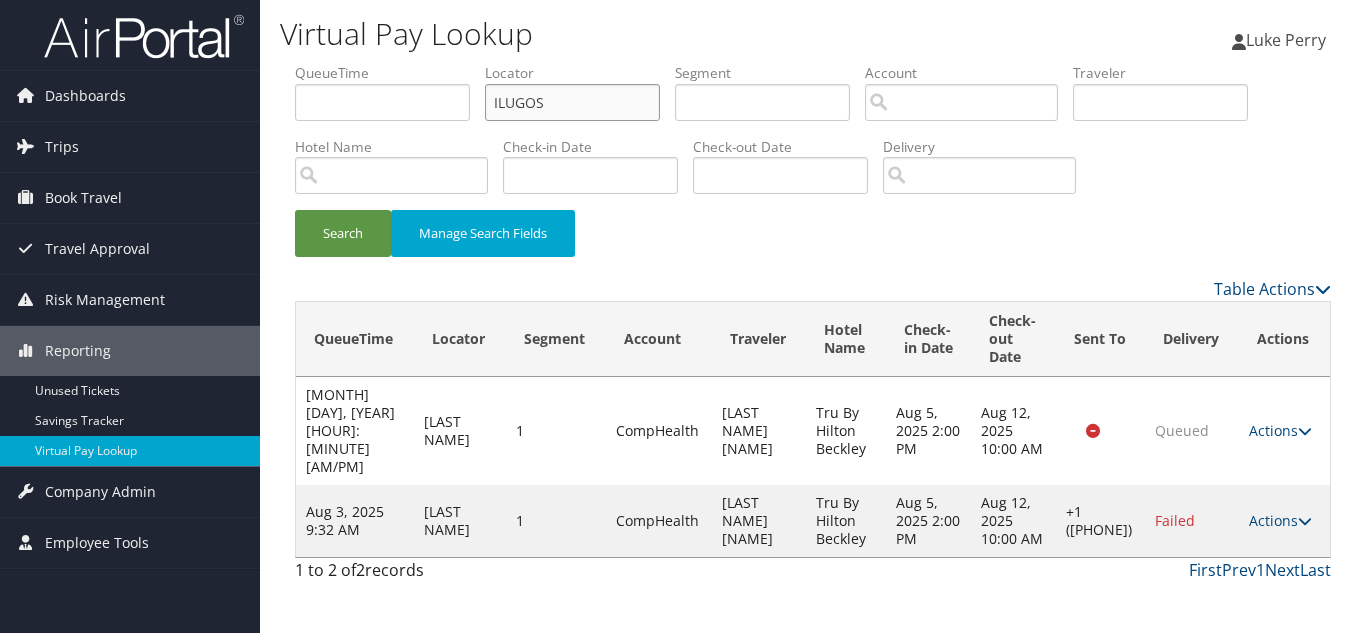 type on "ILUGOS" 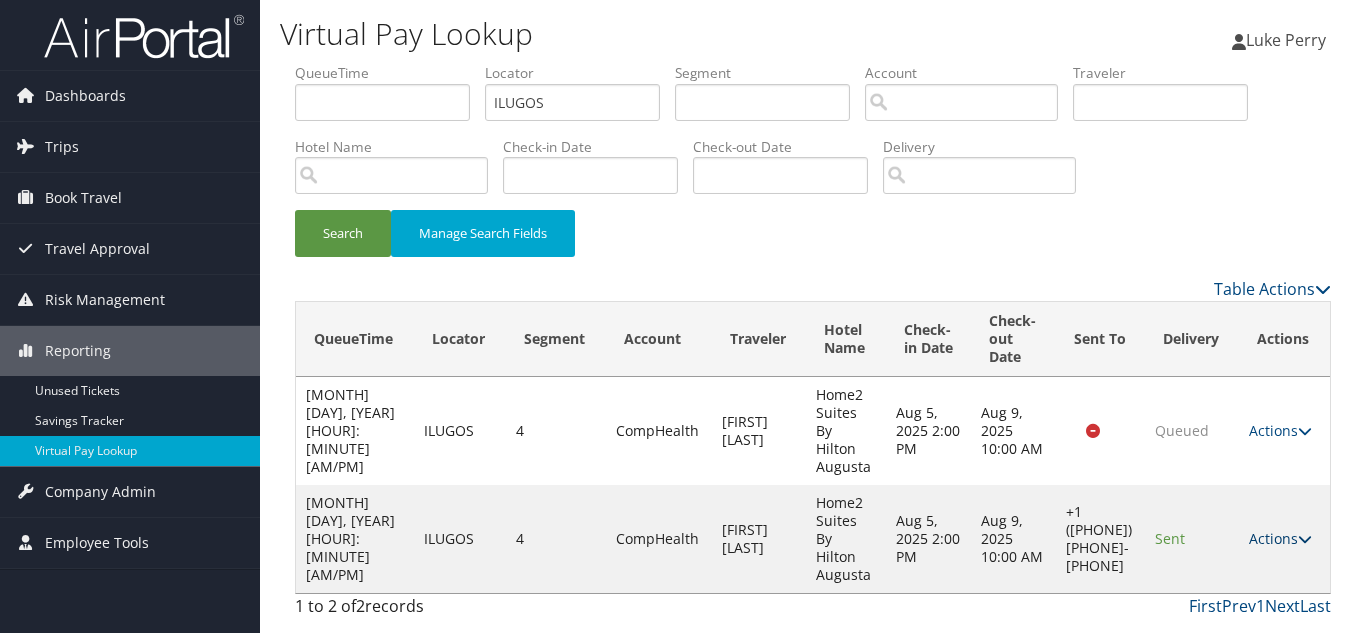 click at bounding box center [1305, 539] 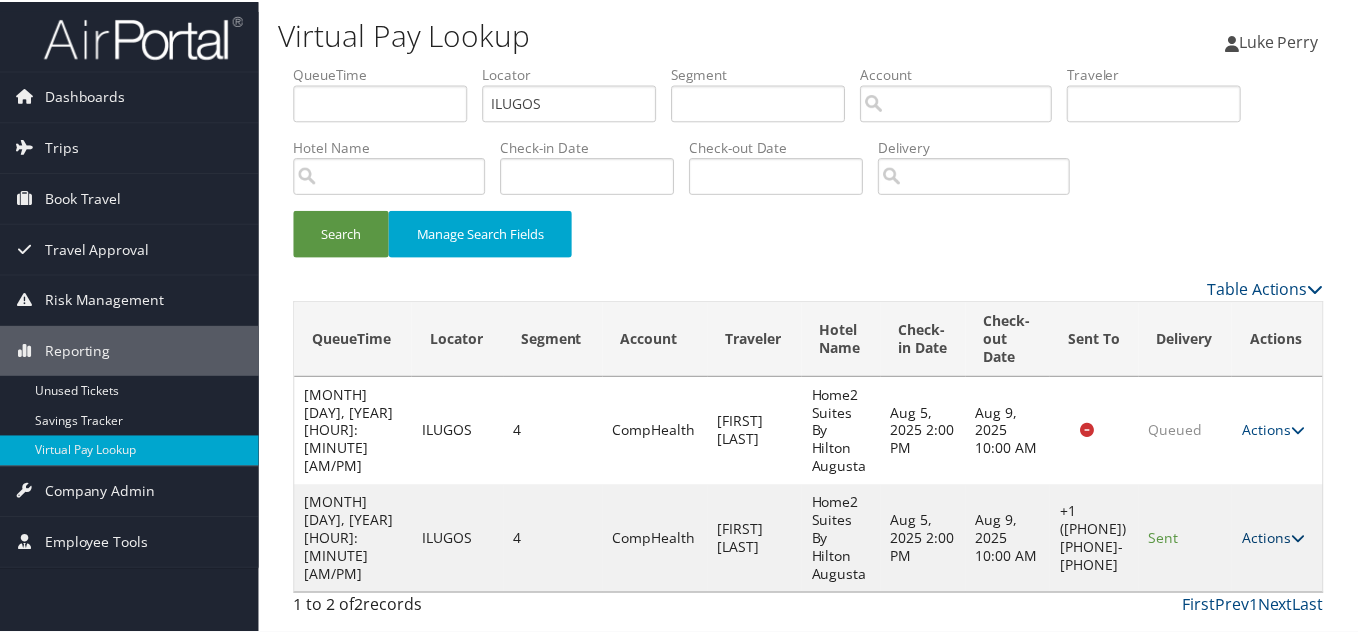 scroll, scrollTop: 28, scrollLeft: 0, axis: vertical 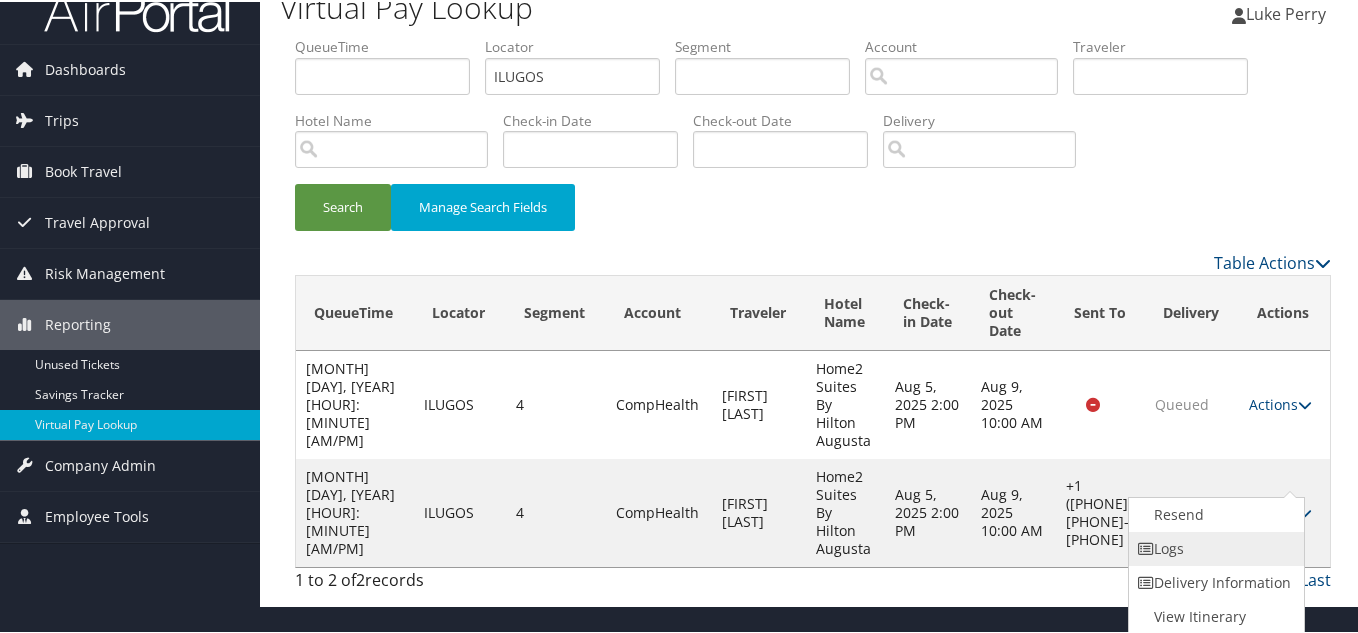 click on "Logs" at bounding box center [1214, 547] 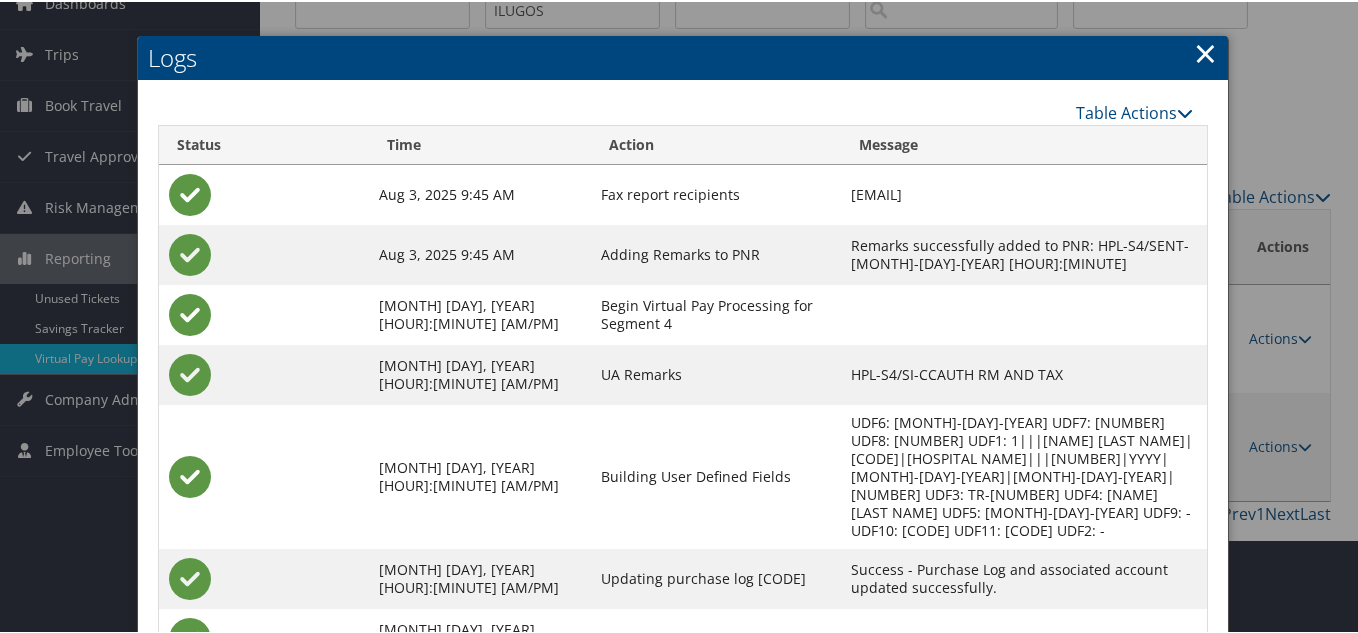 scroll, scrollTop: 208, scrollLeft: 0, axis: vertical 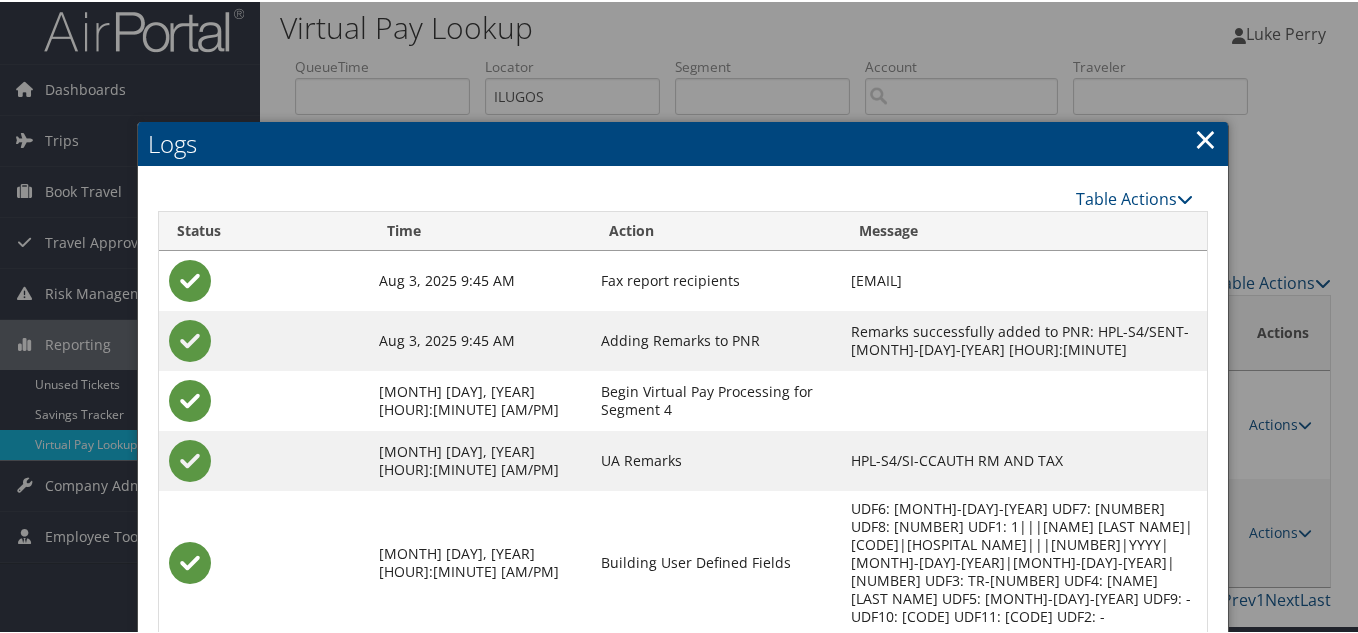 click on "×" at bounding box center (1205, 137) 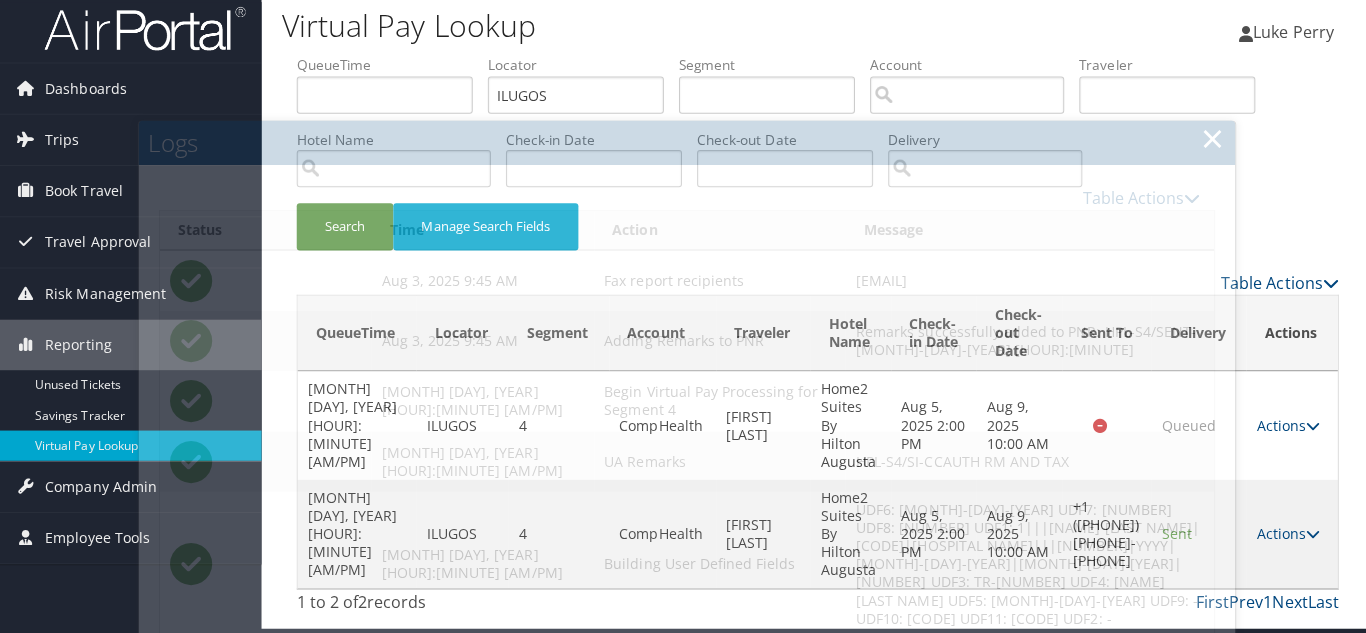 scroll, scrollTop: 0, scrollLeft: 0, axis: both 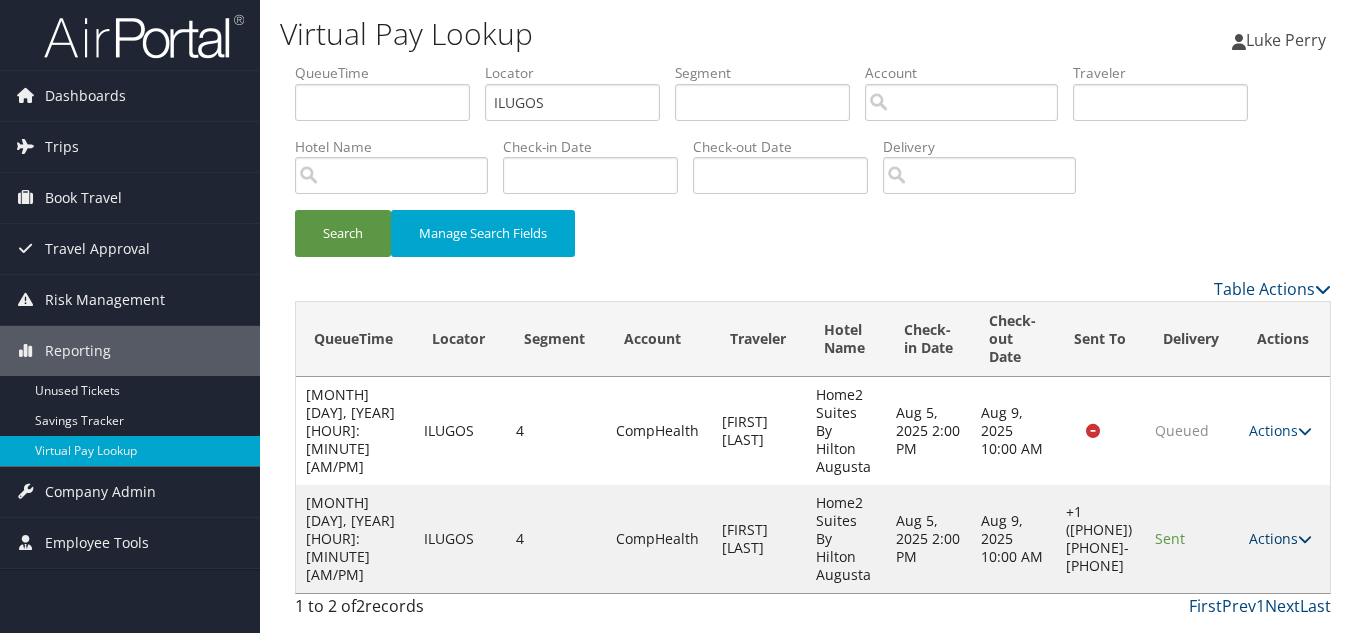 click at bounding box center [1305, 539] 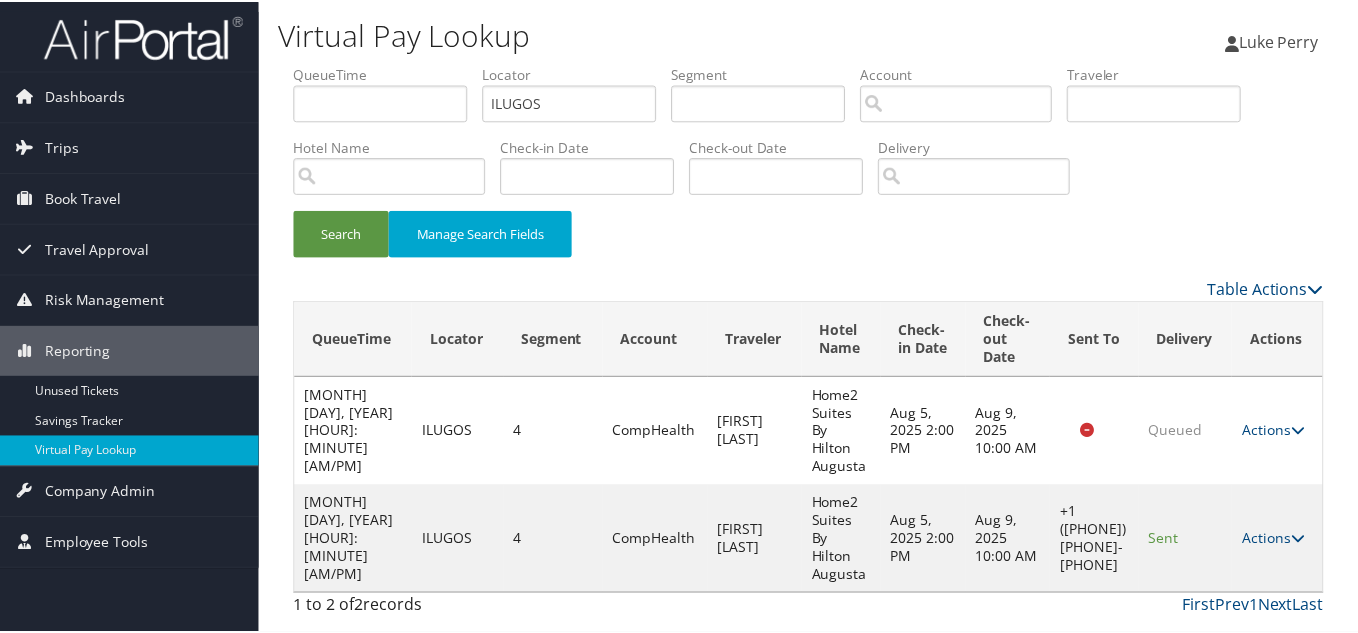 scroll, scrollTop: 28, scrollLeft: 0, axis: vertical 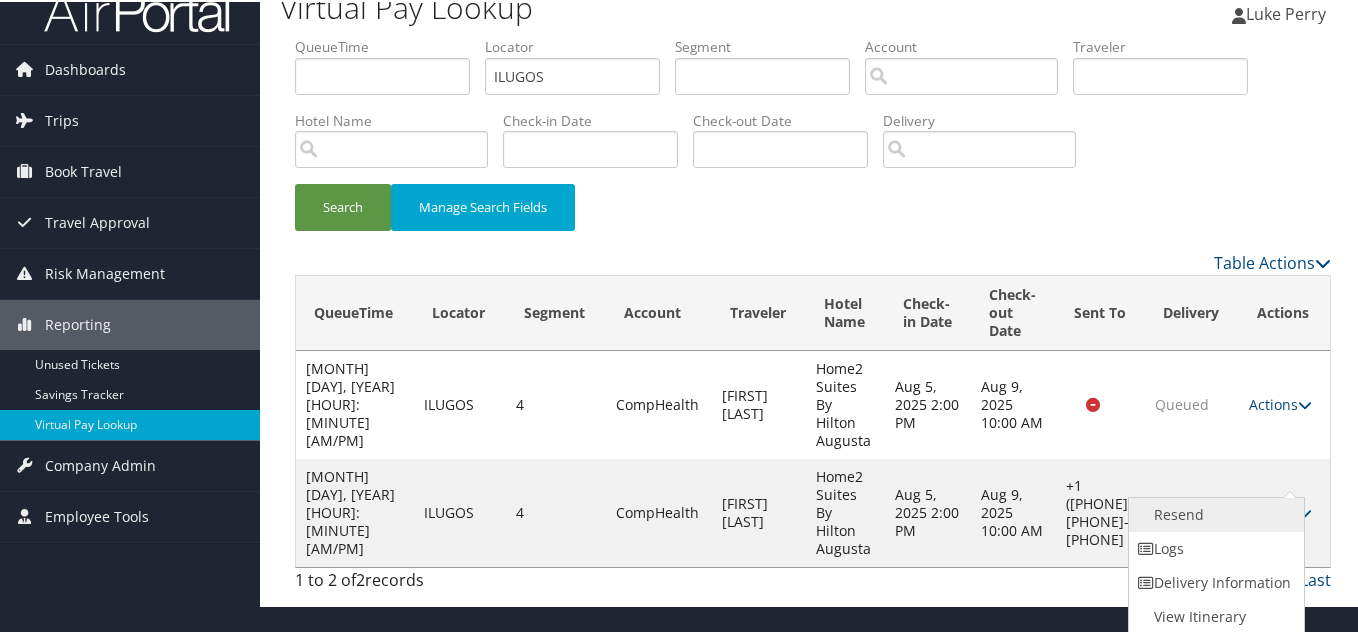 click on "Resend" at bounding box center (1214, 513) 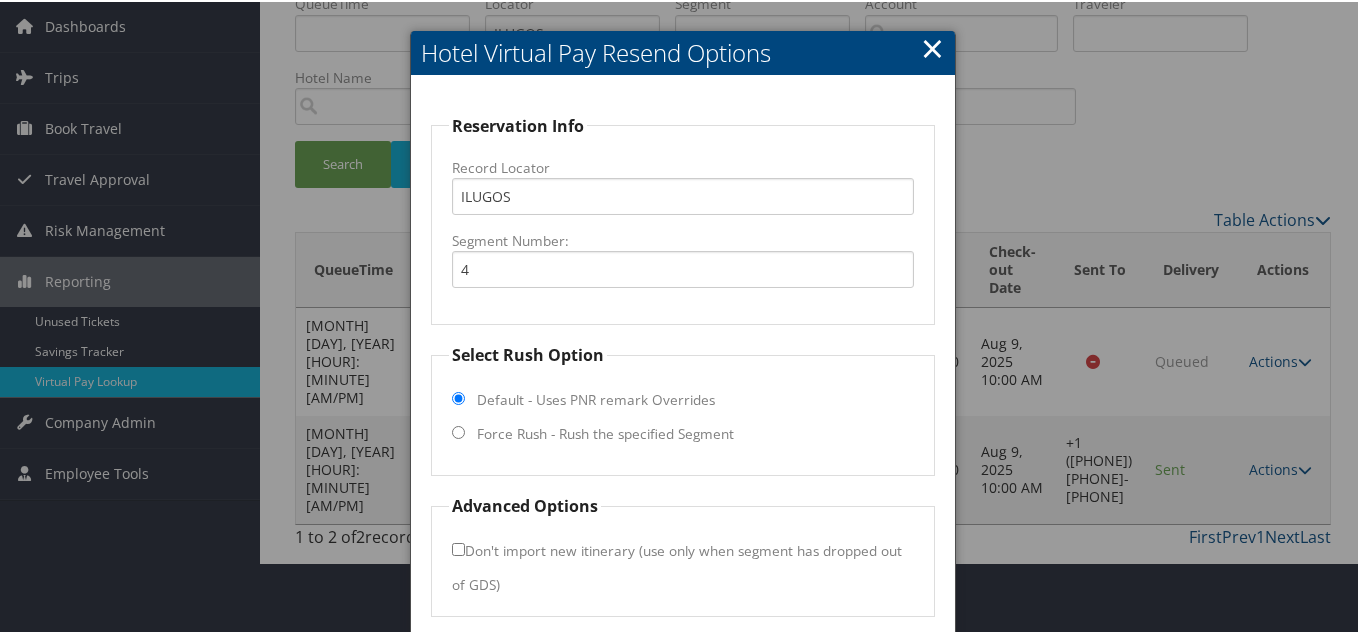 scroll, scrollTop: 144, scrollLeft: 0, axis: vertical 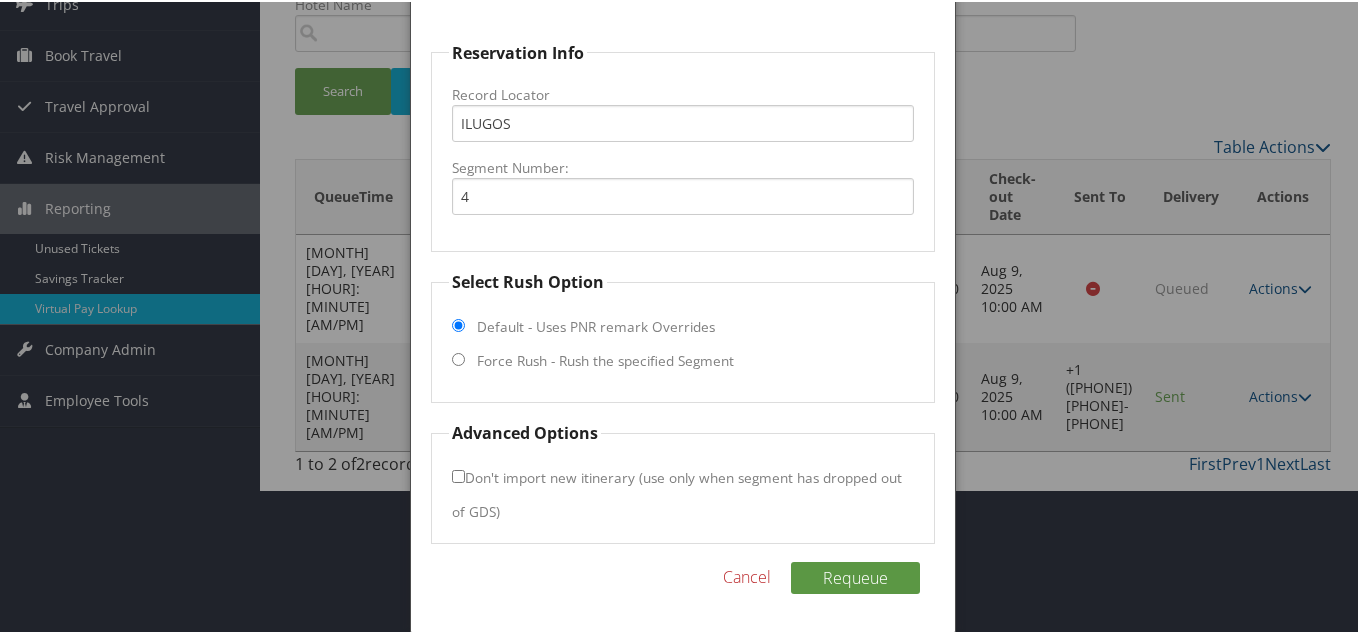 click on "Force Rush - Rush the specified Segment" at bounding box center (458, 357) 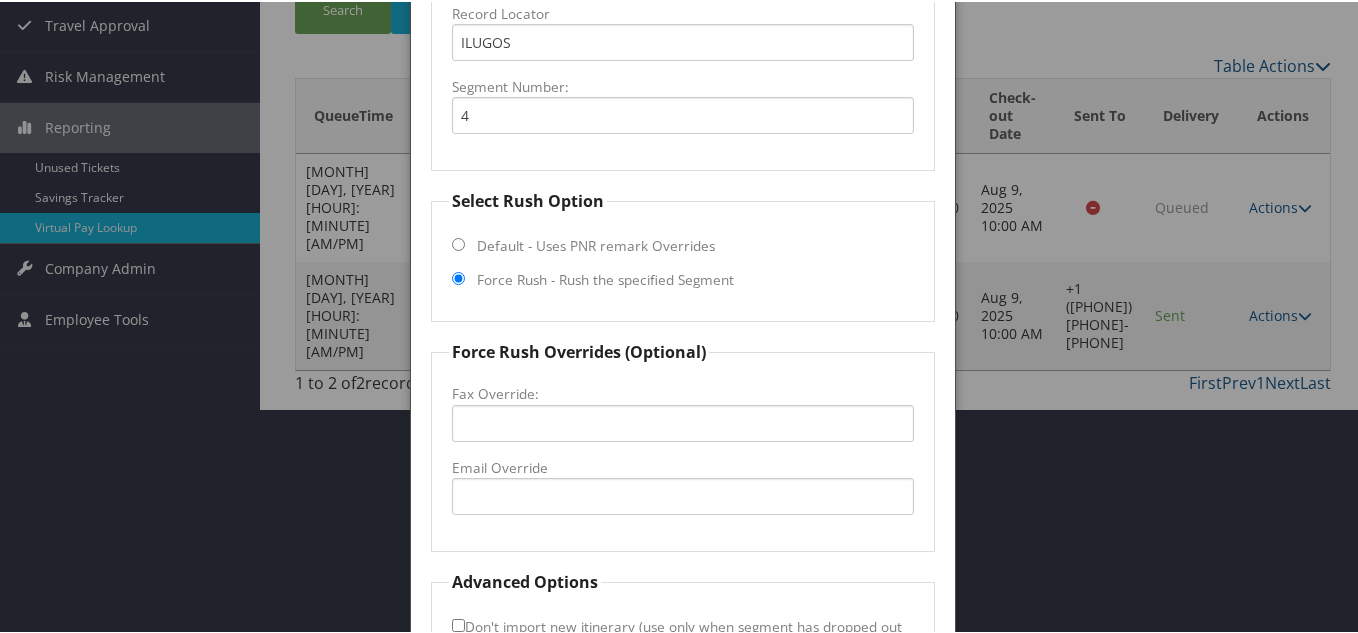 scroll, scrollTop: 344, scrollLeft: 0, axis: vertical 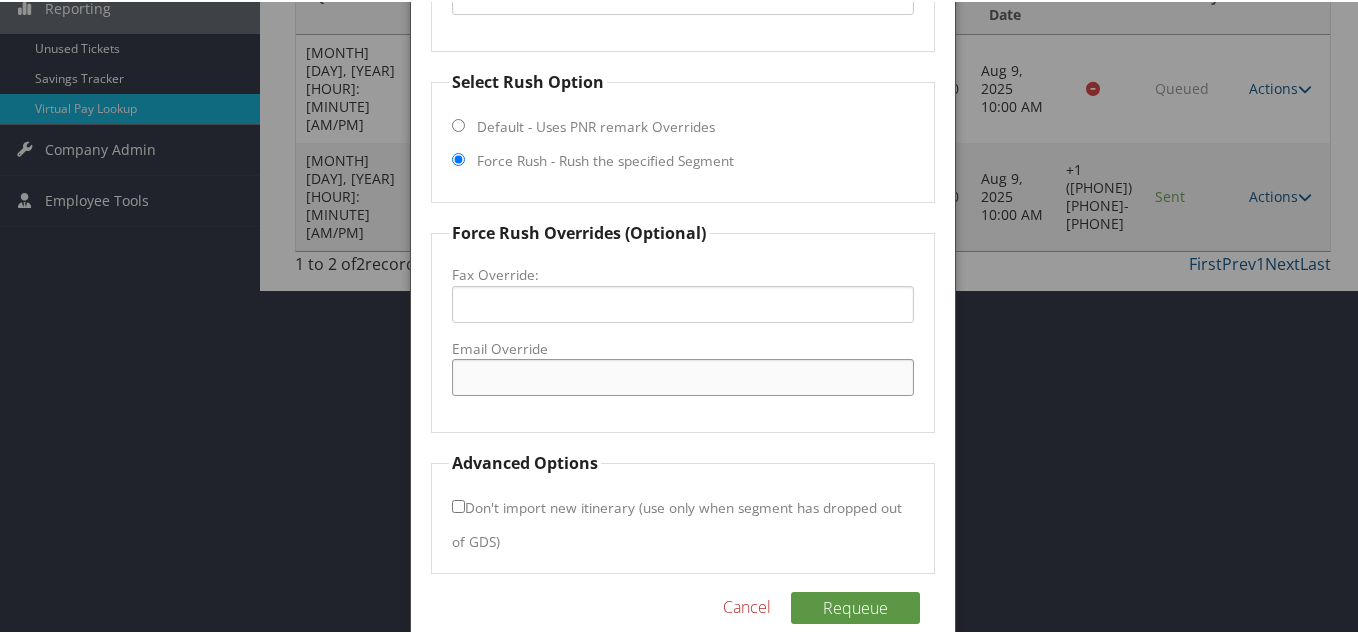 click on "Email Override" at bounding box center [683, 375] 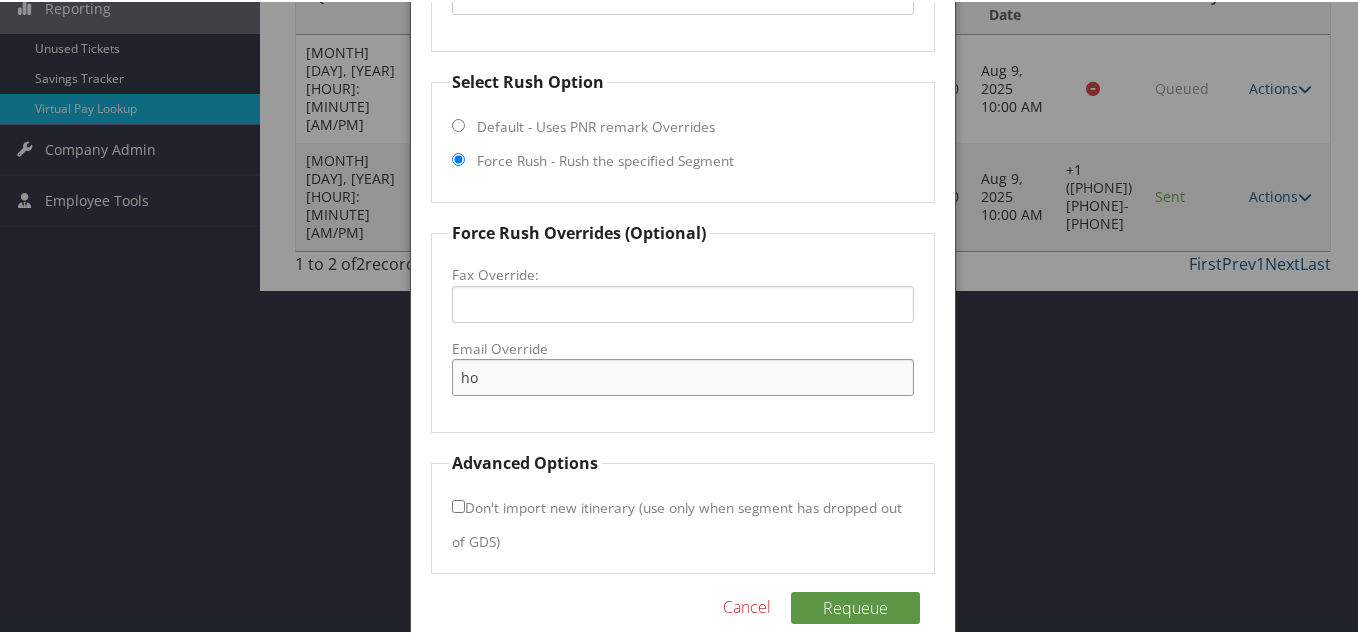 type on "h" 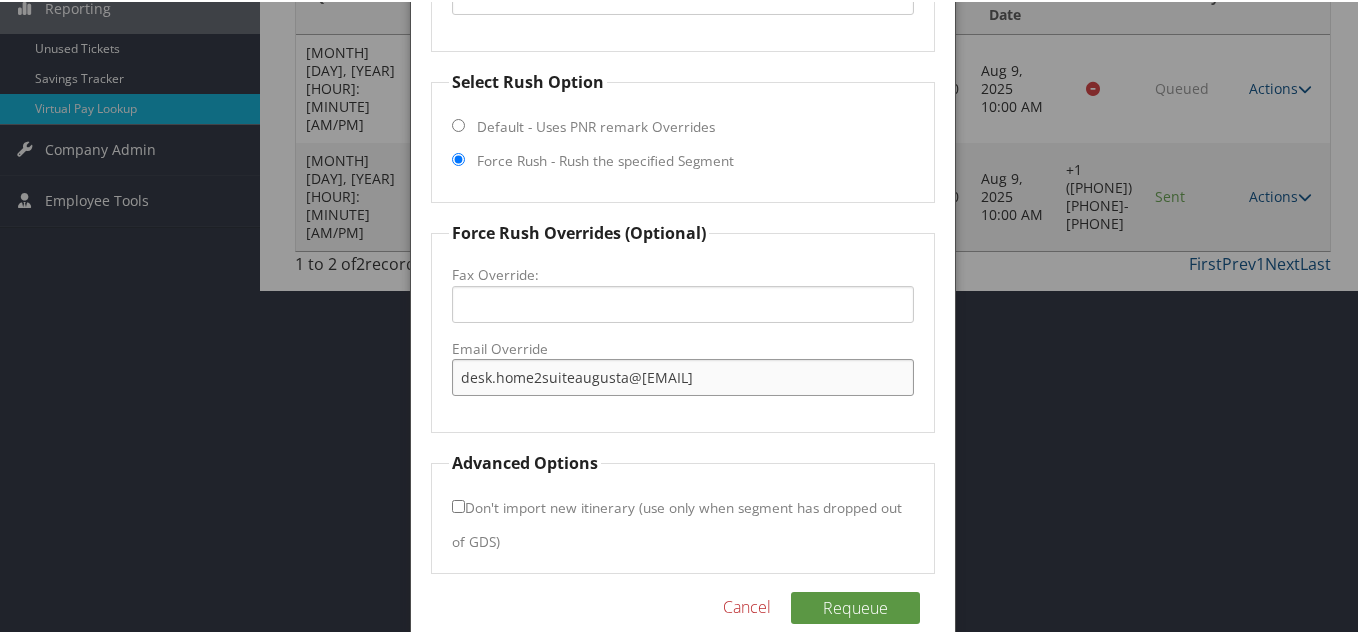 type on "desk.home2suiteaugusta@[EMAIL]" 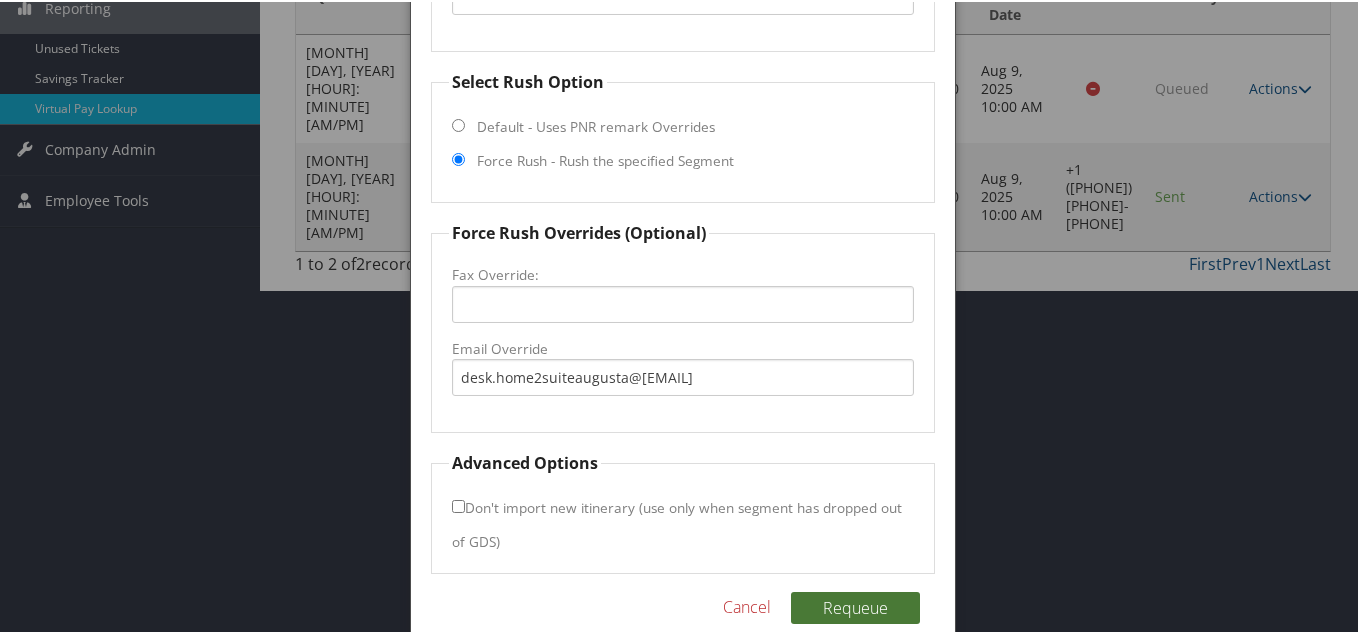 click on "Requeue" at bounding box center [855, 606] 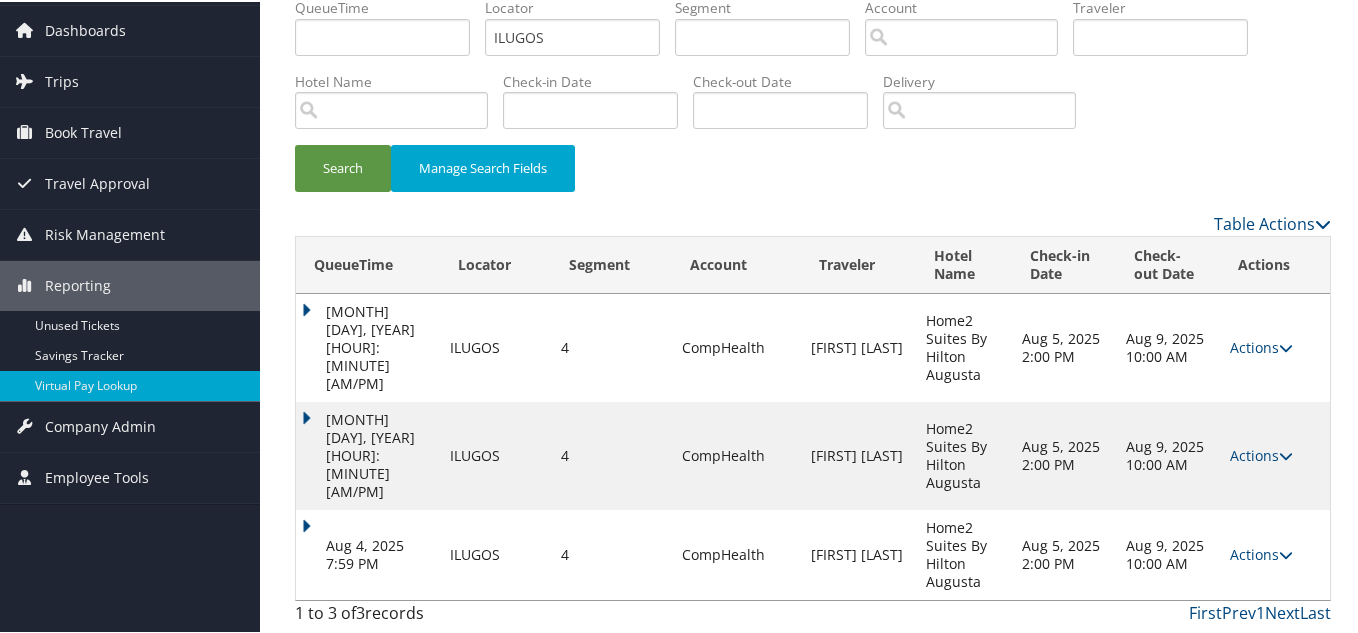 scroll, scrollTop: 31, scrollLeft: 0, axis: vertical 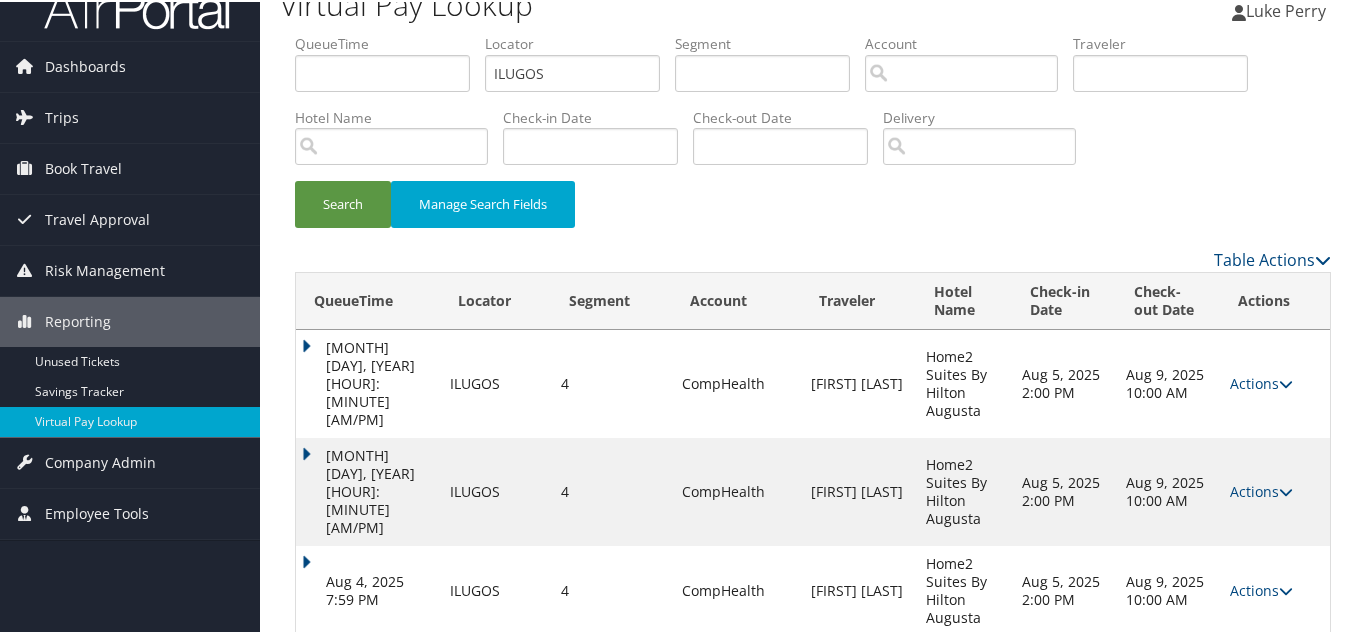 click at bounding box center (1286, 589) 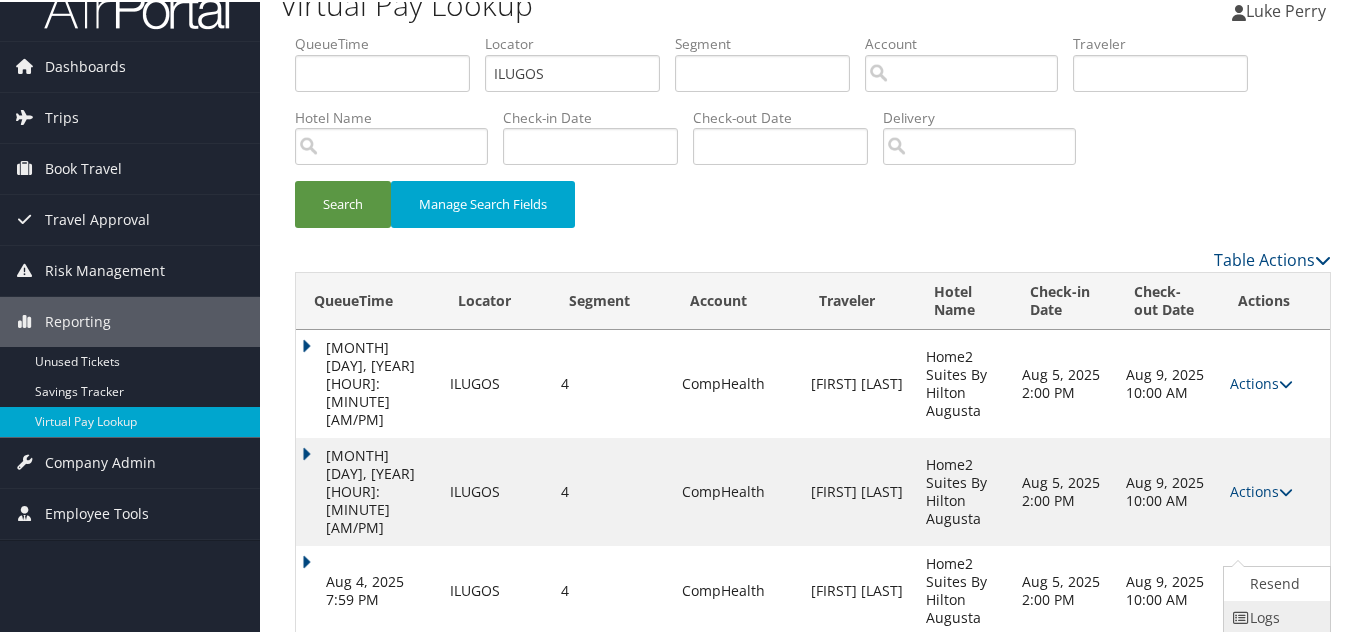 scroll, scrollTop: 84, scrollLeft: 0, axis: vertical 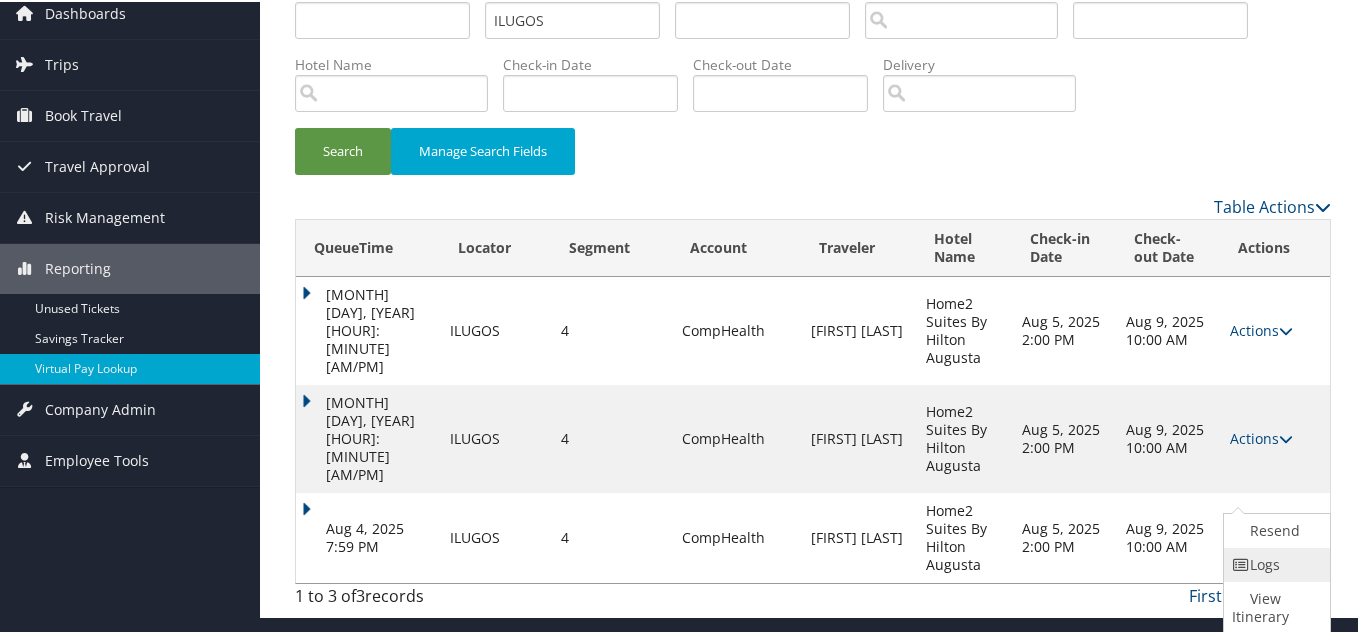 click on "Logs" at bounding box center [1274, 563] 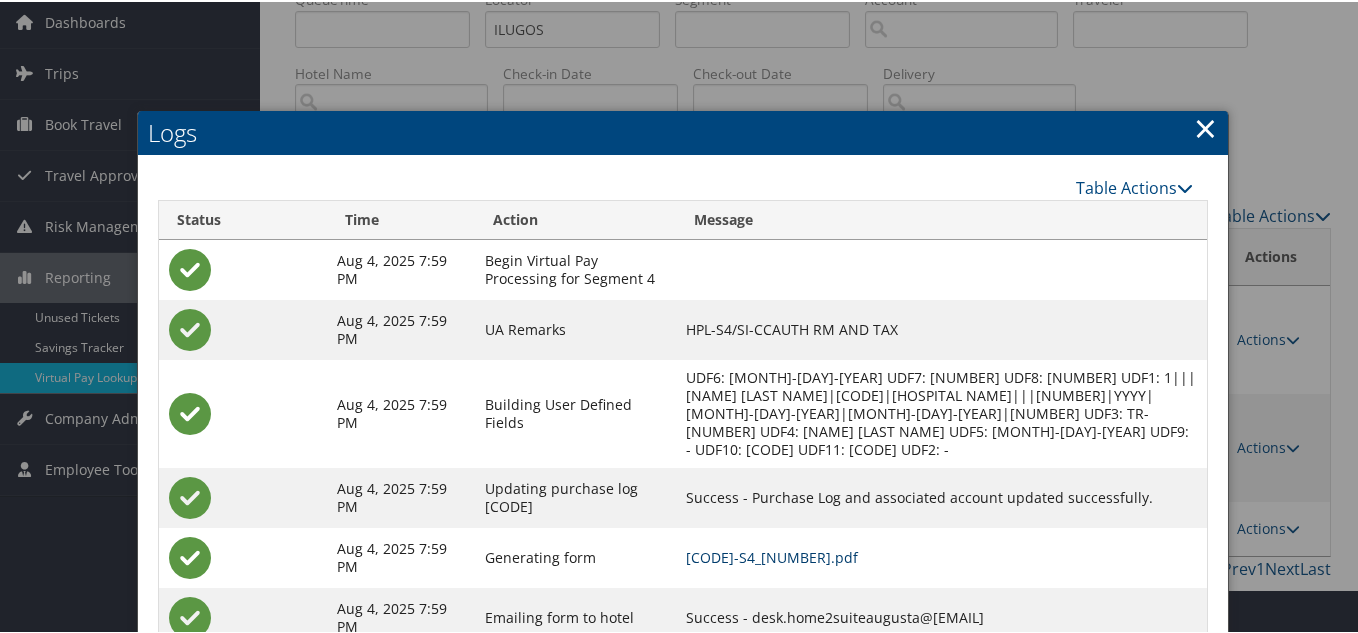 scroll, scrollTop: 204, scrollLeft: 0, axis: vertical 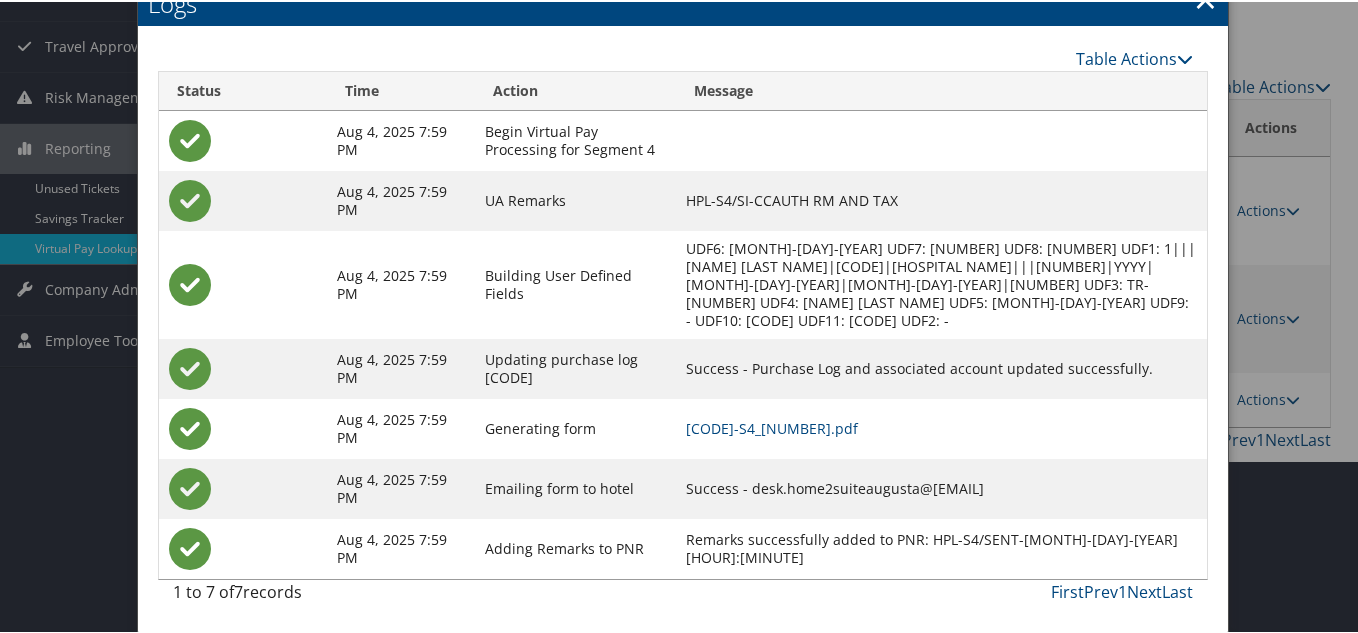 drag, startPoint x: 803, startPoint y: 486, endPoint x: 1041, endPoint y: 487, distance: 238.0021 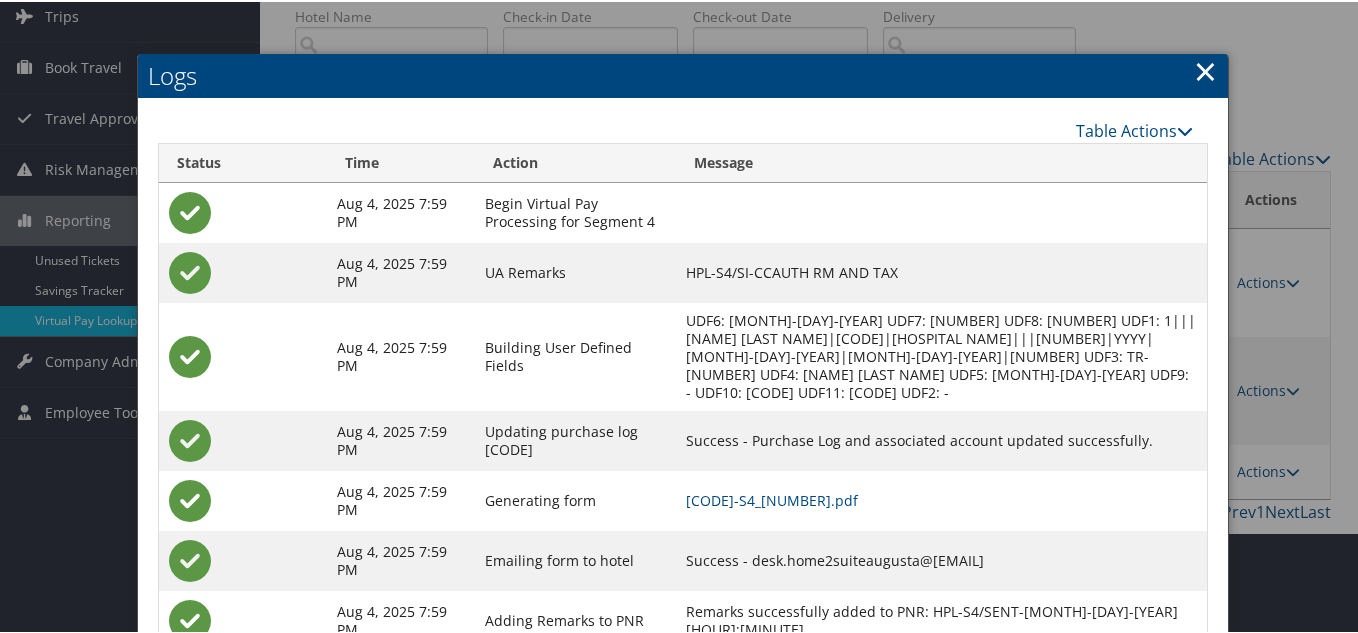scroll, scrollTop: 204, scrollLeft: 0, axis: vertical 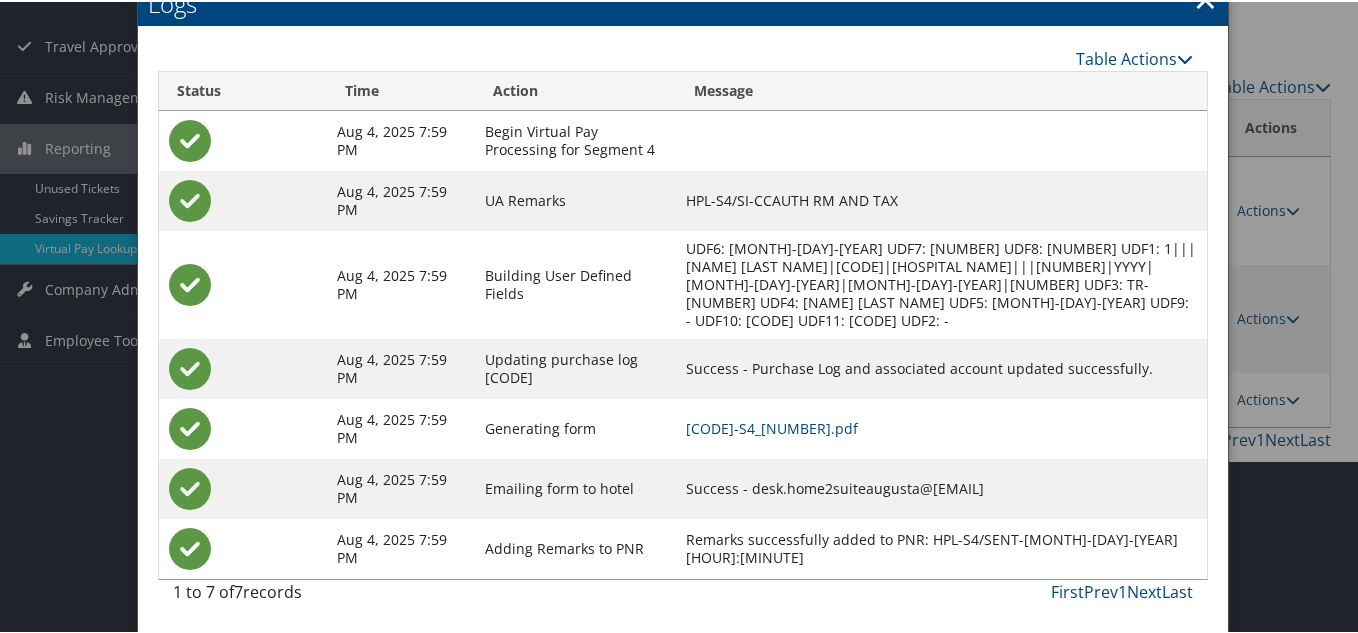 click on "Remarks successfully added to PNR:
HPL-S4/SENT-[MONTH]-[DAY]-[YEAR] [HOUR]:[MINUTE]" at bounding box center [942, 547] 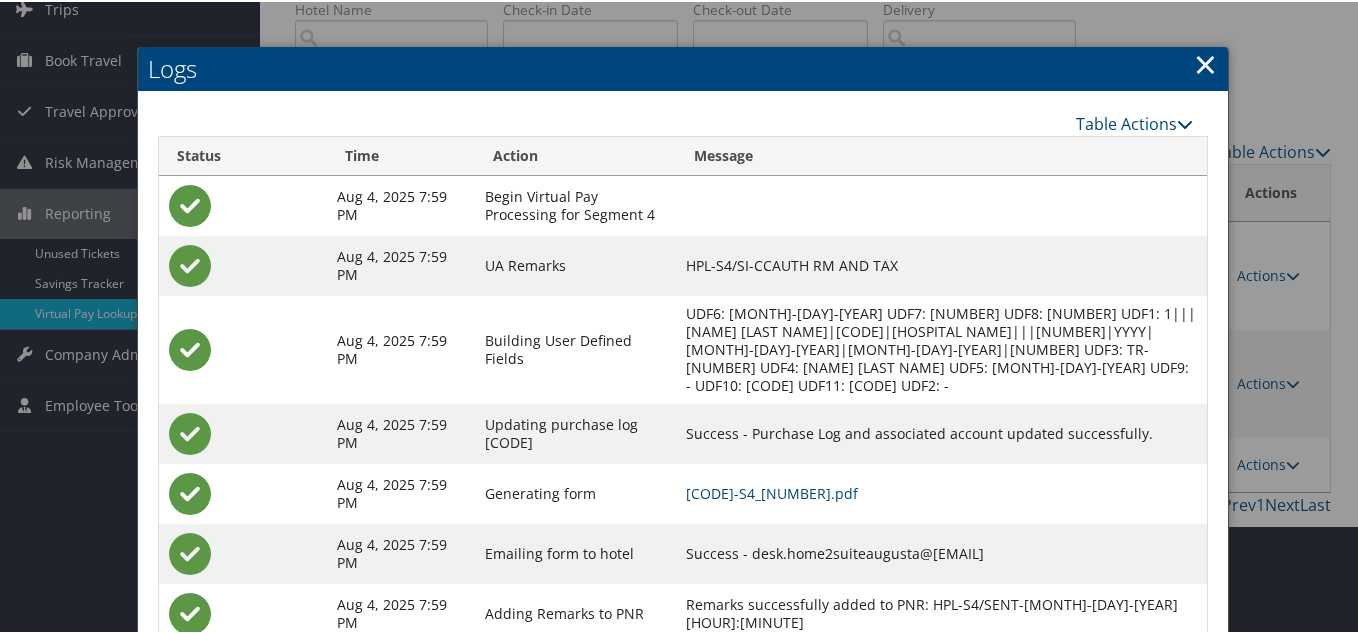 scroll, scrollTop: 104, scrollLeft: 0, axis: vertical 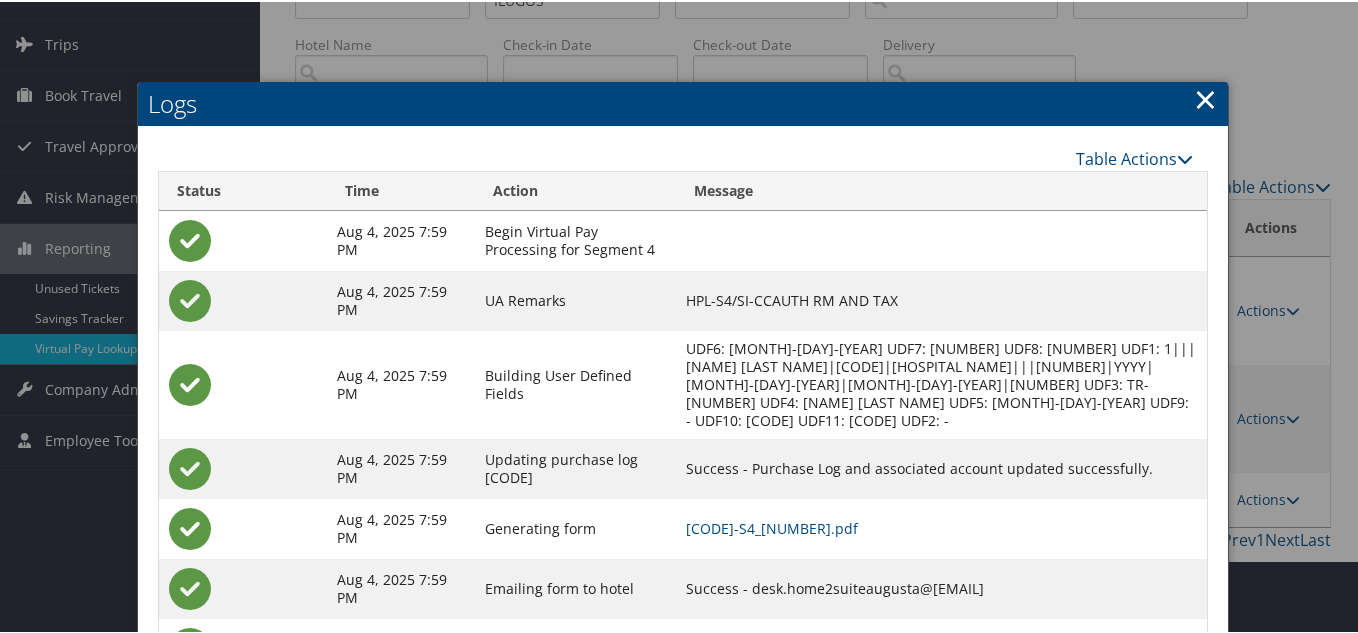 click on "×" at bounding box center [1205, 97] 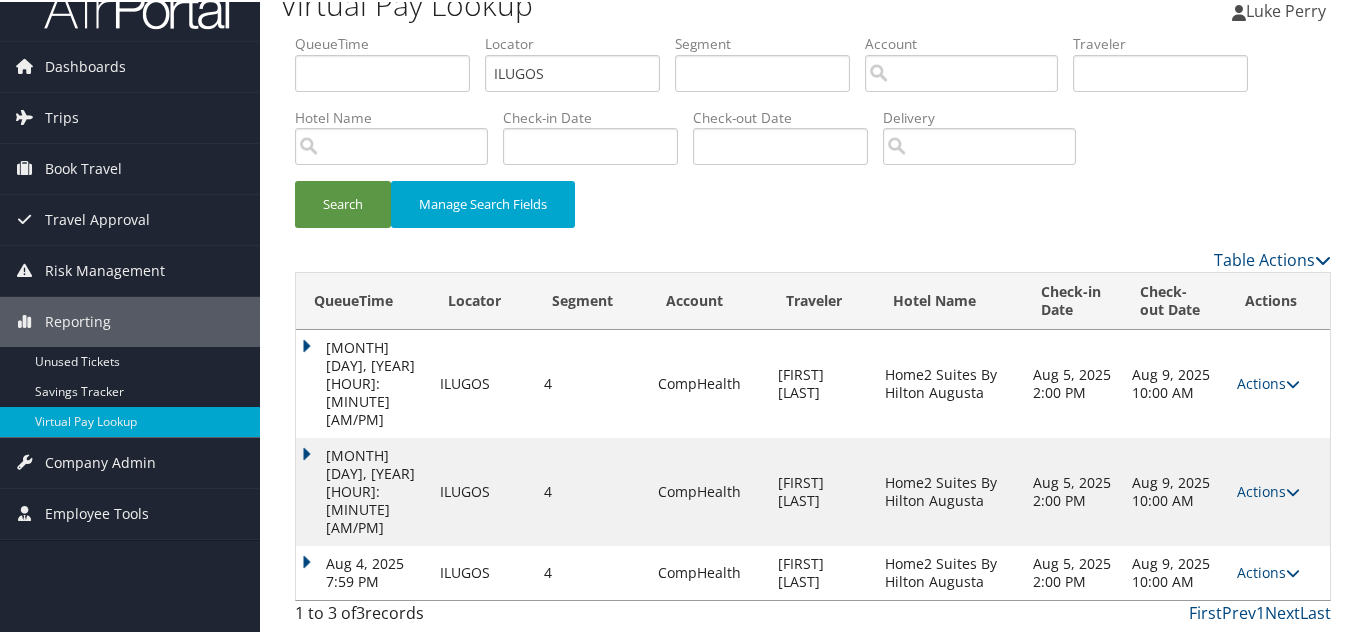 scroll, scrollTop: 0, scrollLeft: 0, axis: both 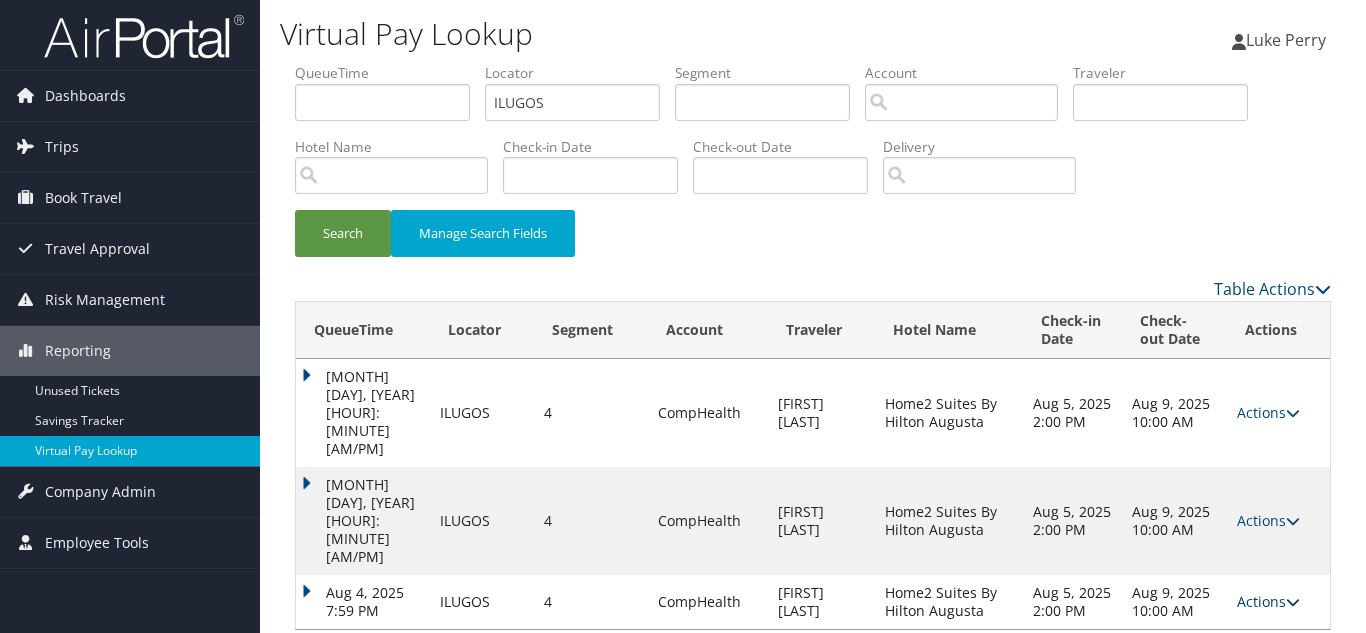 click at bounding box center (1293, 602) 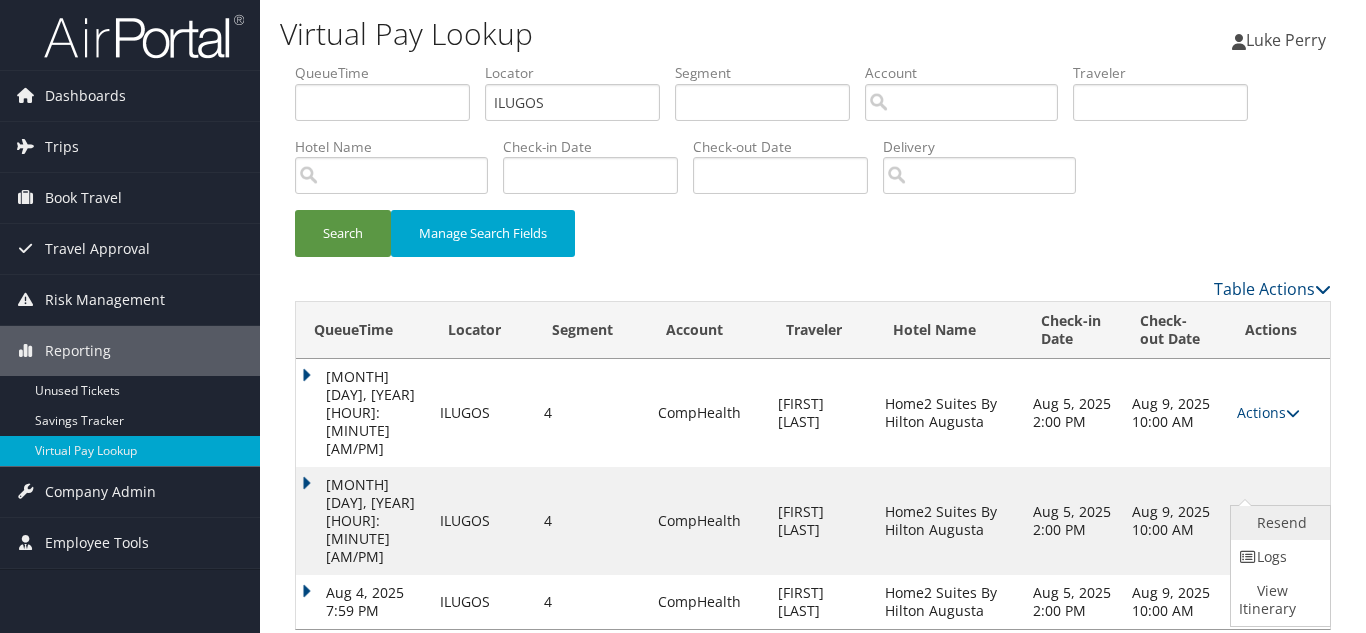 click on "Resend" at bounding box center (1278, 523) 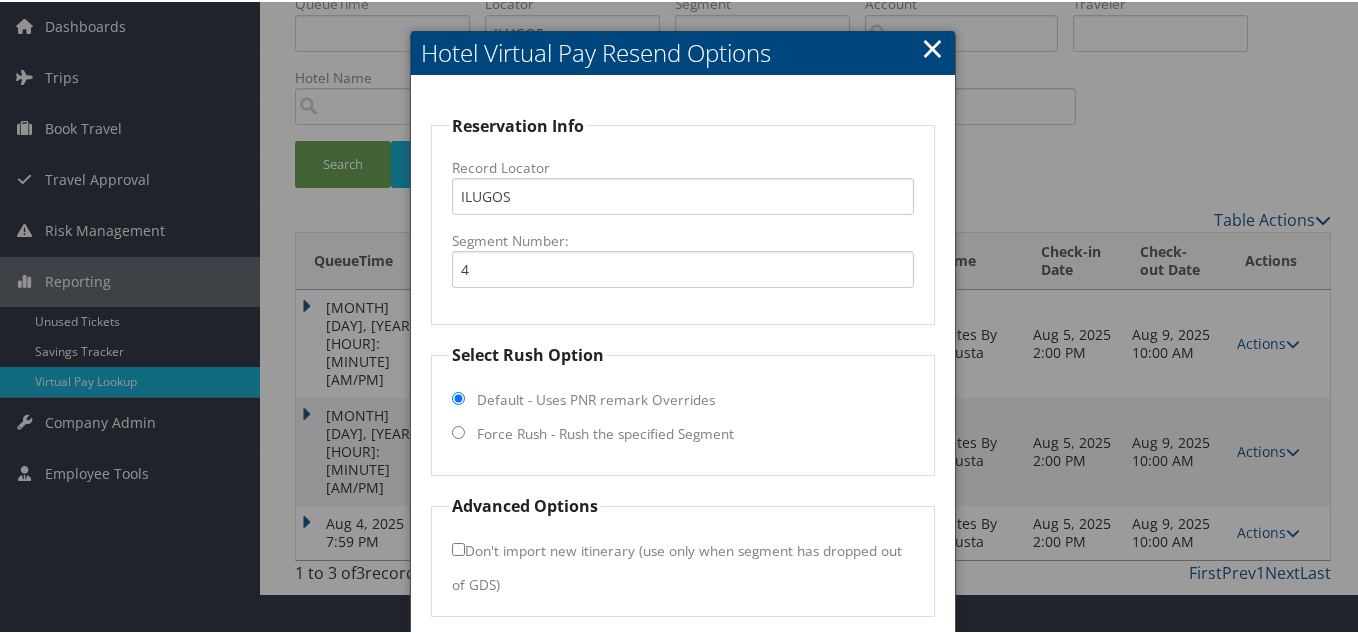 scroll, scrollTop: 144, scrollLeft: 0, axis: vertical 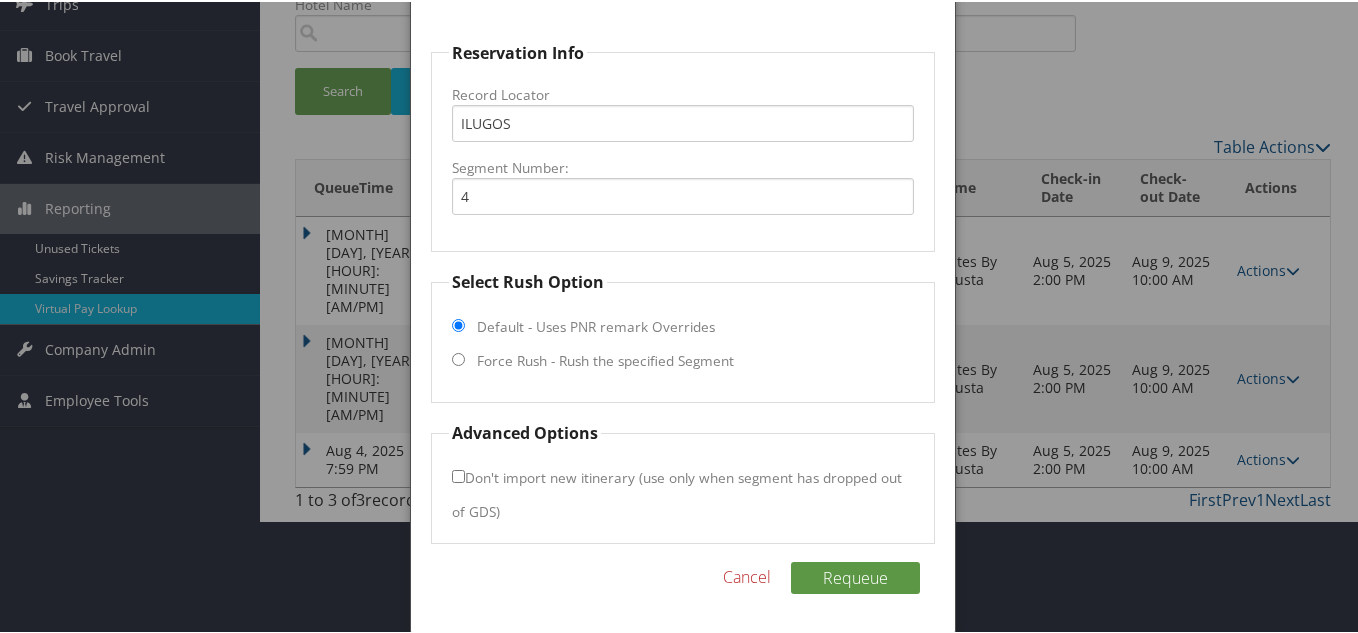 click on "Force Rush - Rush the specified Segment" at bounding box center [458, 357] 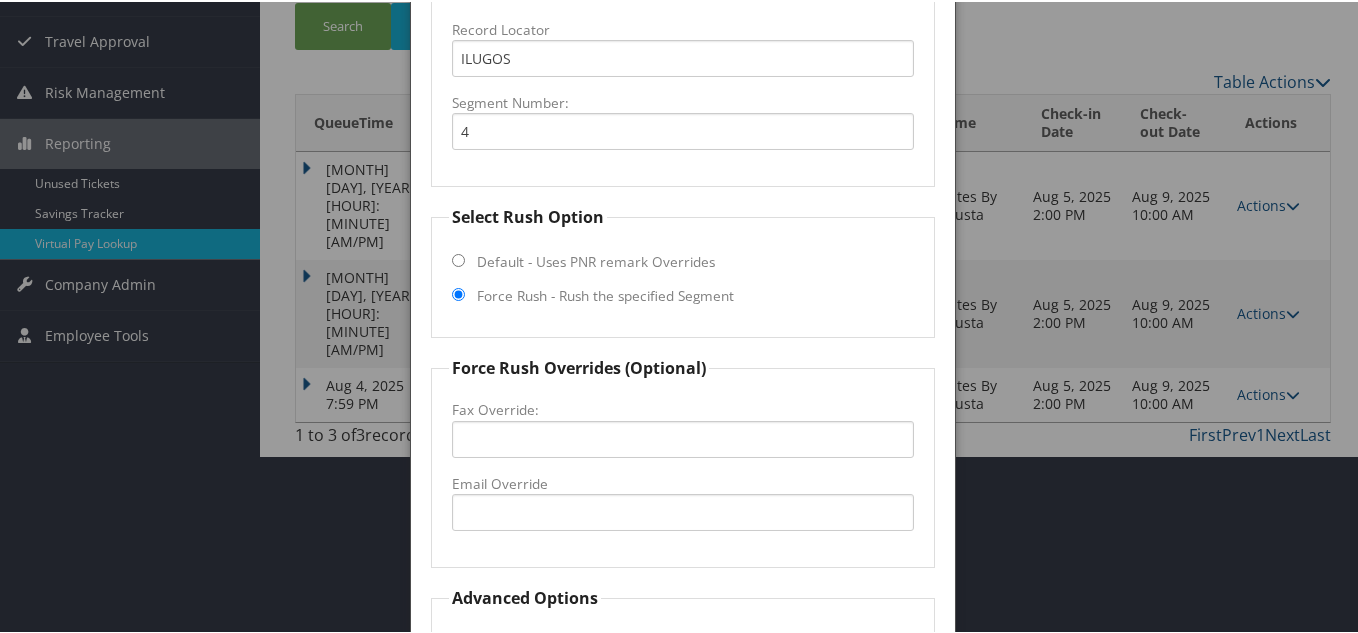 scroll, scrollTop: 244, scrollLeft: 0, axis: vertical 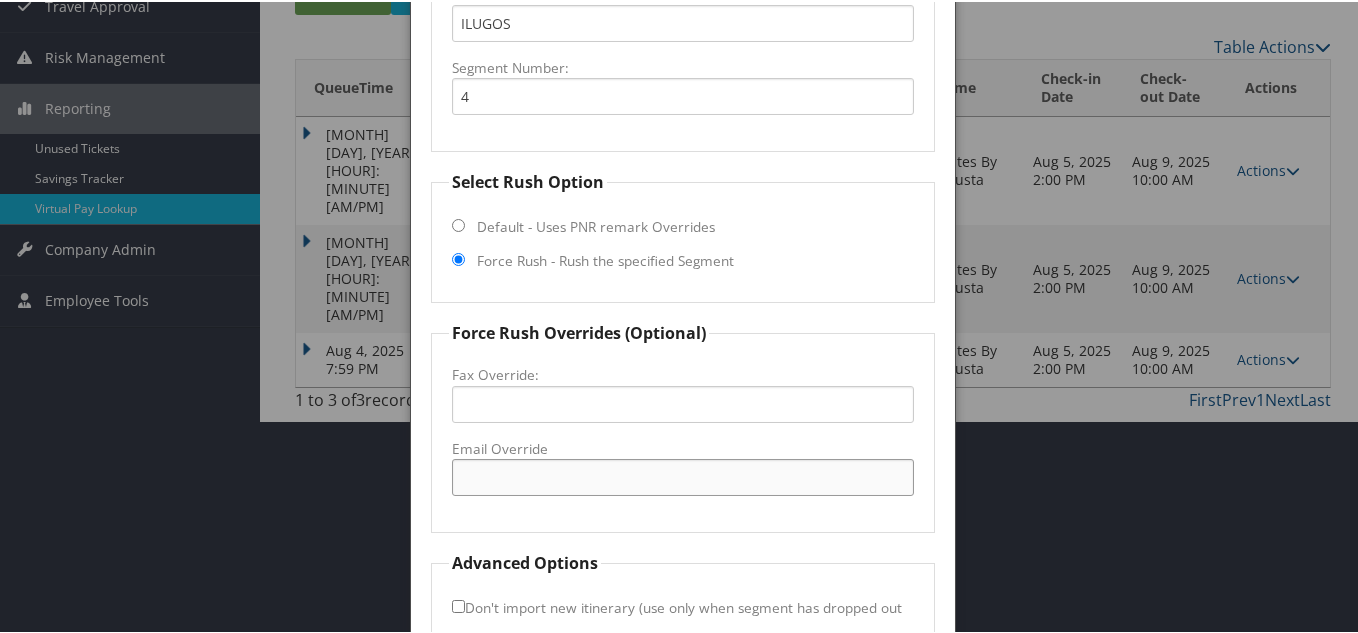 click on "Email Override" at bounding box center (683, 475) 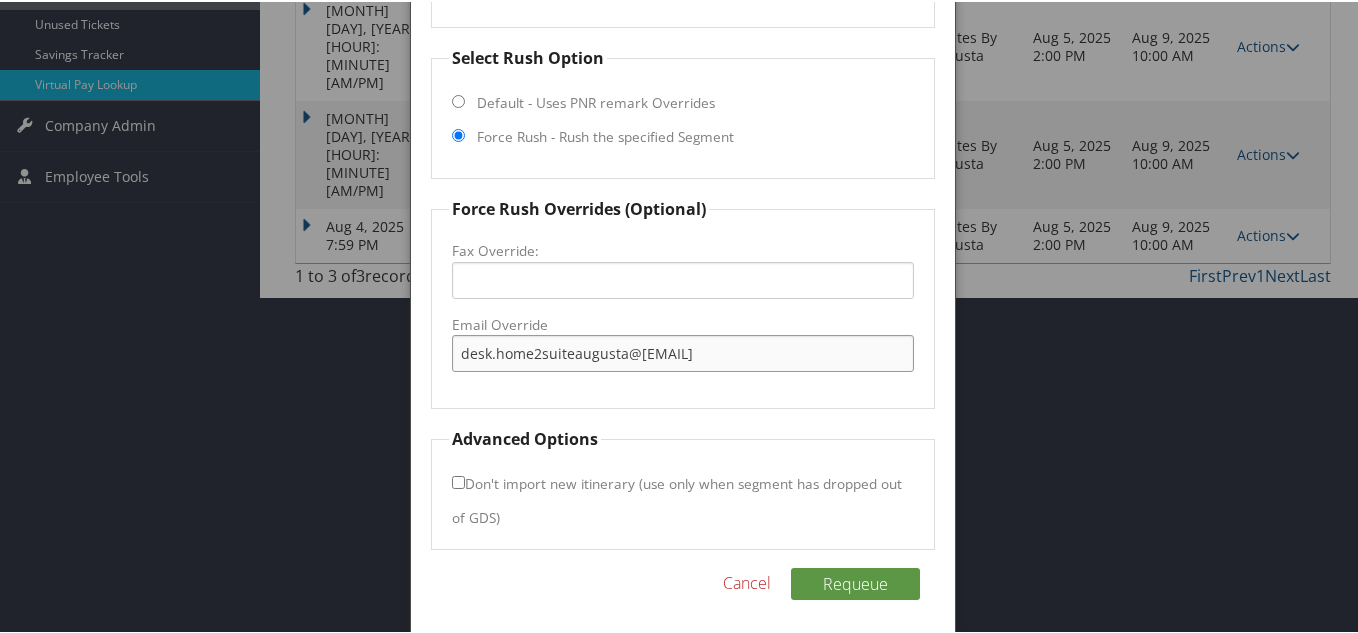 scroll, scrollTop: 374, scrollLeft: 0, axis: vertical 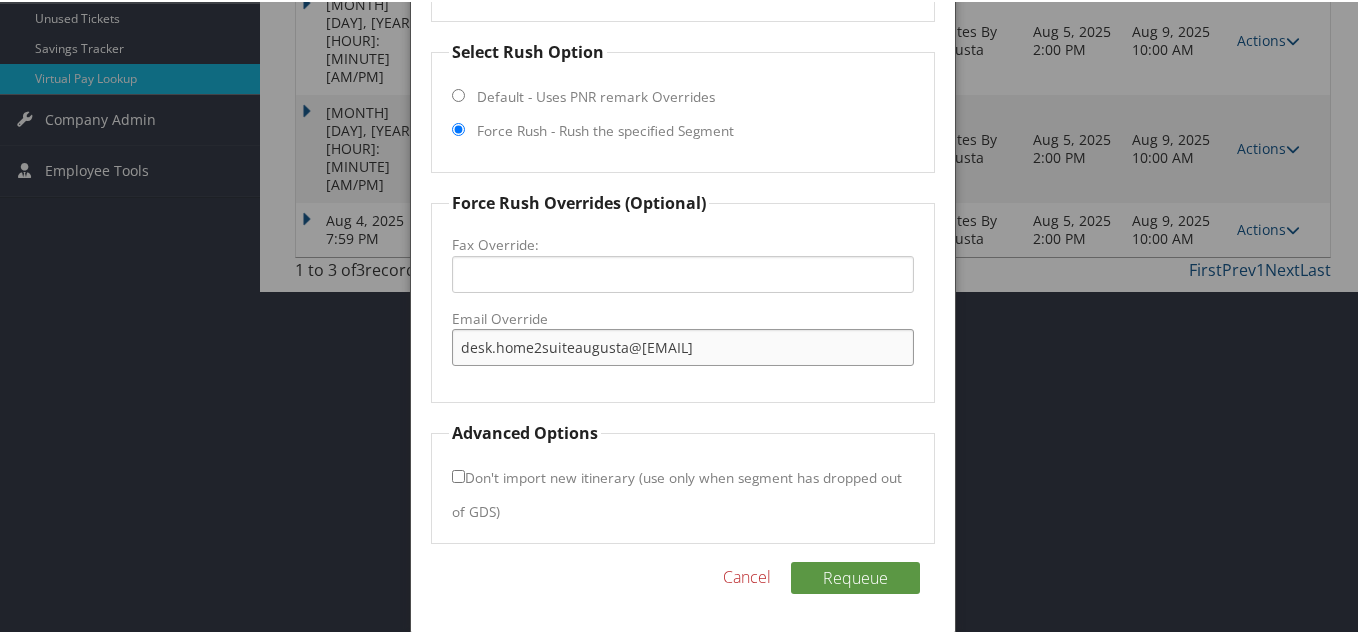 click on "desk.home2suiteaugusta@[EMAIL]" at bounding box center [683, 345] 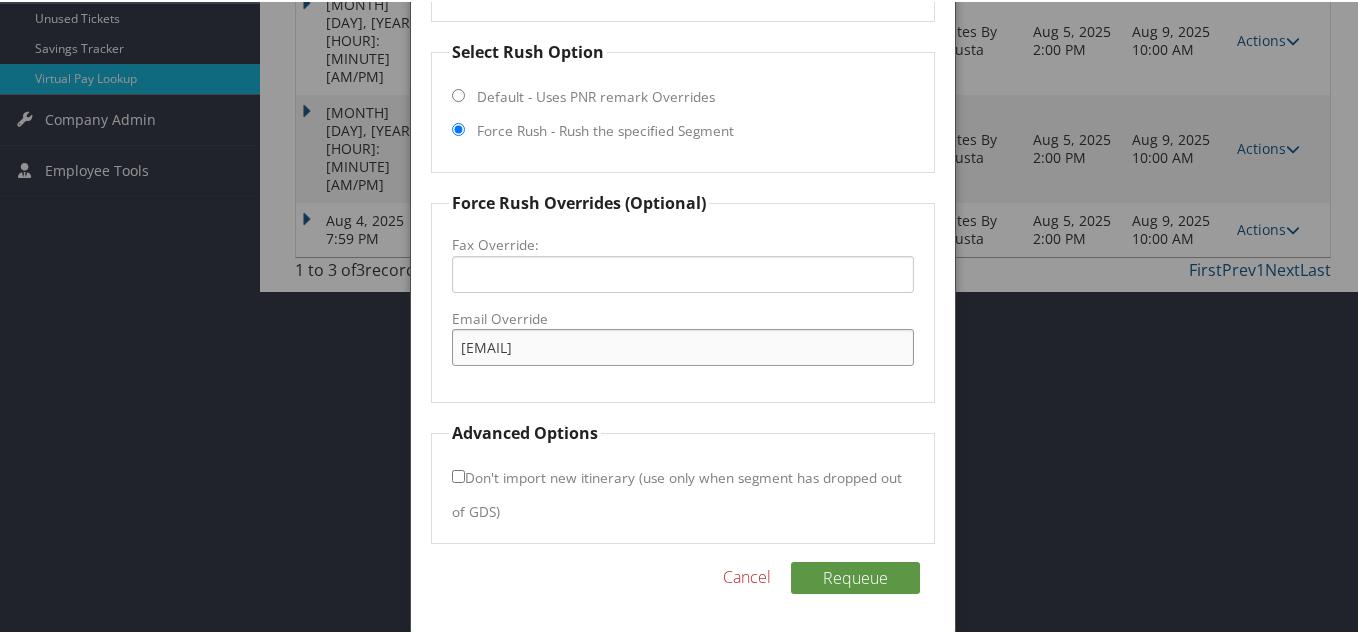 type on "[EMAIL]" 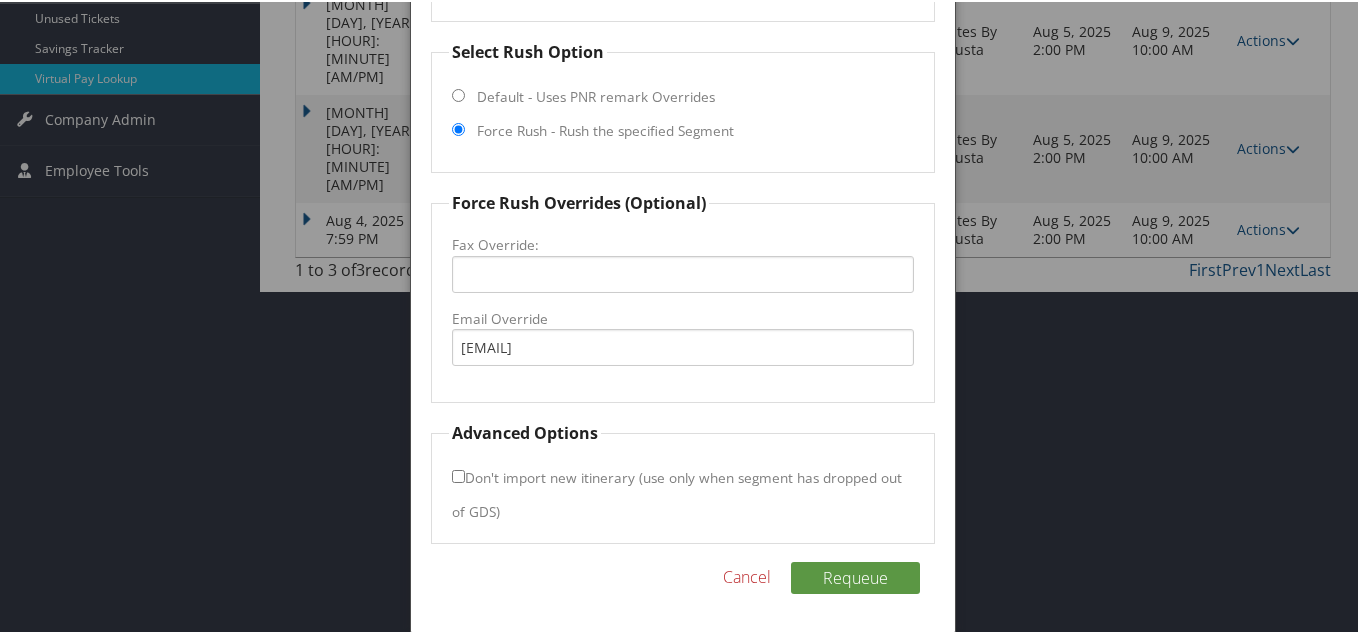 click on "Force Rush Overrides (Optional)
Fax Override:
Email Override
desk.home2suitesaugusta@[EMAIL]" at bounding box center (683, 295) 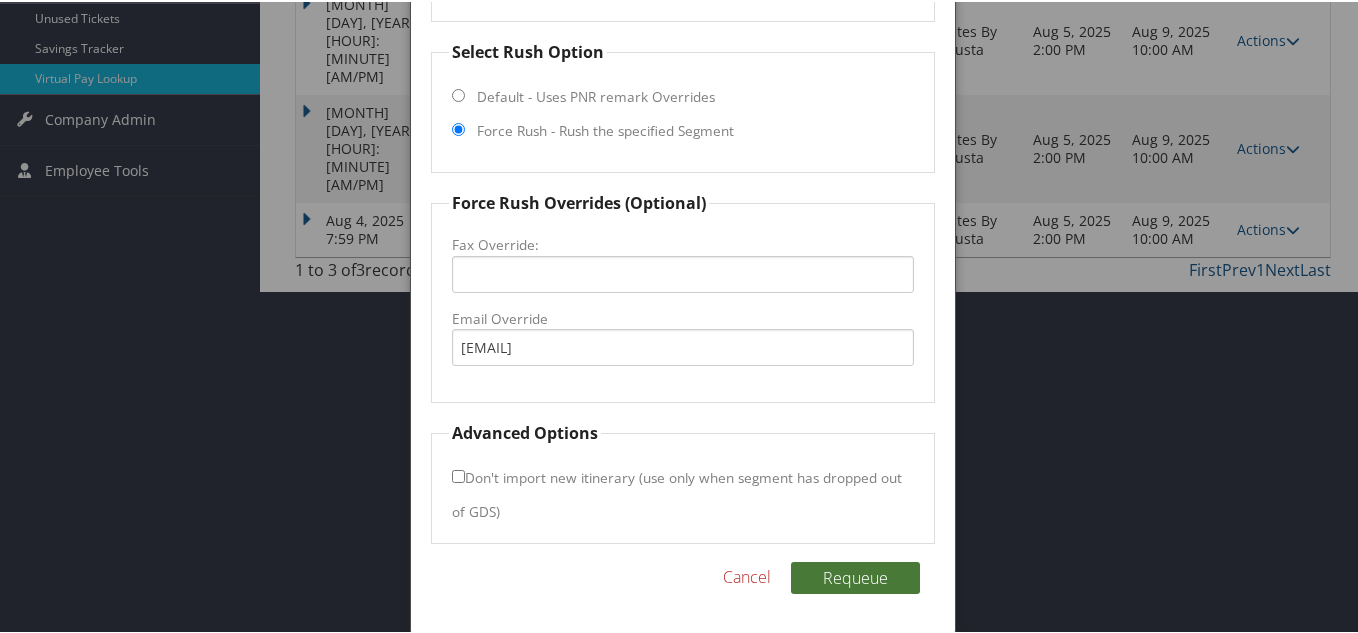 click on "Requeue" at bounding box center [855, 576] 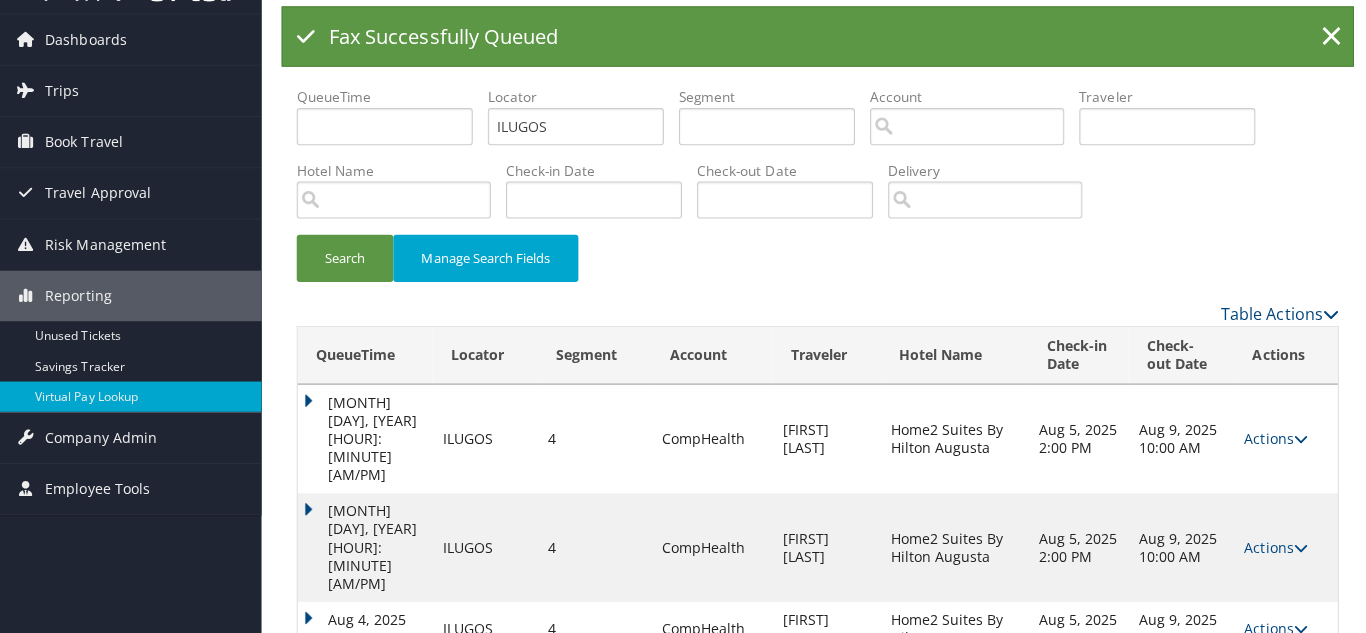 scroll, scrollTop: 0, scrollLeft: 0, axis: both 